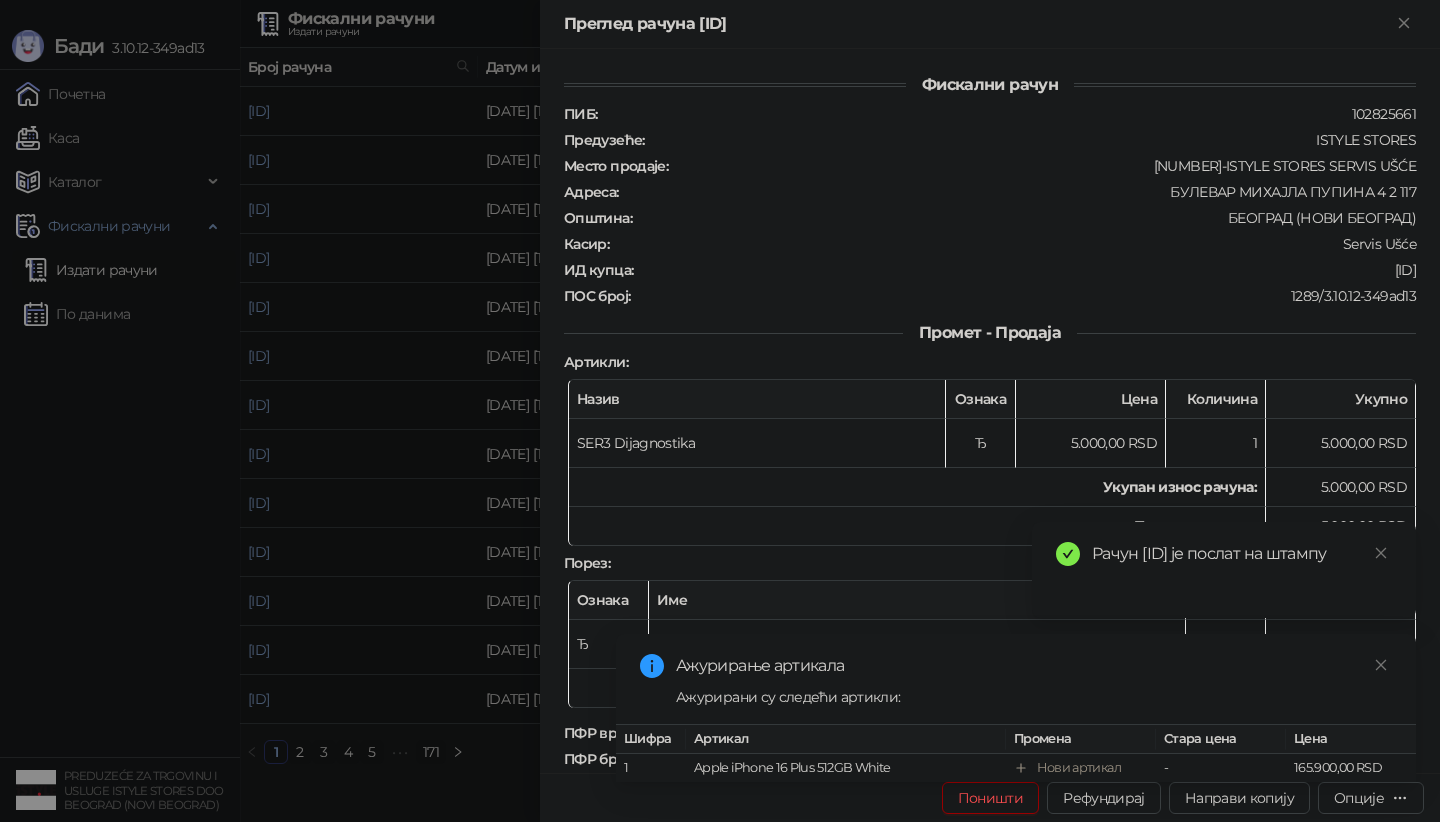 scroll, scrollTop: 0, scrollLeft: 0, axis: both 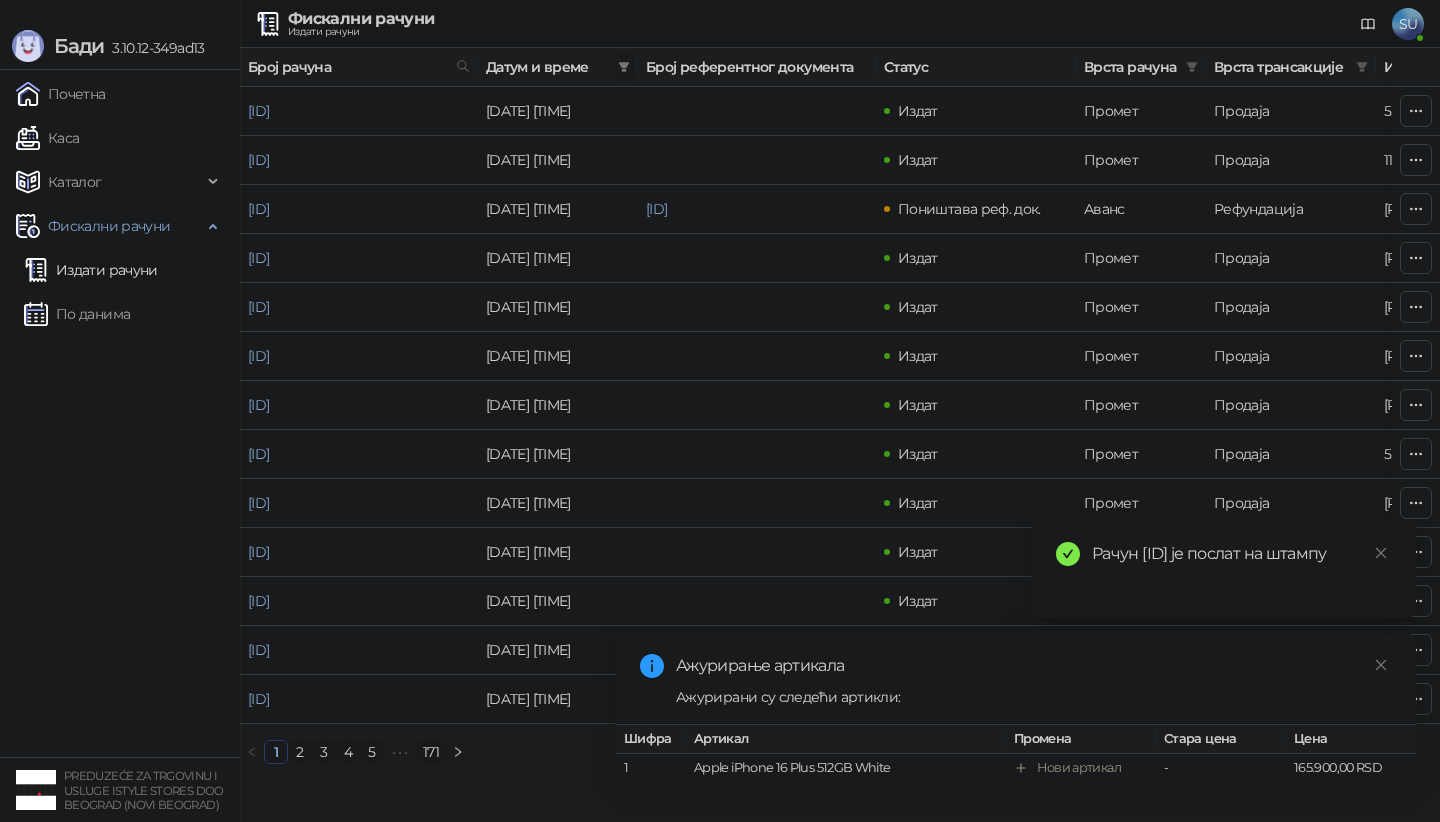 click 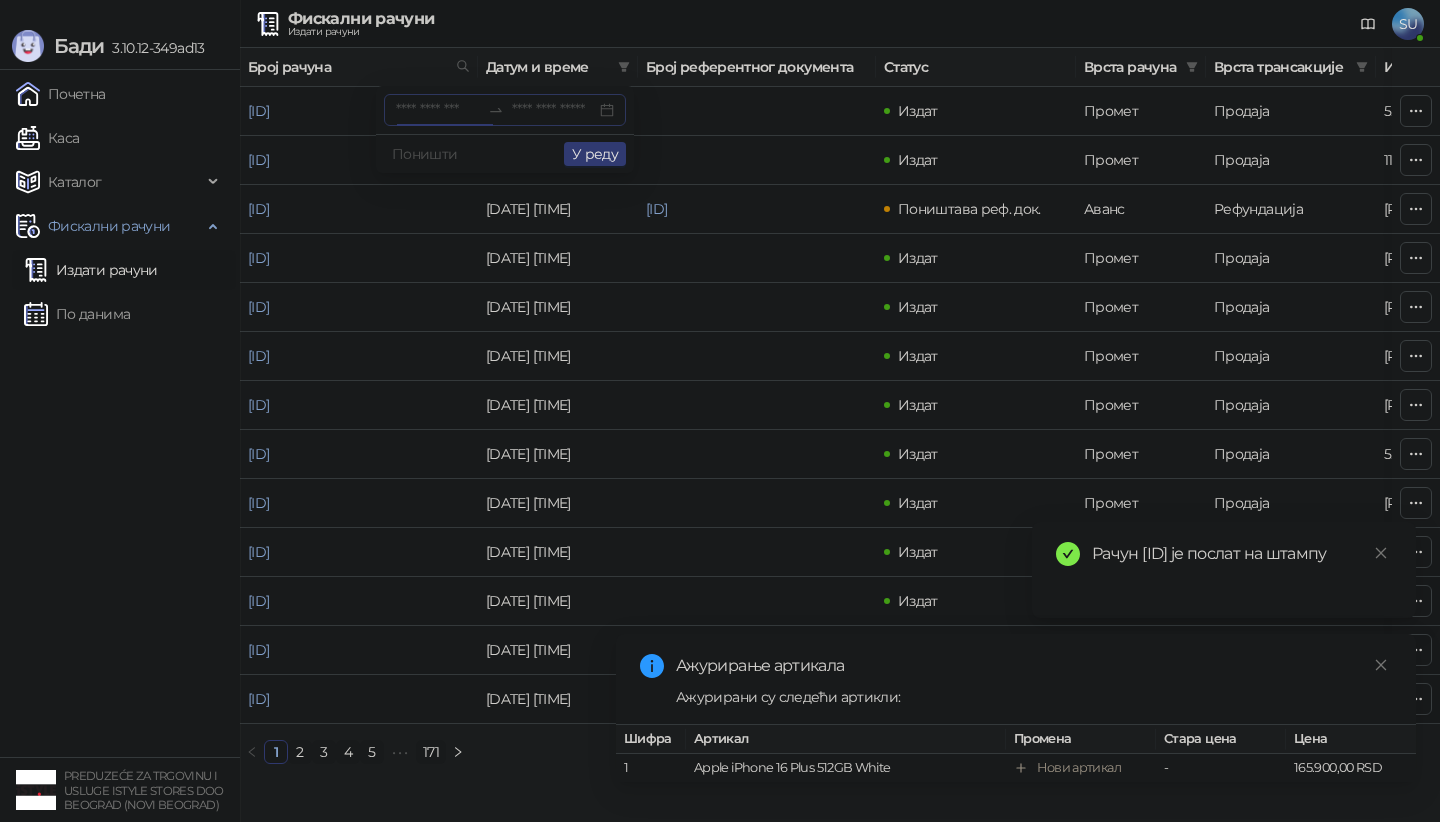click at bounding box center [438, 110] 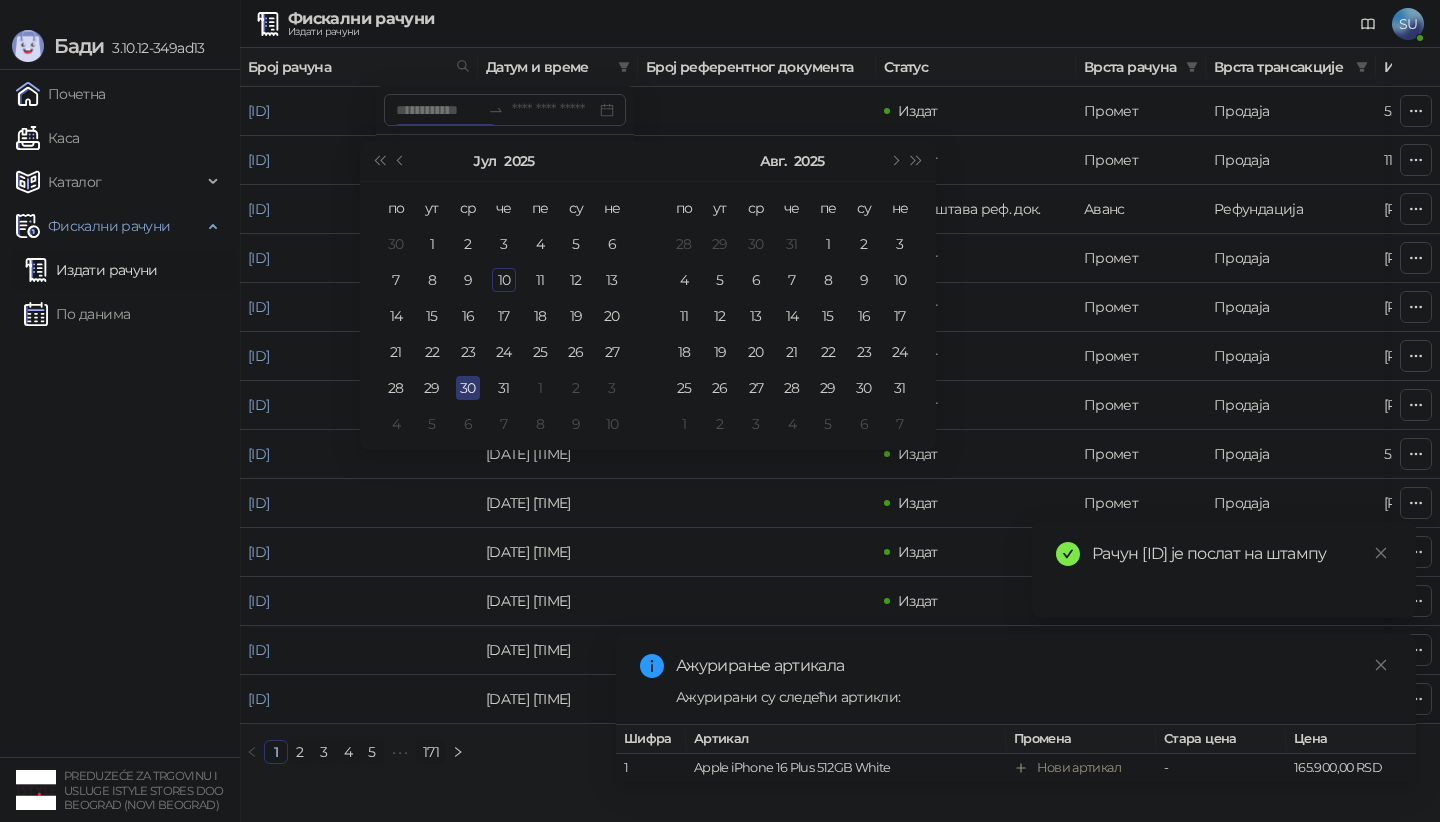 type on "**********" 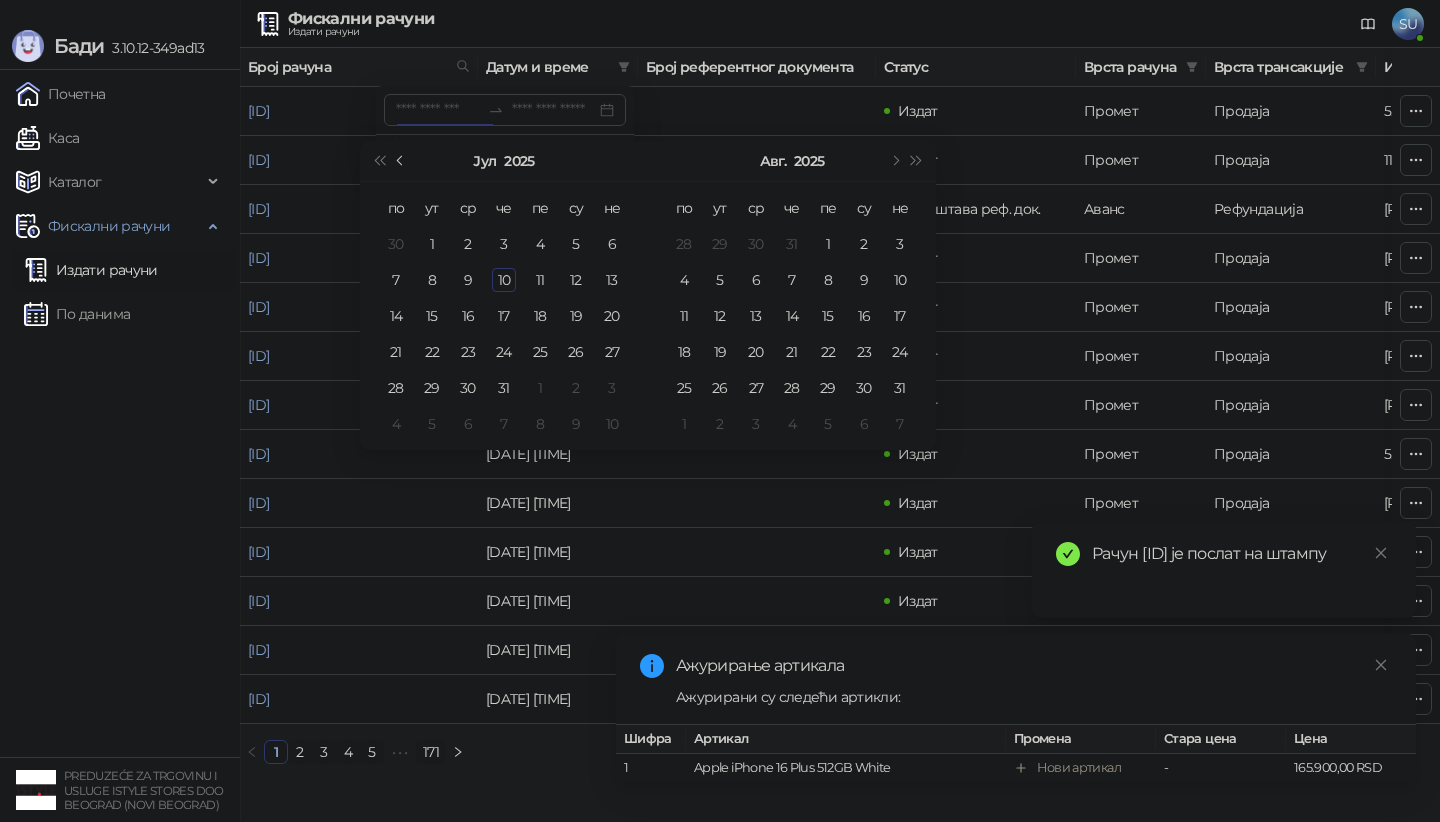 click at bounding box center (402, 161) 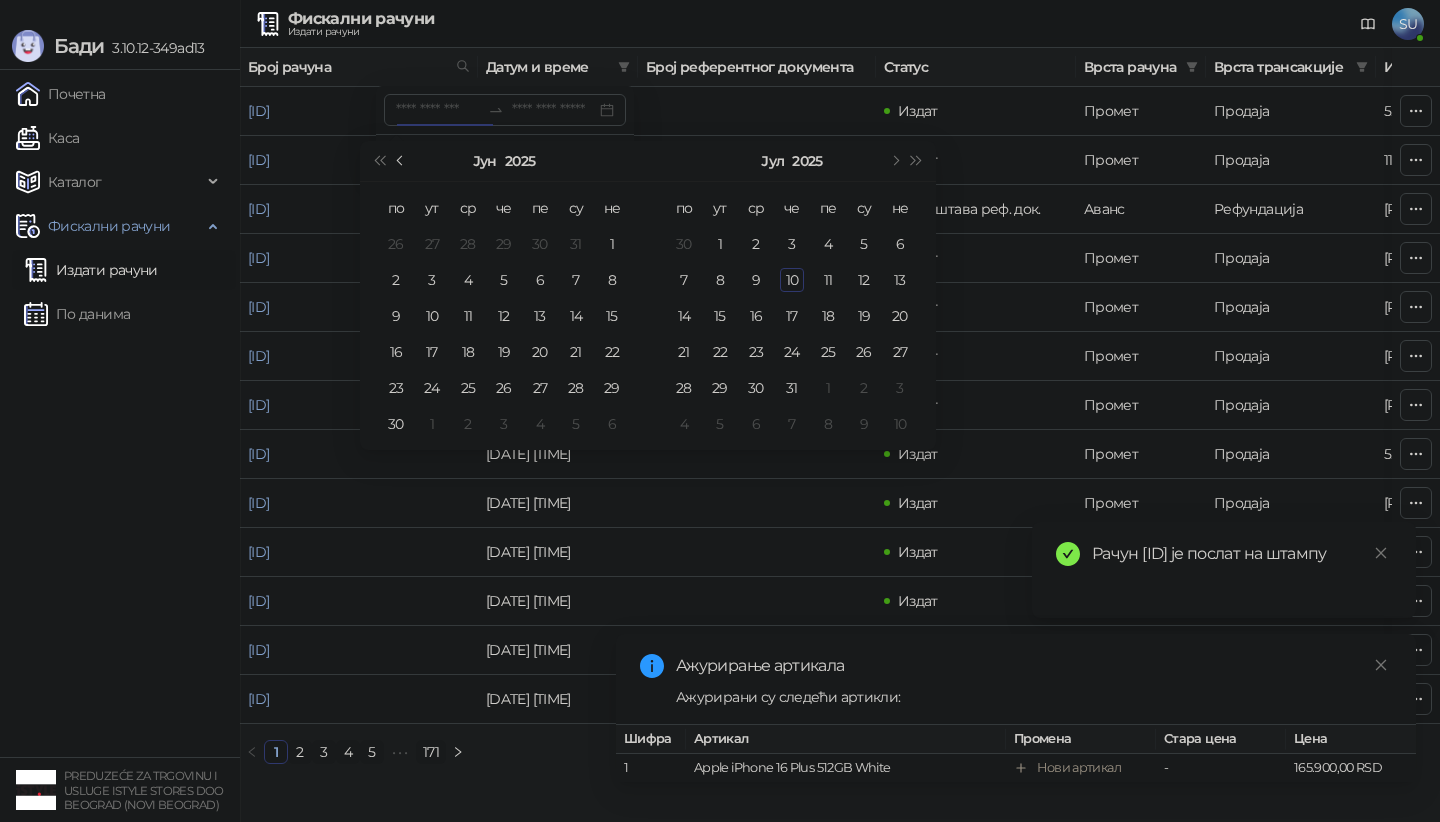 click at bounding box center (402, 161) 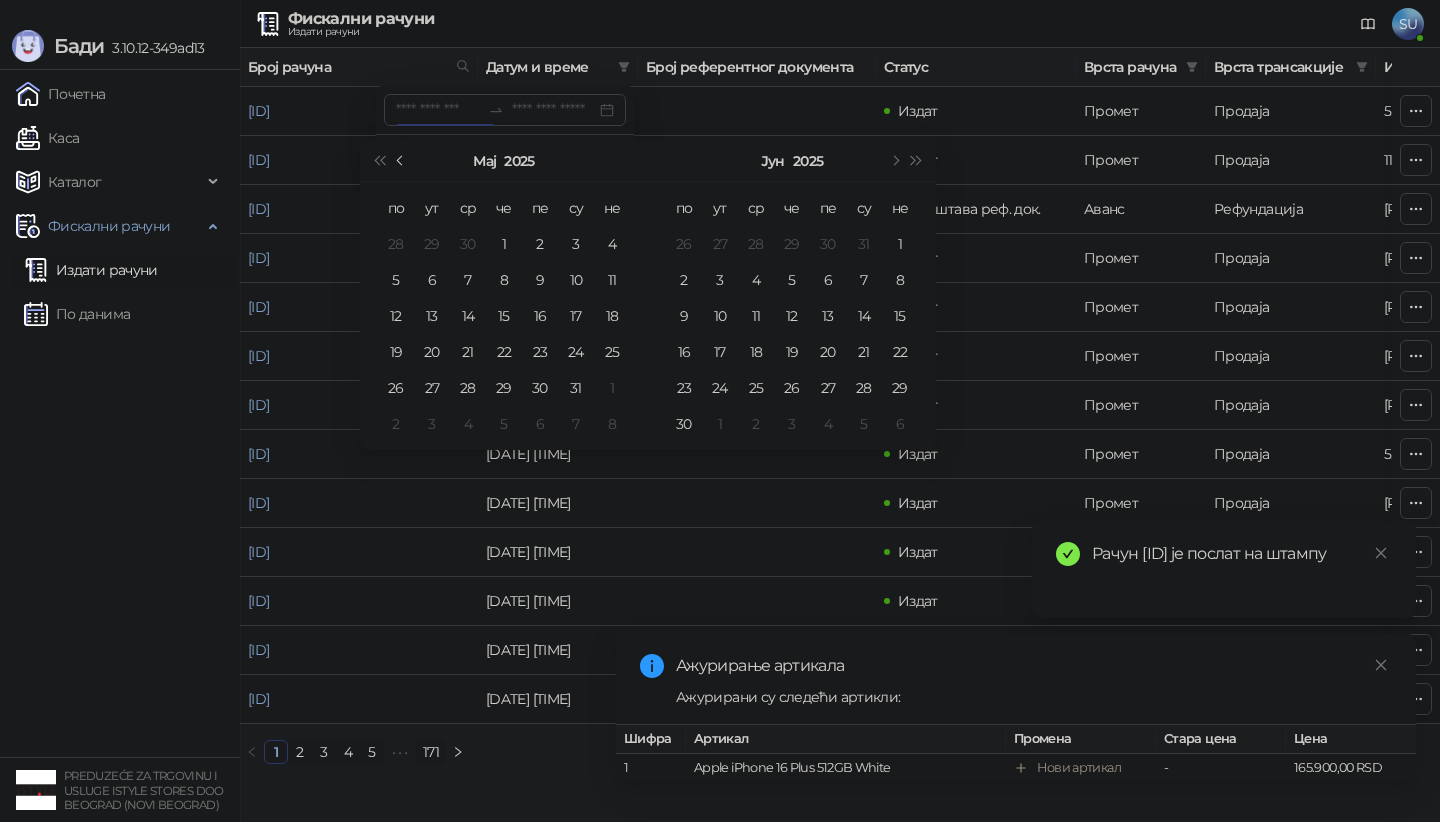 click at bounding box center [402, 161] 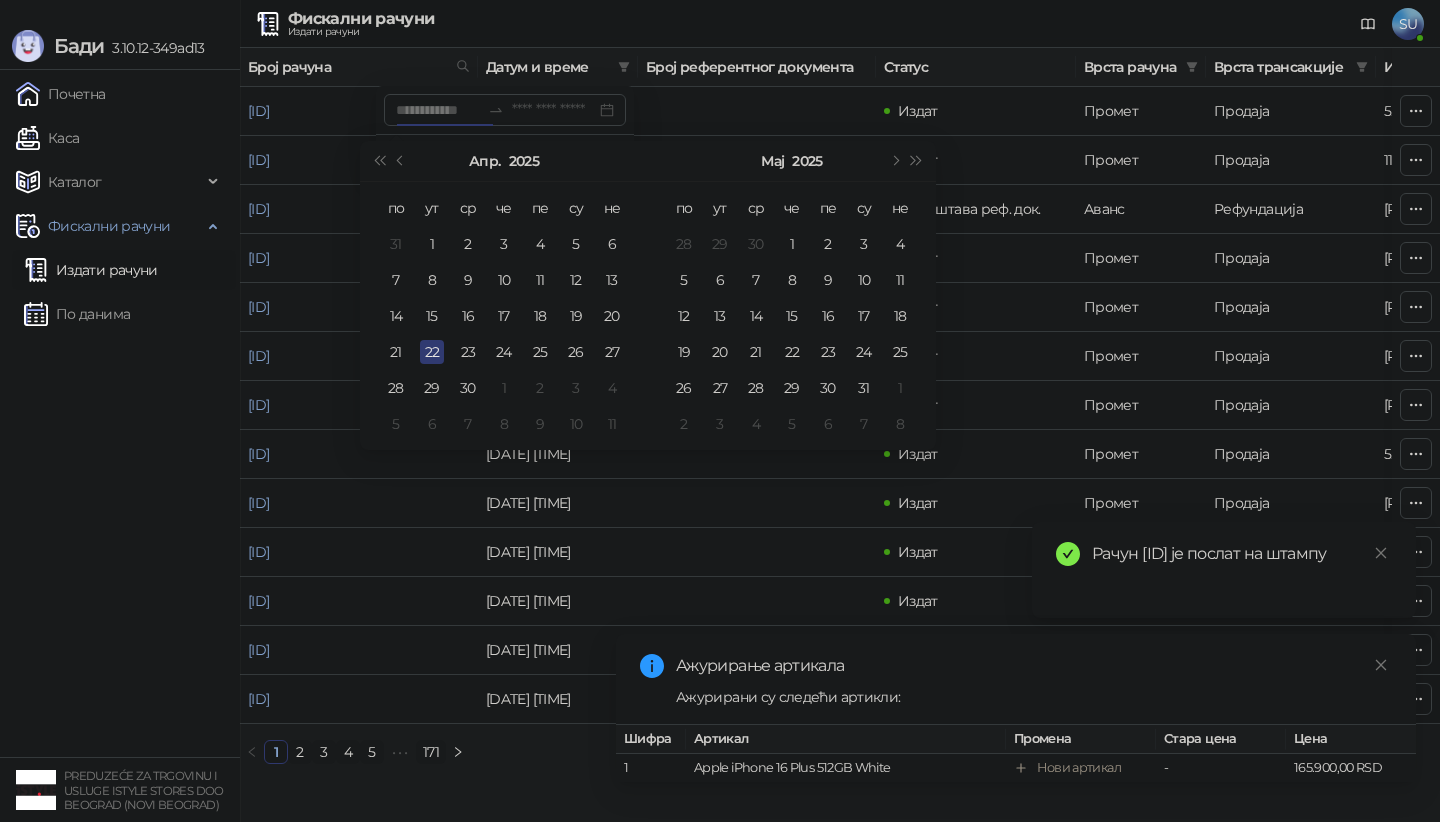 type on "**********" 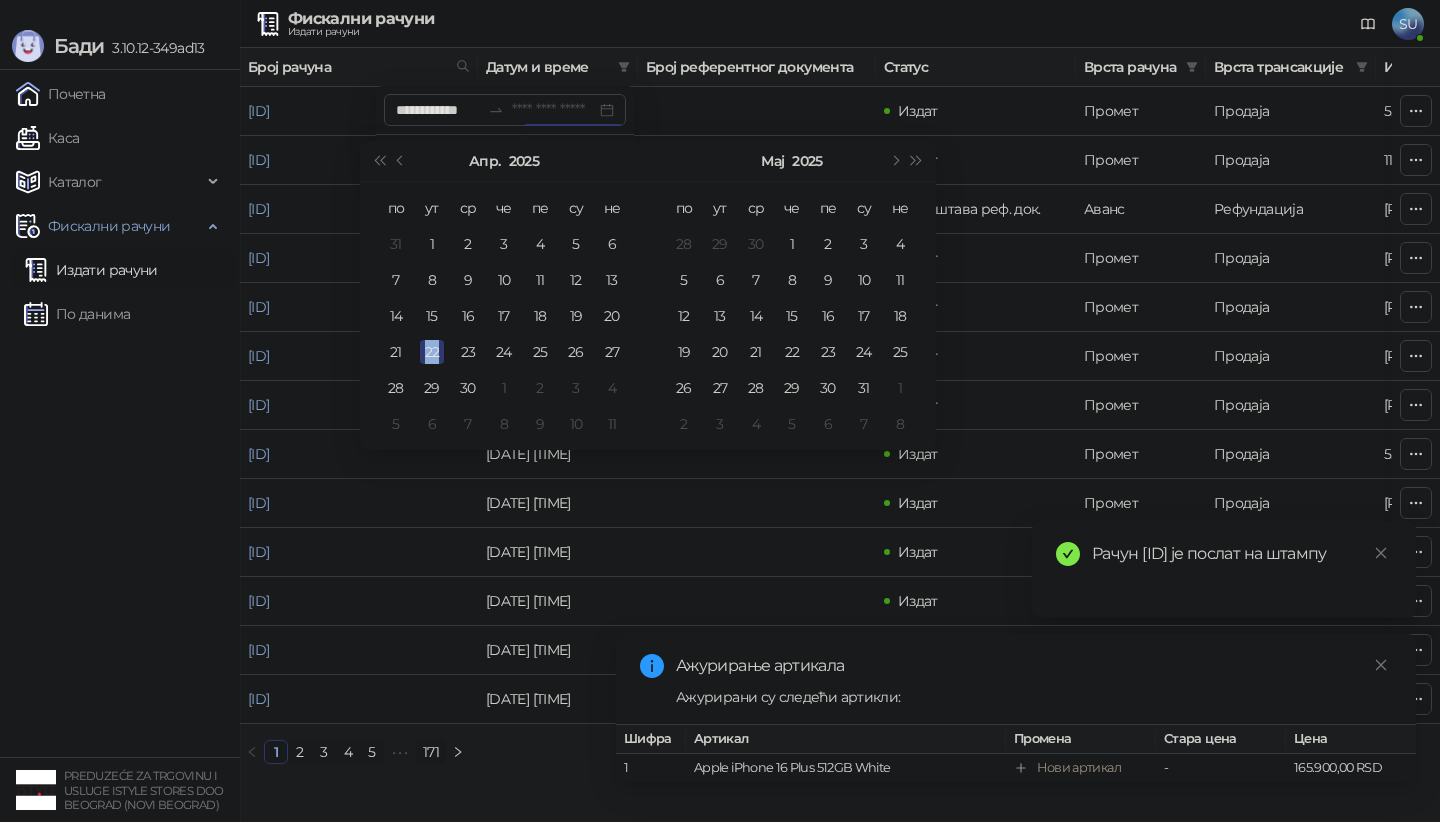 click on "22" at bounding box center [432, 352] 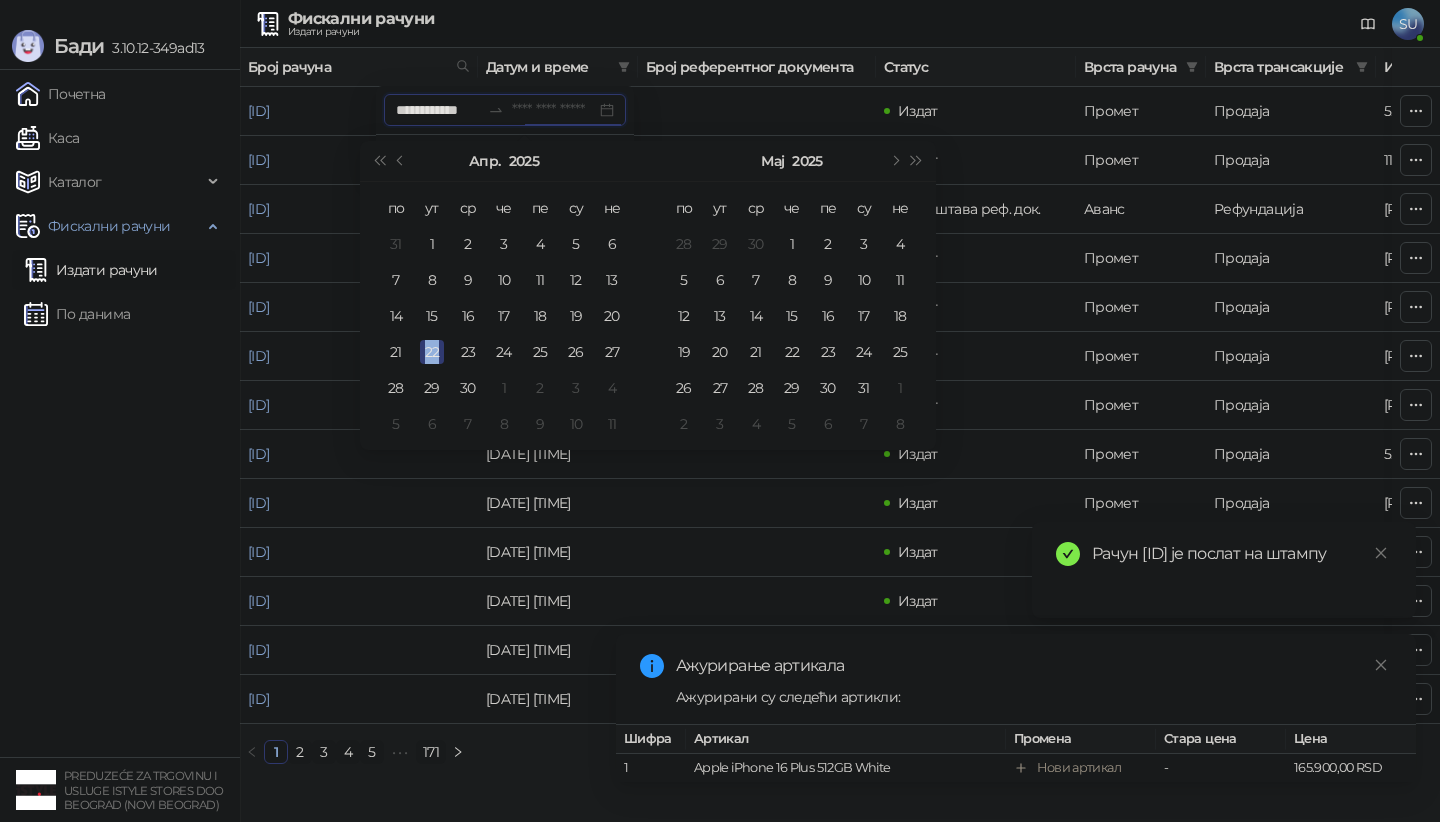 type on "**********" 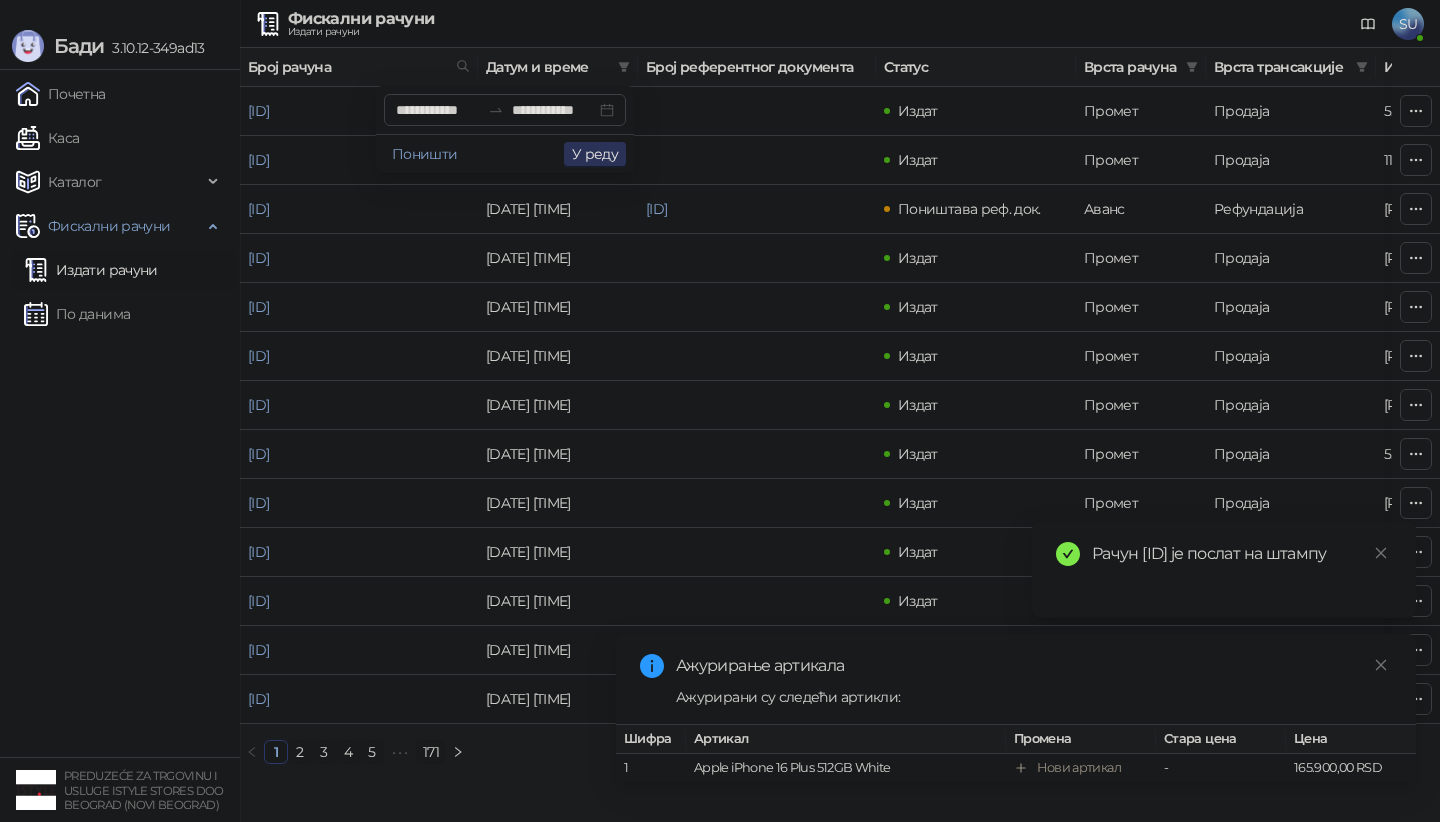 click on "У реду" at bounding box center (595, 154) 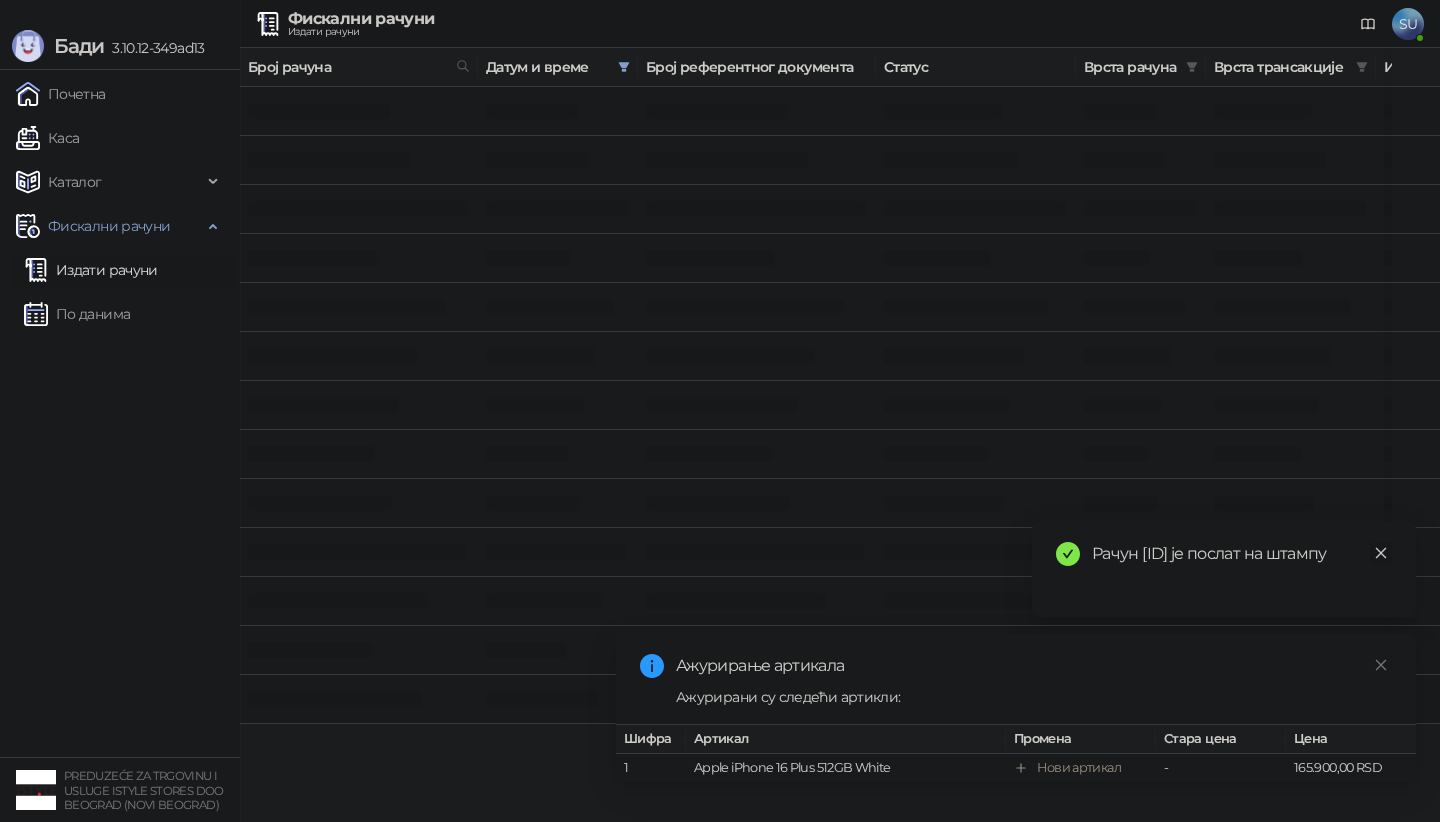click 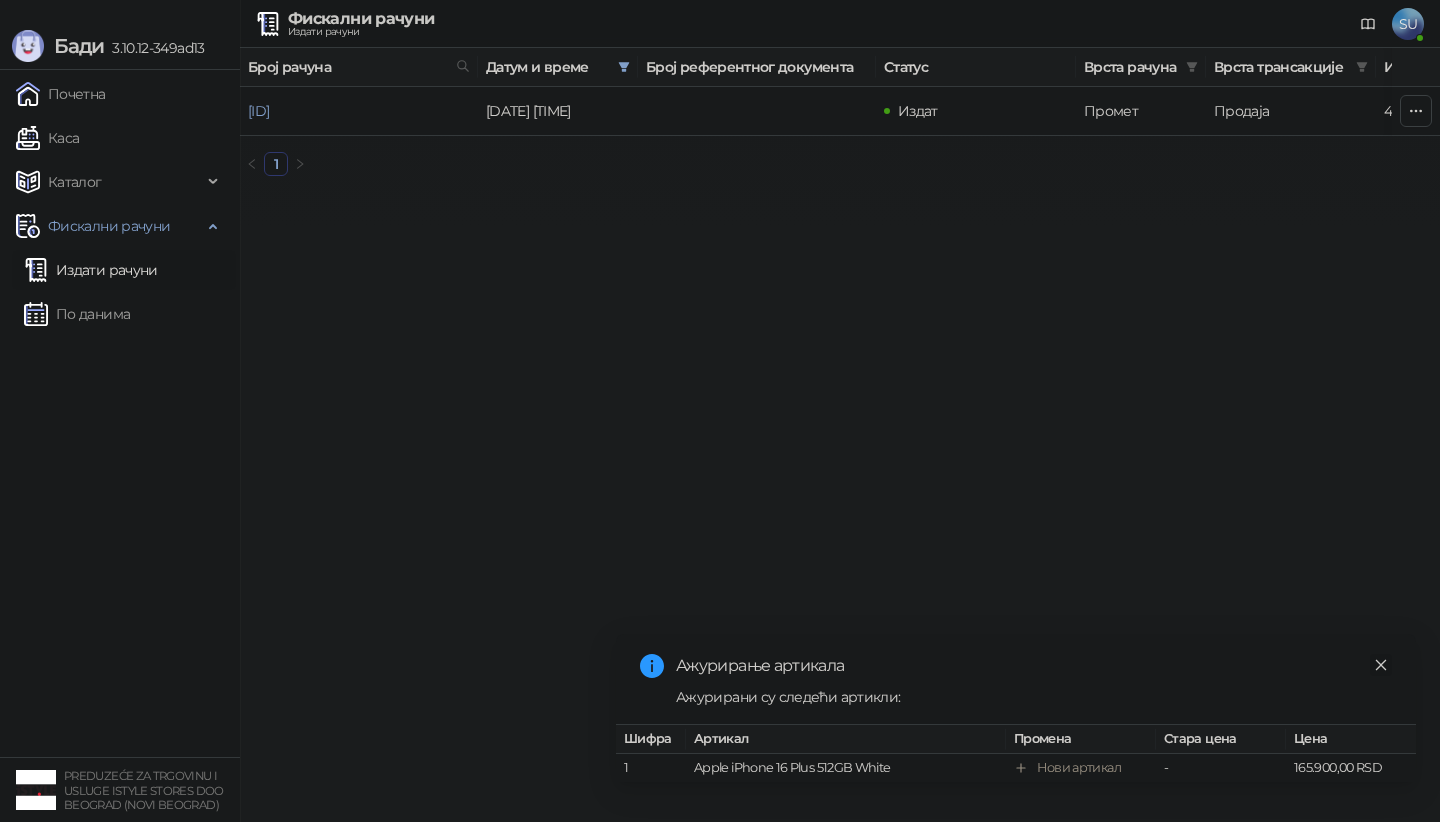 click 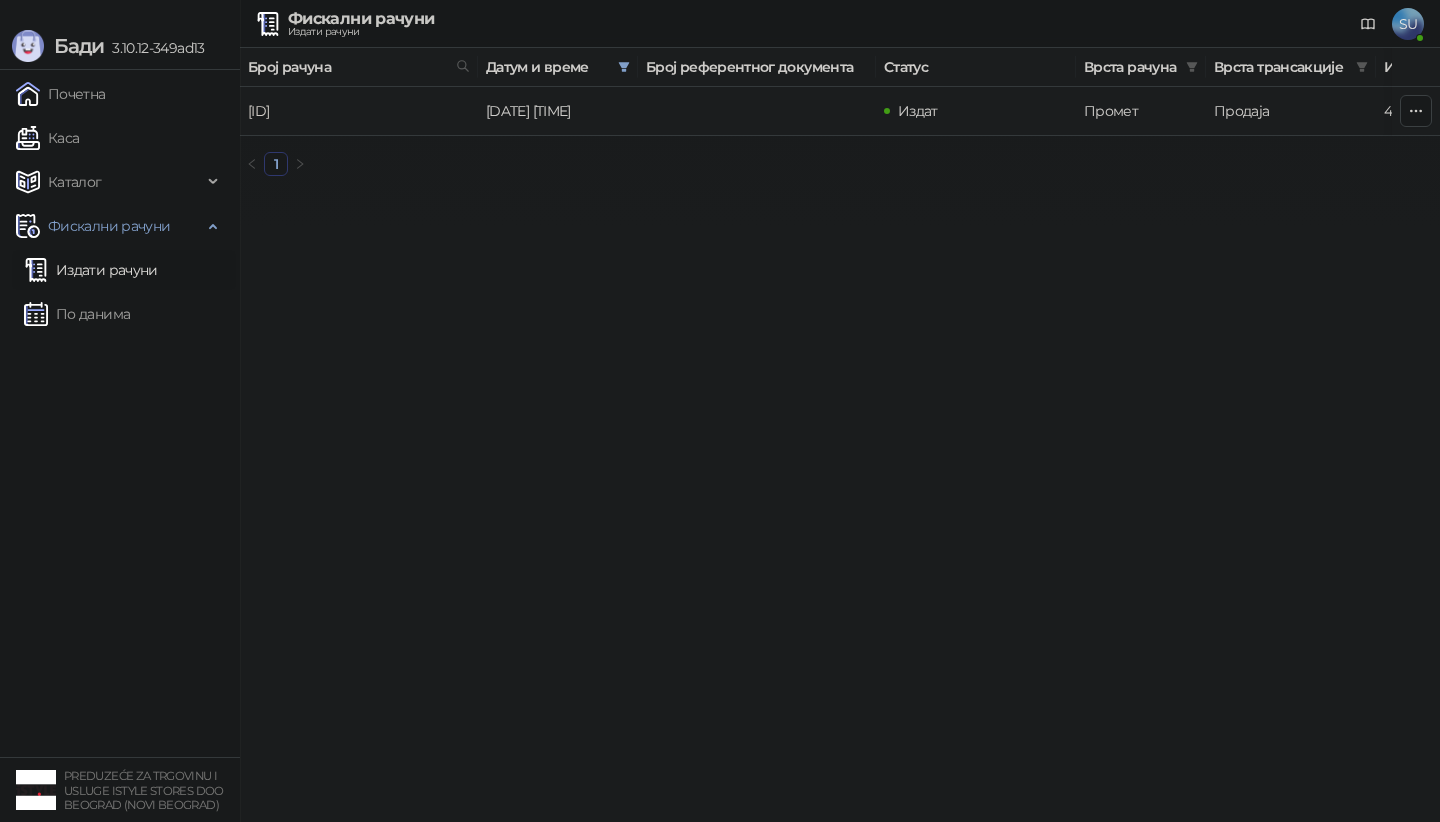 click on "[ID]" at bounding box center (258, 111) 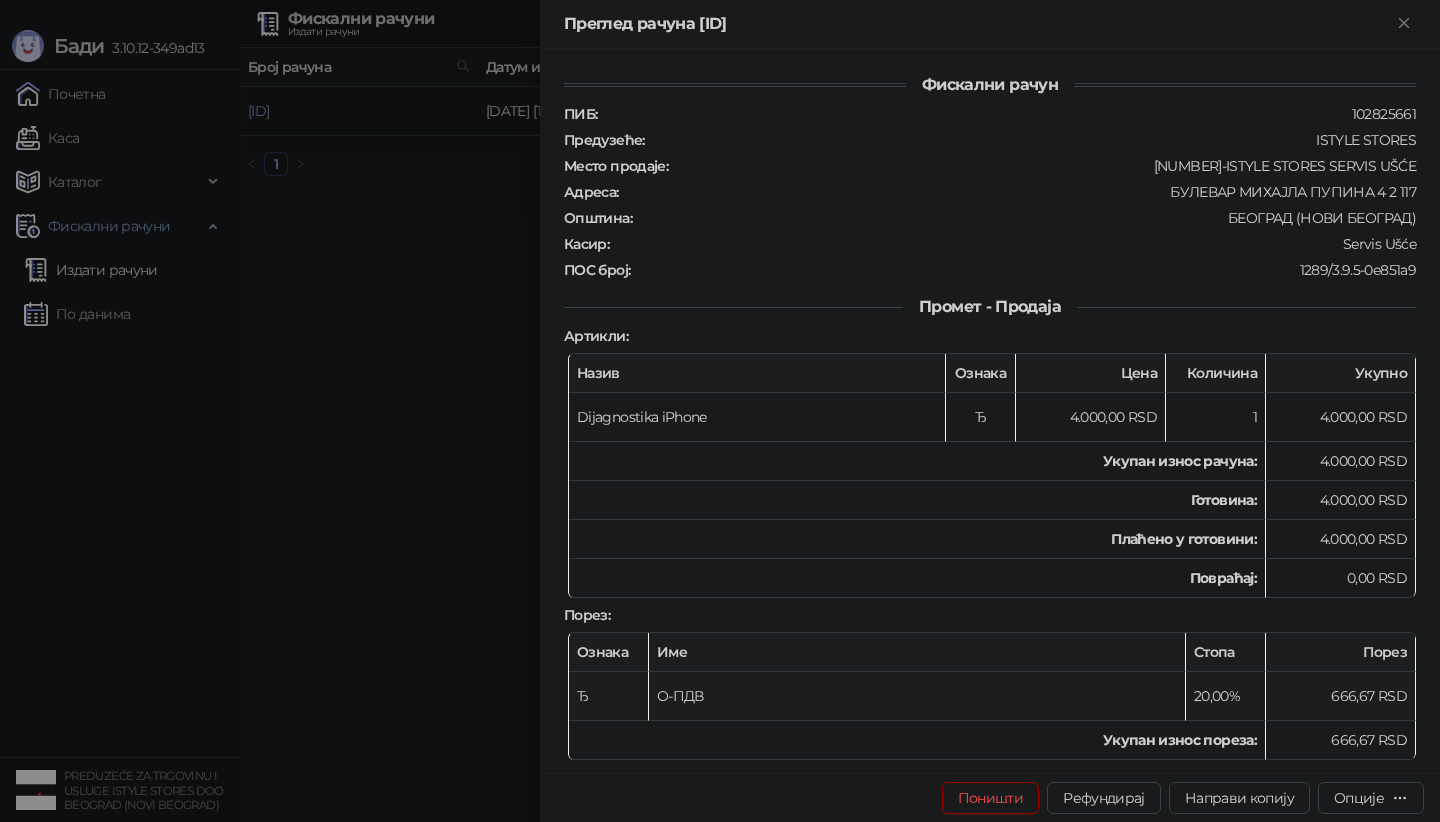 scroll, scrollTop: 377, scrollLeft: 0, axis: vertical 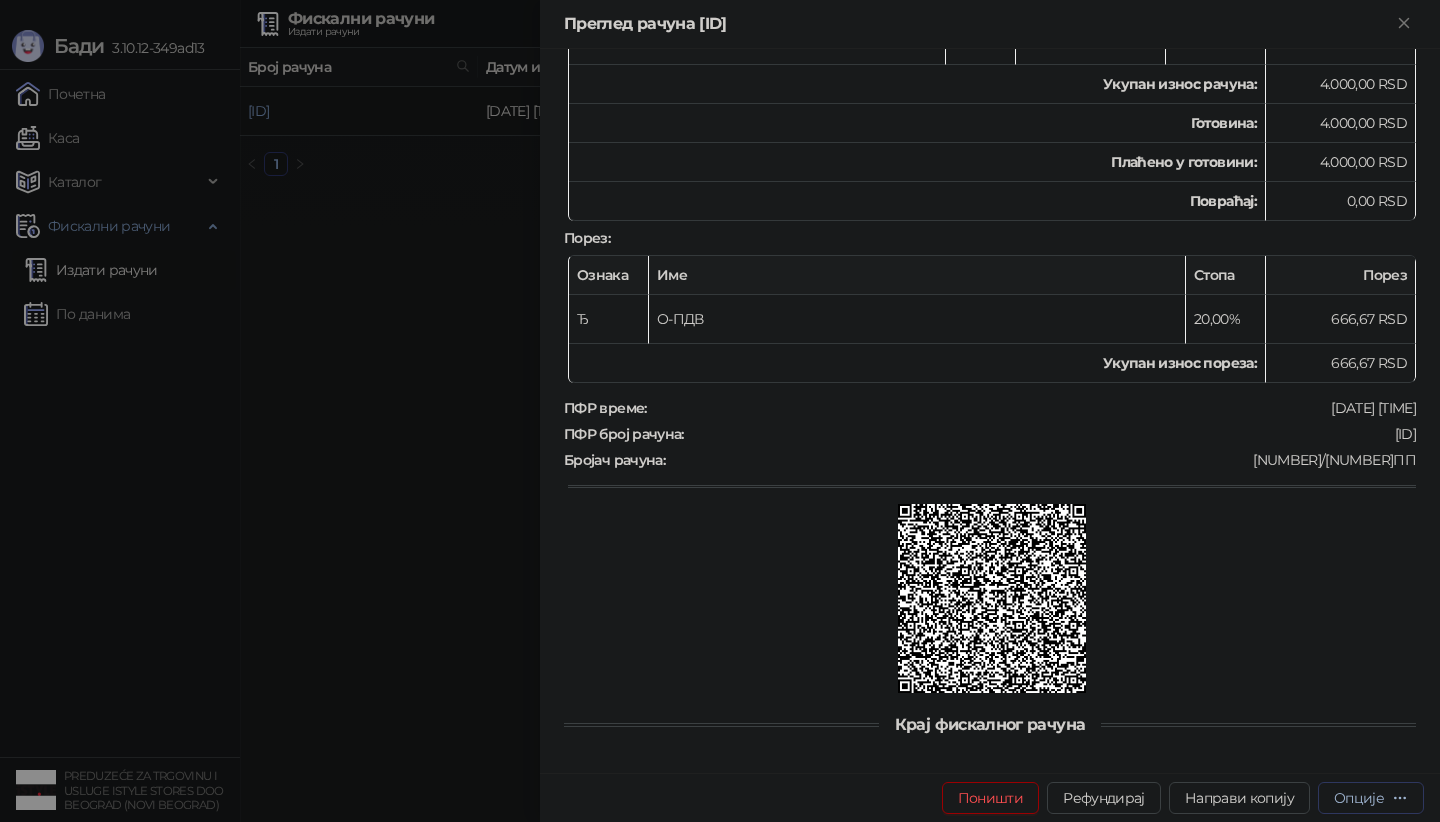 click on "Опције" at bounding box center (1359, 798) 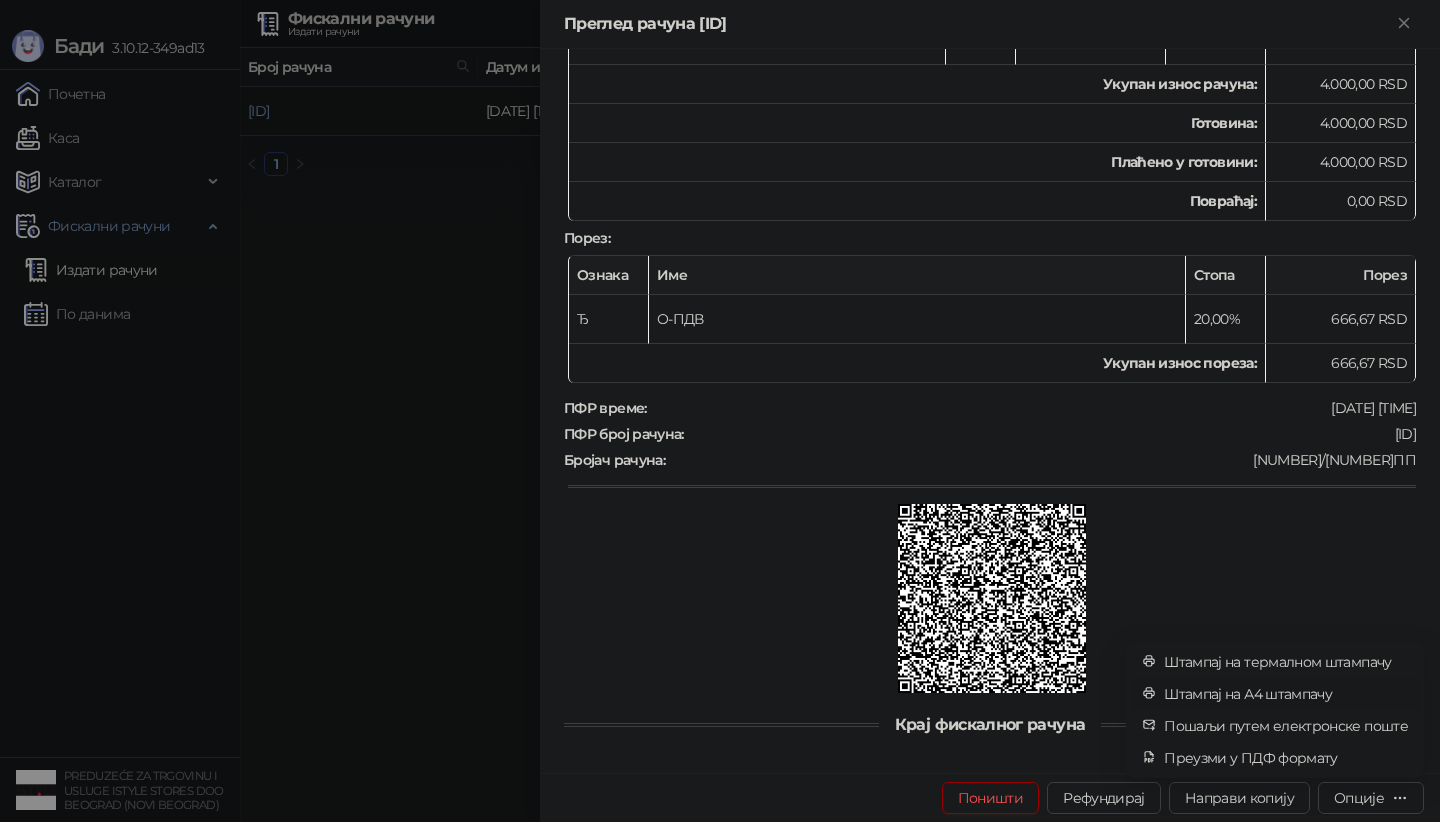 click on "Штампај на А4 штампачу" at bounding box center [1286, 694] 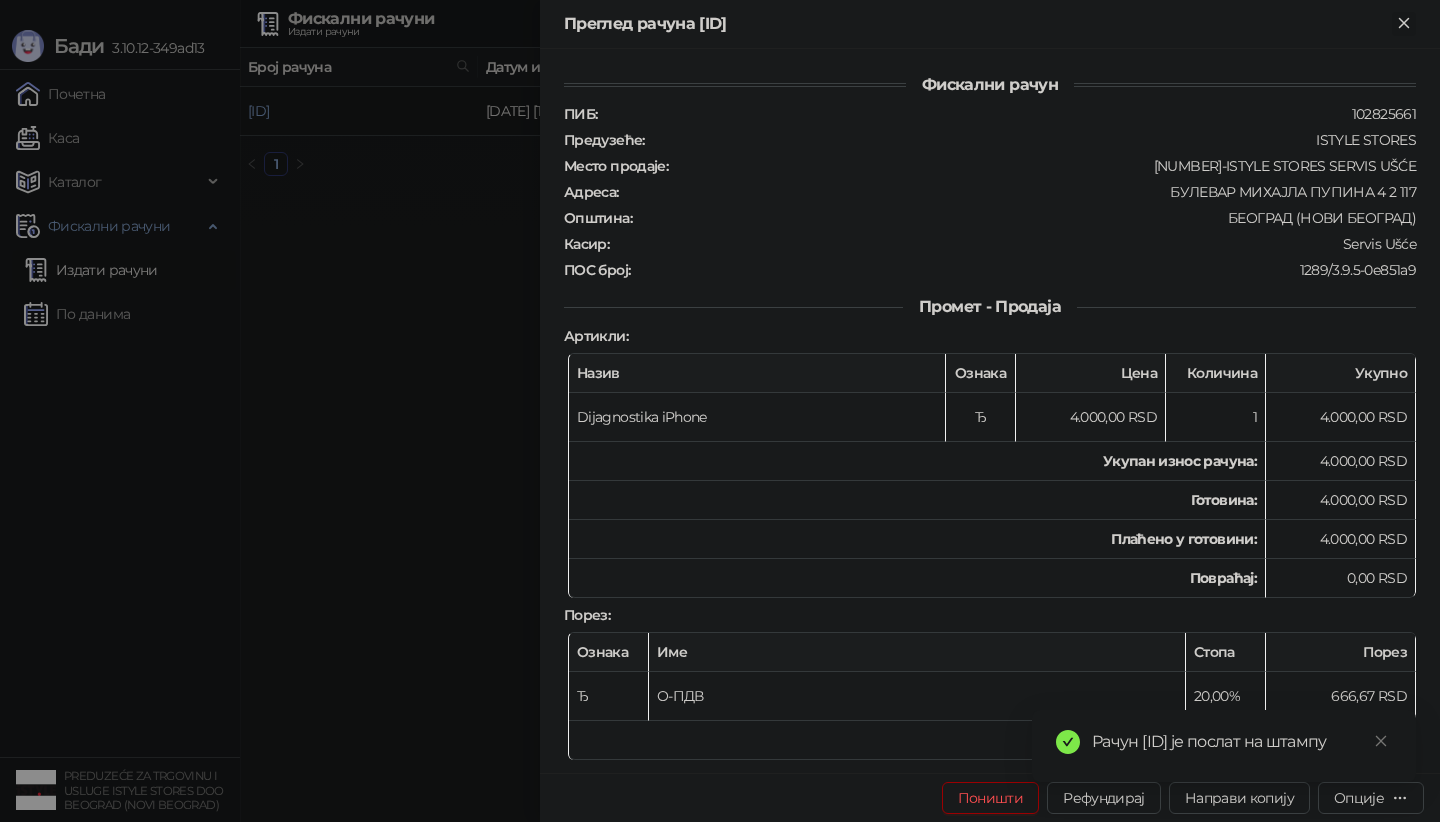 click at bounding box center [1404, 24] 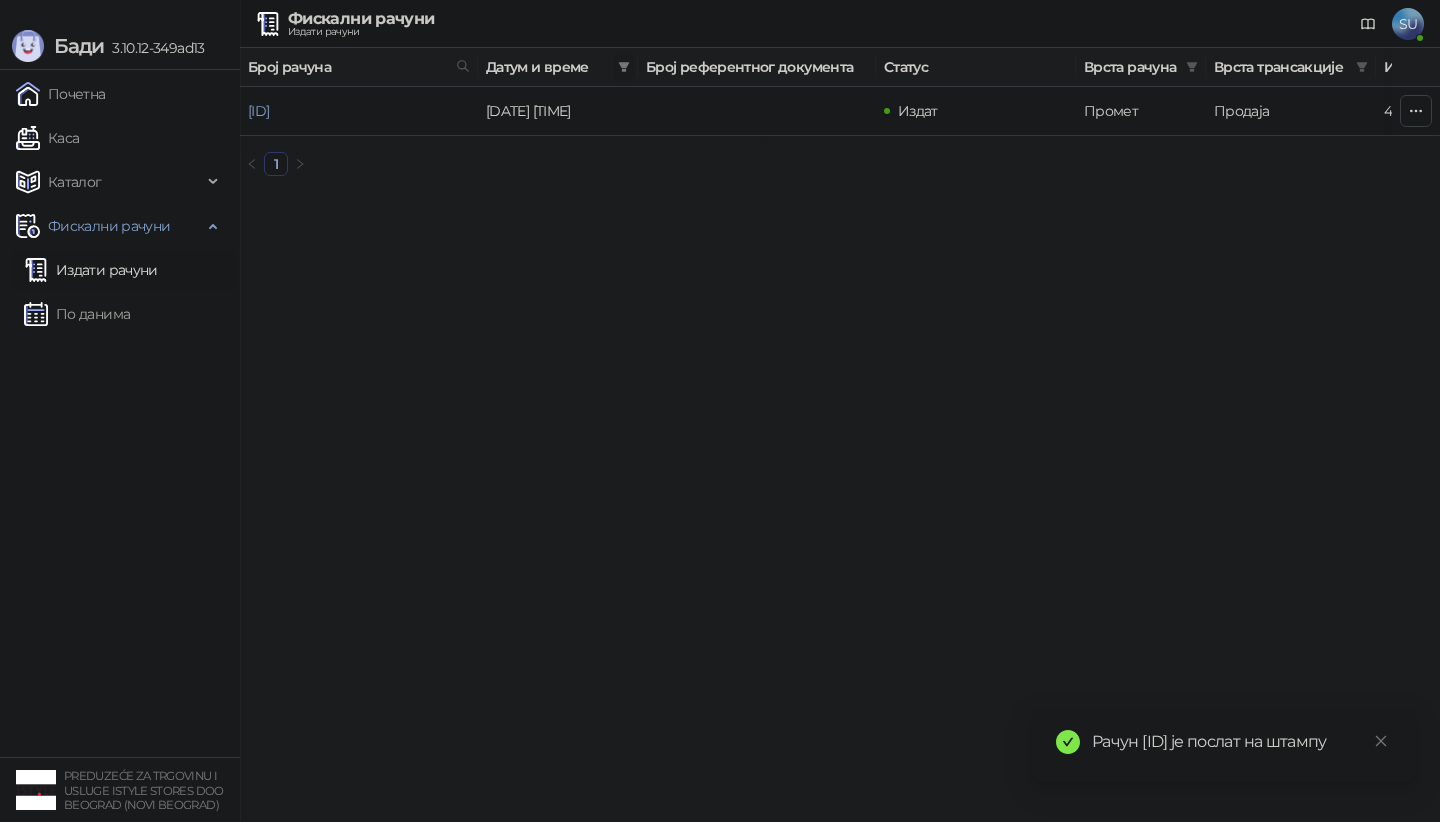 click at bounding box center [624, 67] 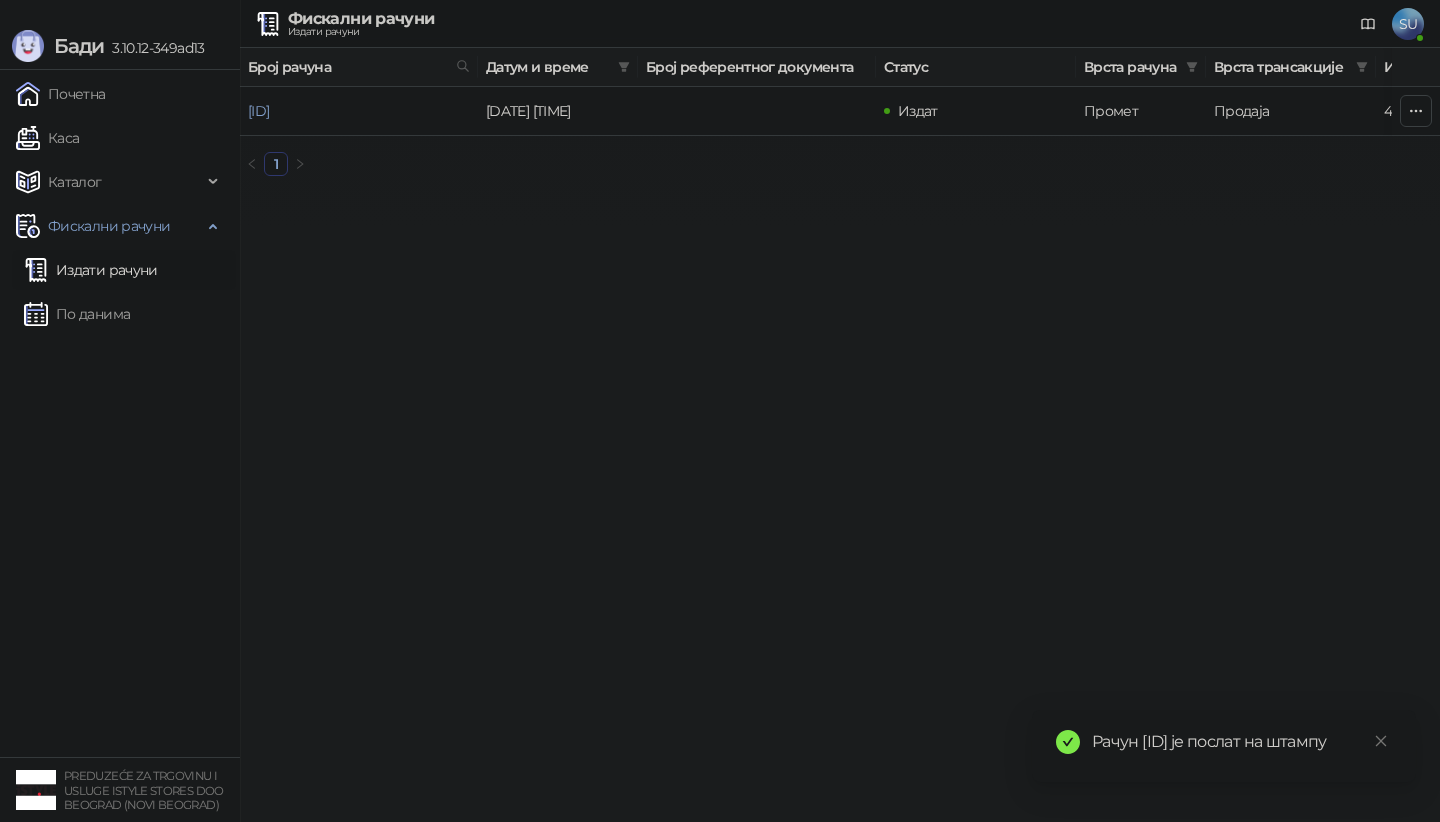 click on "Бади 3.10.12-[HASH] Почетна Каса Каталог Фискални рачуни Издати рачуни По данима PREDUZEĆE ЗА TRGOVINU I USLUGE ISTYLE STORES DOO [CITY] ([DISTRICT]) Фискални рачуни Издати рачуни SU Број рачуна Датум и време Број референтног документа Статус Врста рачуна Врста трансакције Износ Касир Продајно место                     [ID] [DATE] [TIME] Издат Промет Продаја [PRICE] RSD Servis Ušće iStyle Servis Ušće 1 ФИСКАЛНИ РАЧУН [NUMBER] ISTYLE STORES [NUMBER]-ISTYLE STORES SERVIS UŠĆE БУЛЕВАР МИХАЈЛА ПУПИНА 4  2 117 [CITY] ([DISTRICT]) Касир: Servis Ušće ИД купца: [ID] ЕСИР број: [NUMBER]/[NUMBER]-[HASH] ПРОМЕТ - ПРОДАЈА Артикли   Назив Цена Кол. Укупно 1   #" at bounding box center (720, 96) 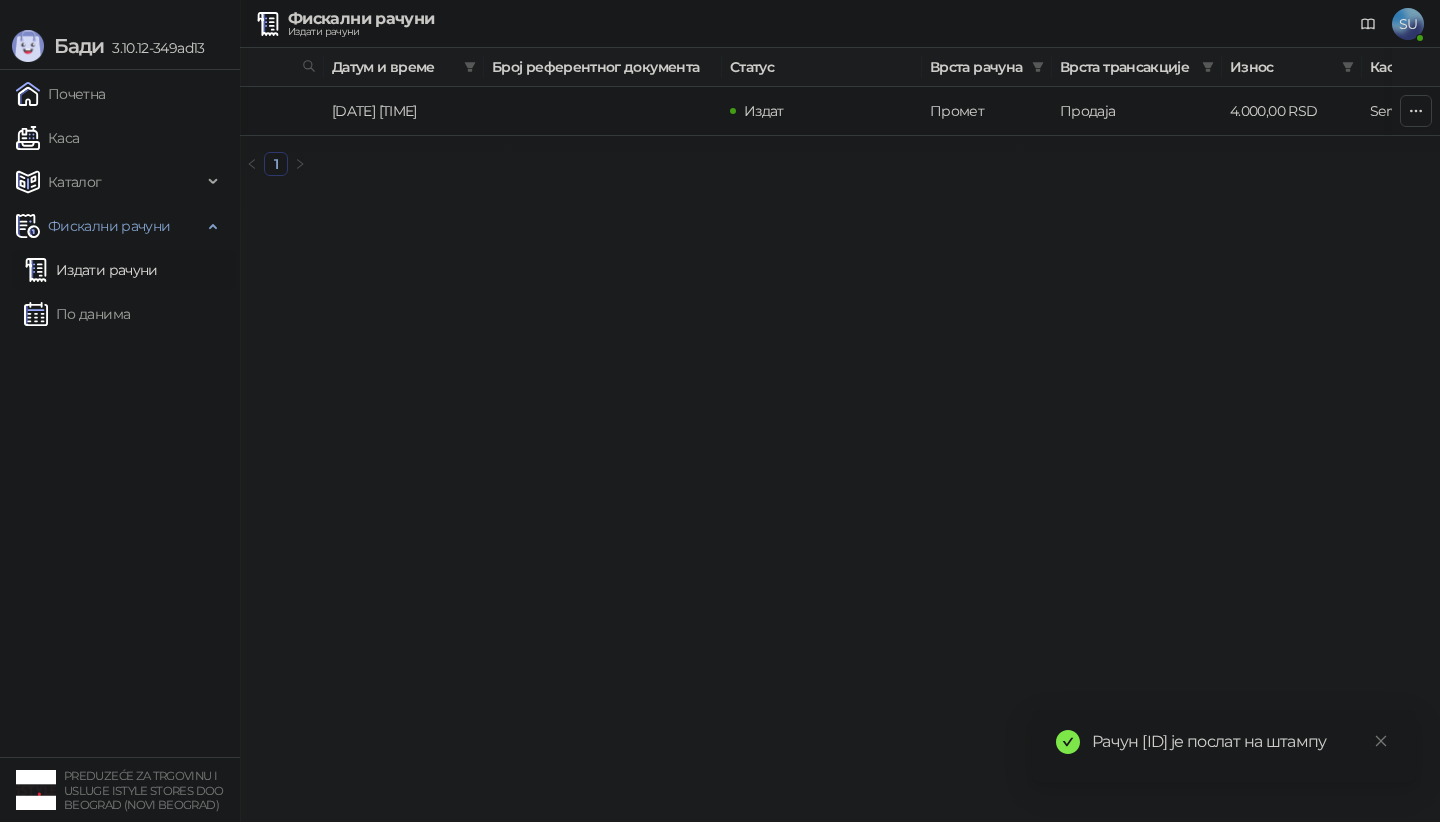 scroll, scrollTop: 0, scrollLeft: 0, axis: both 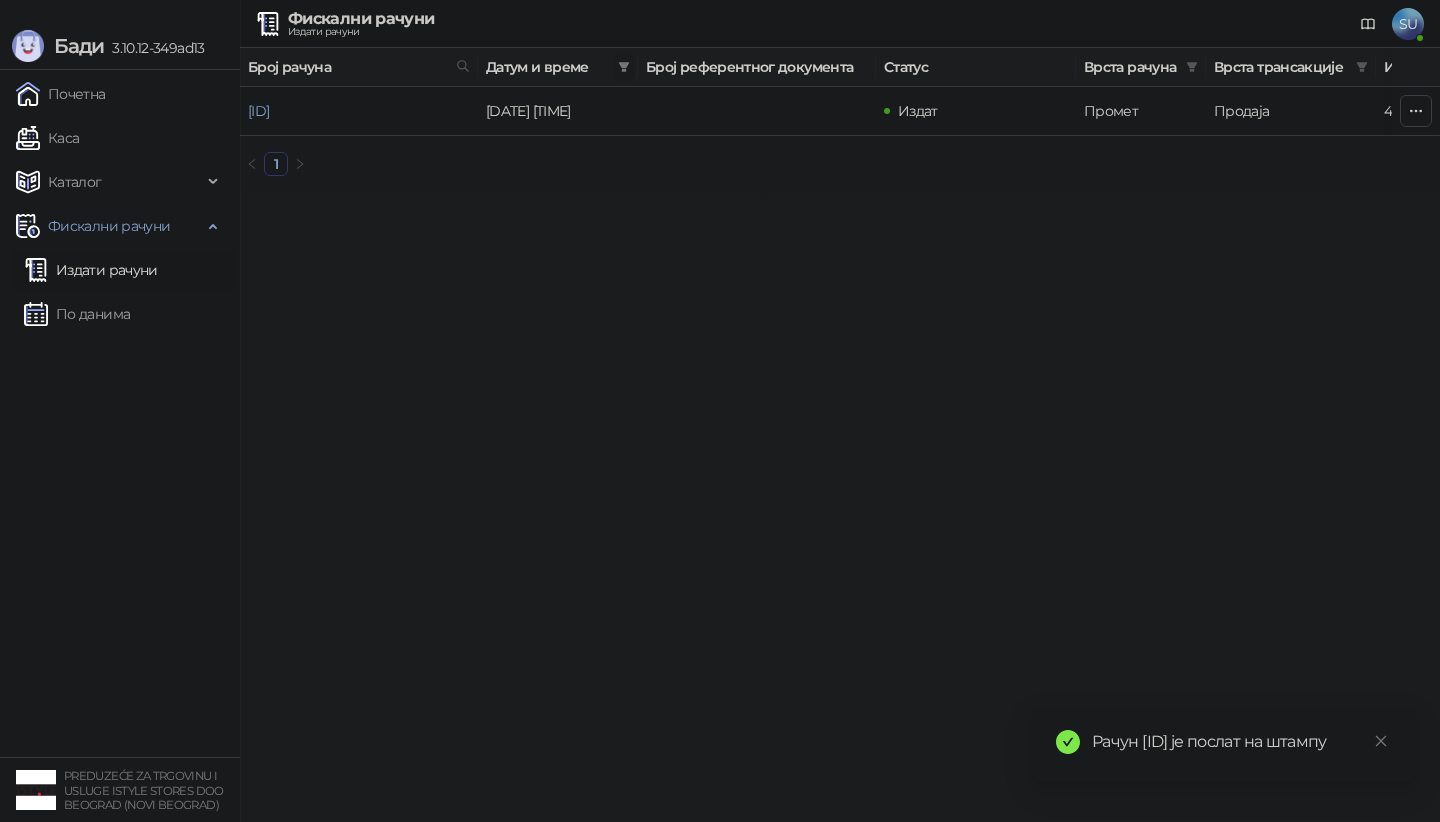 click 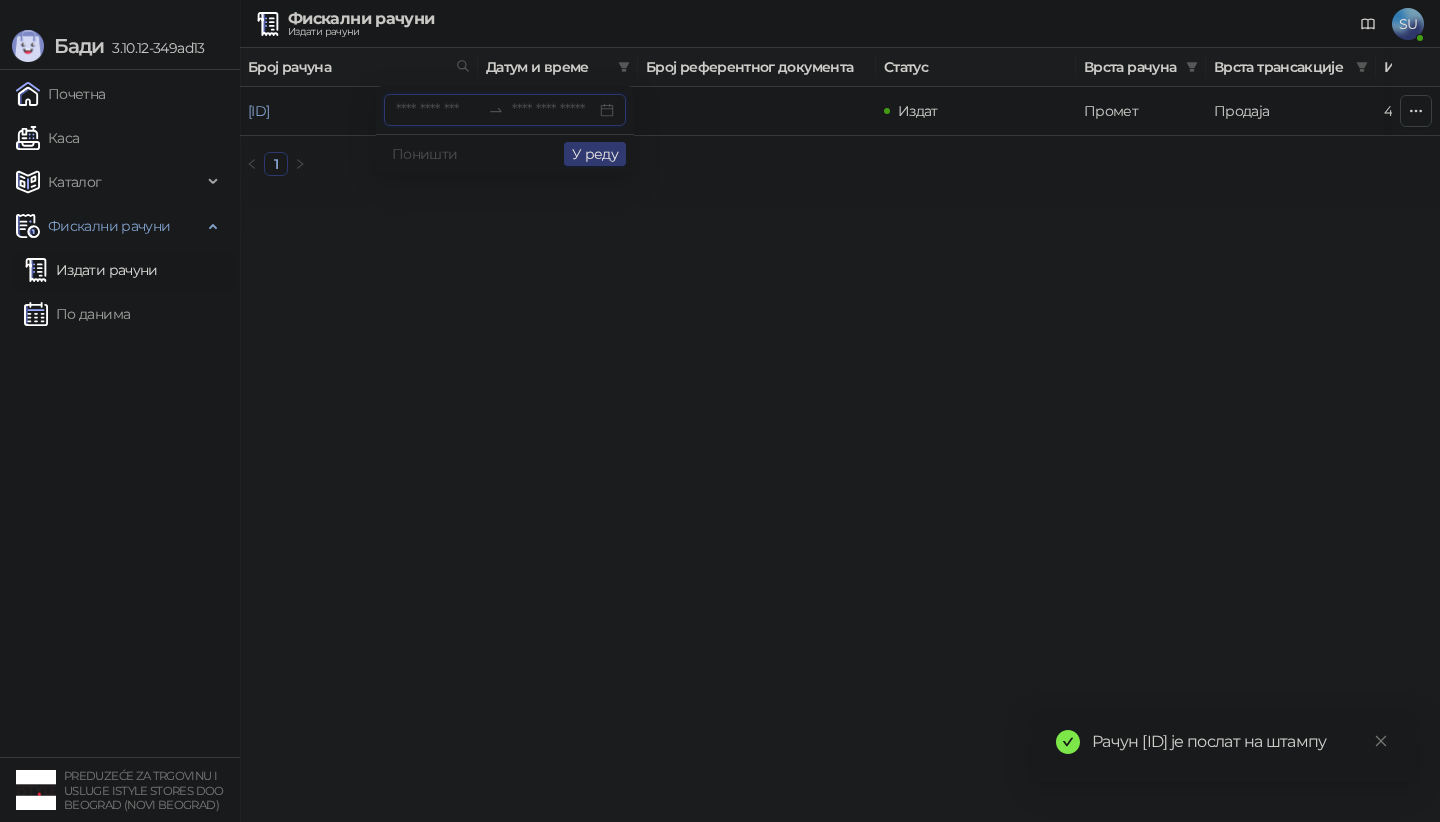 click at bounding box center [438, 110] 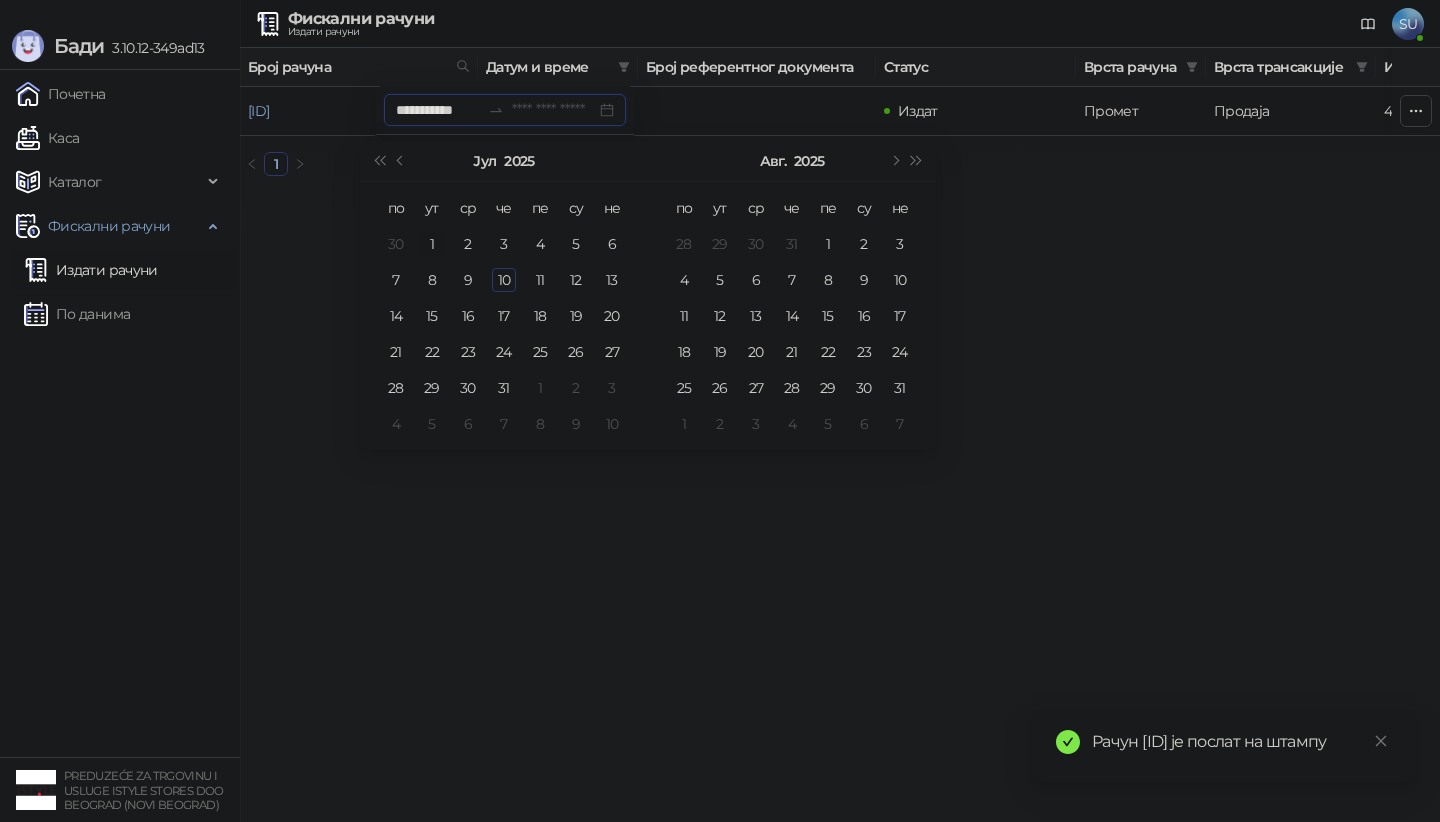type on "**********" 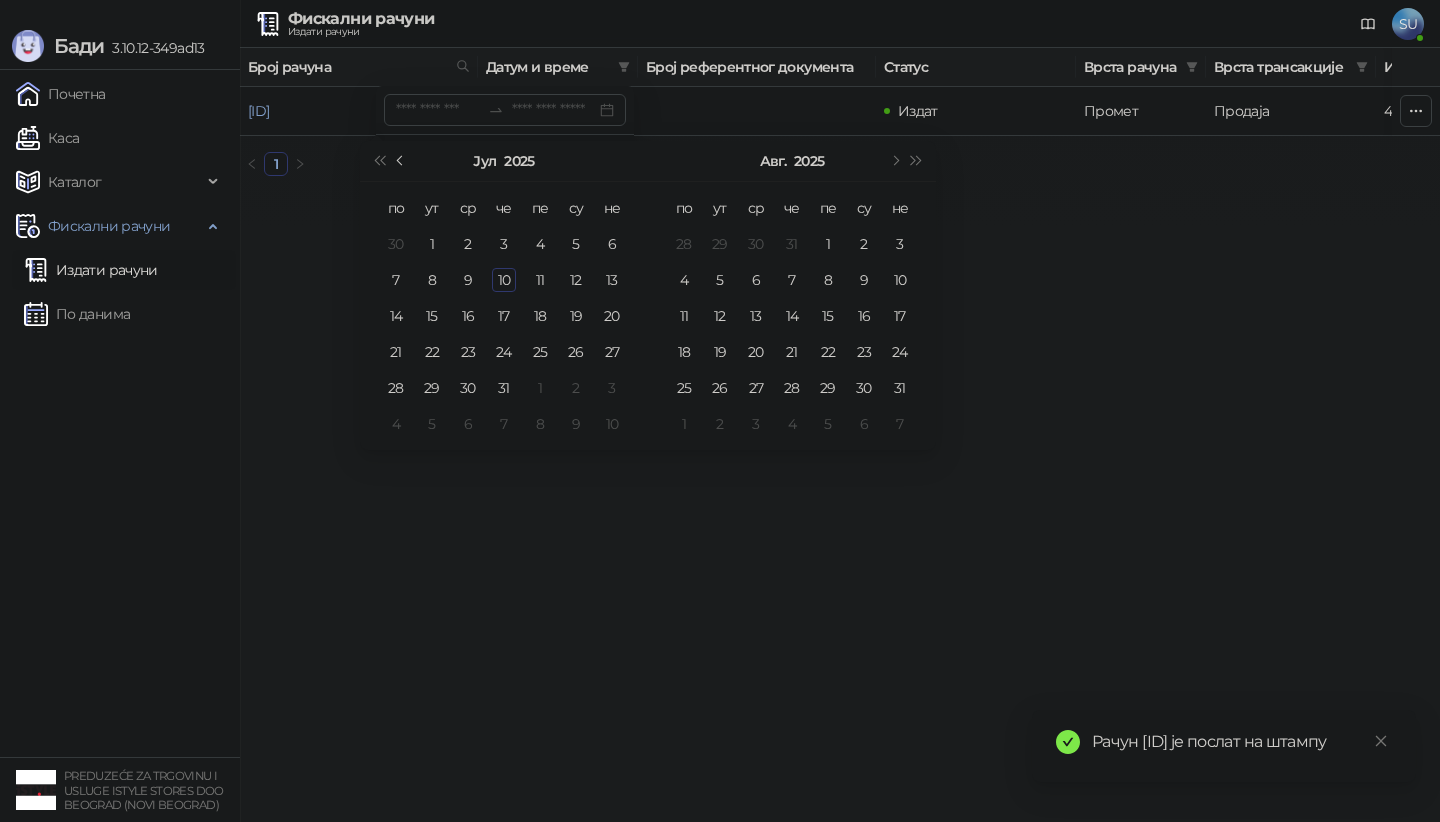 click at bounding box center [401, 161] 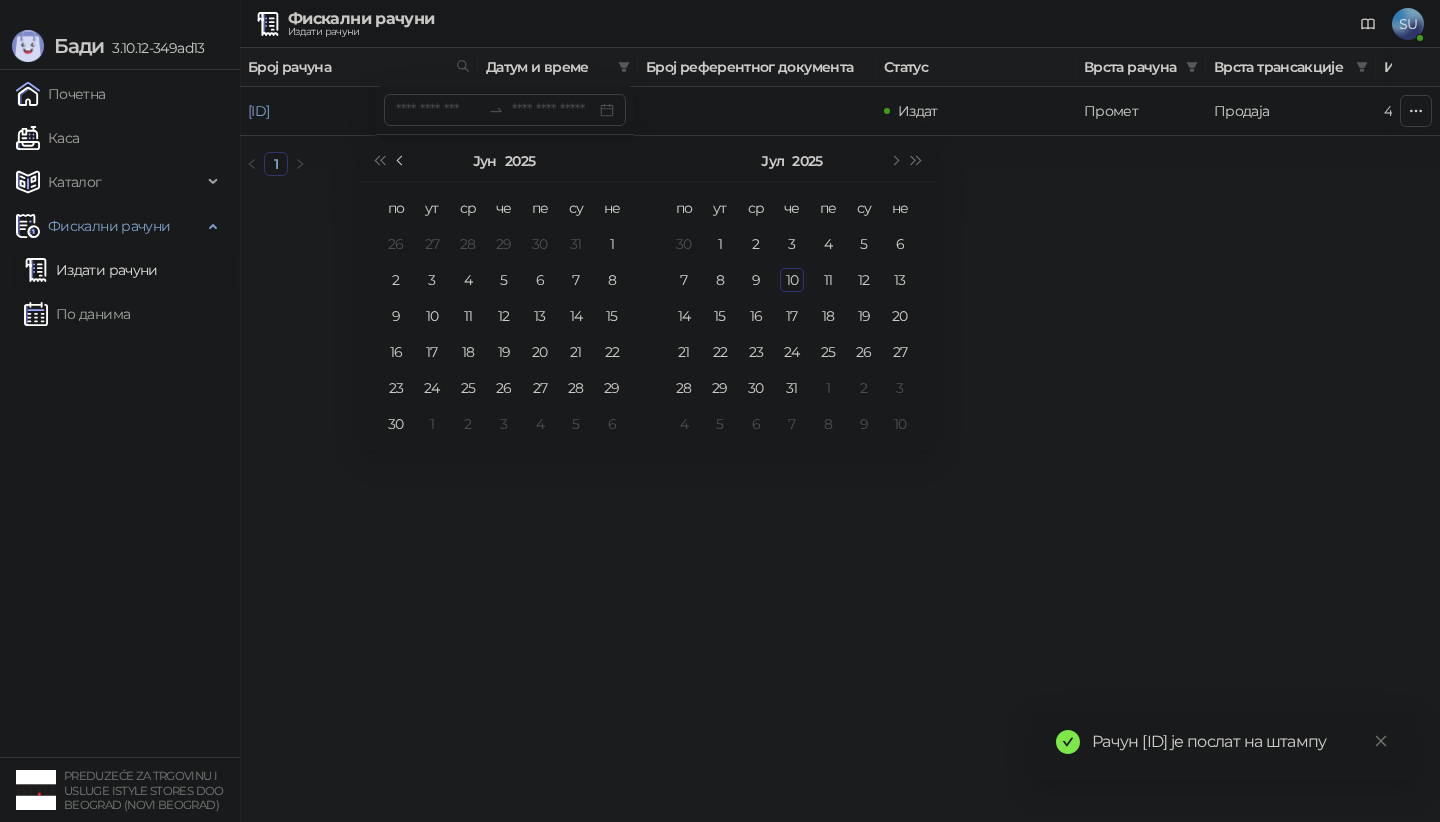 click at bounding box center (401, 161) 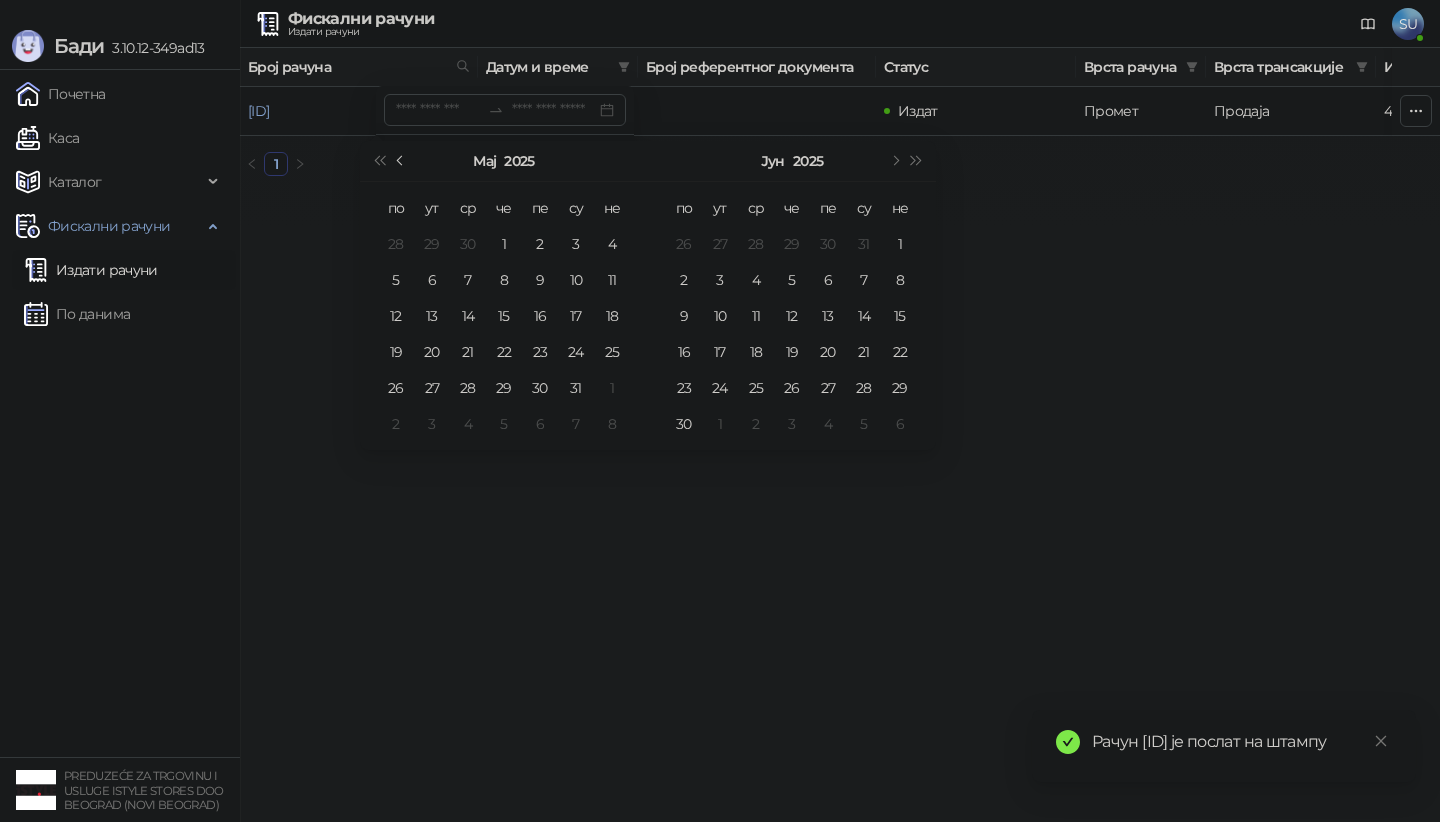 click at bounding box center (401, 161) 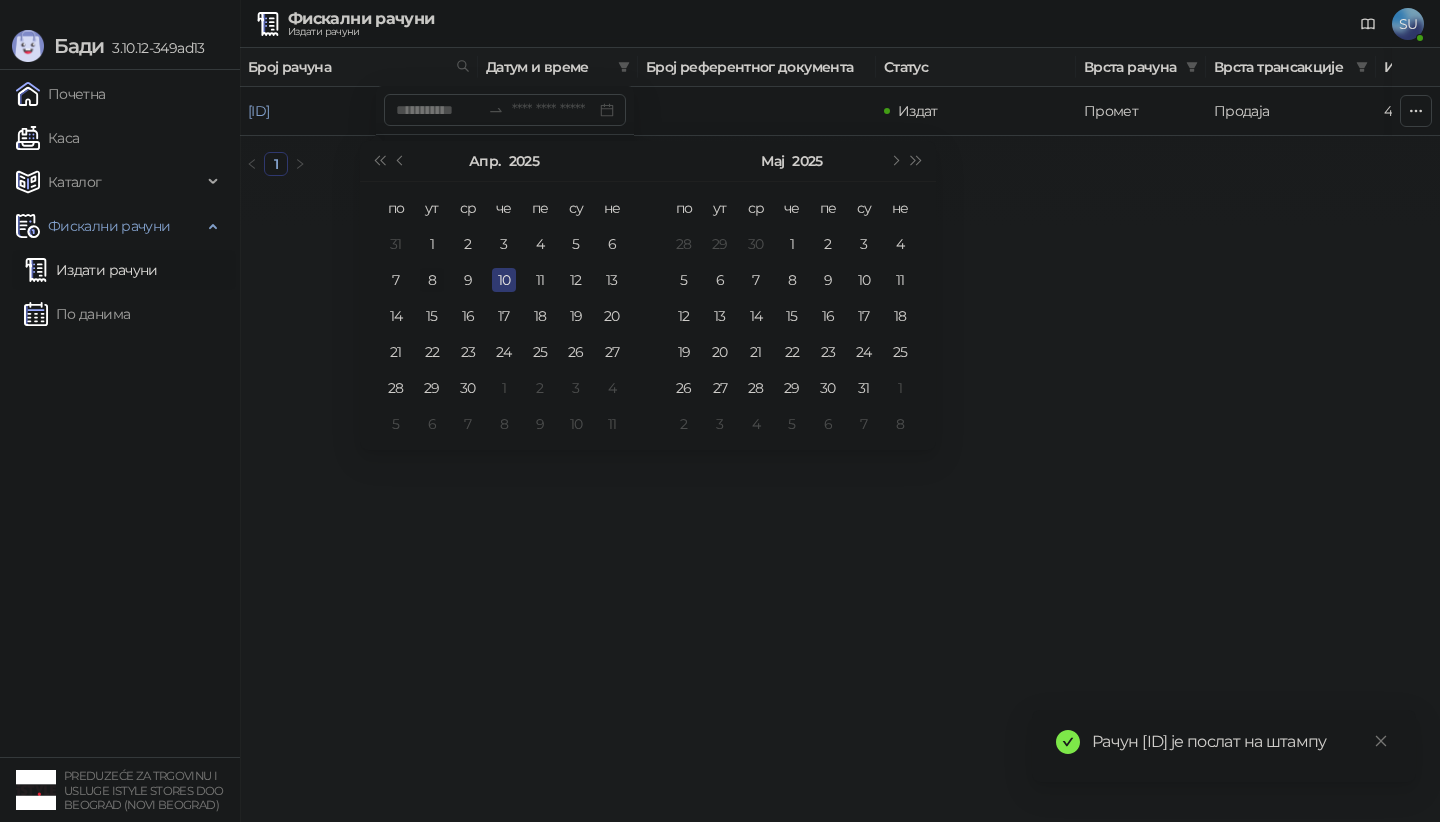 type on "**********" 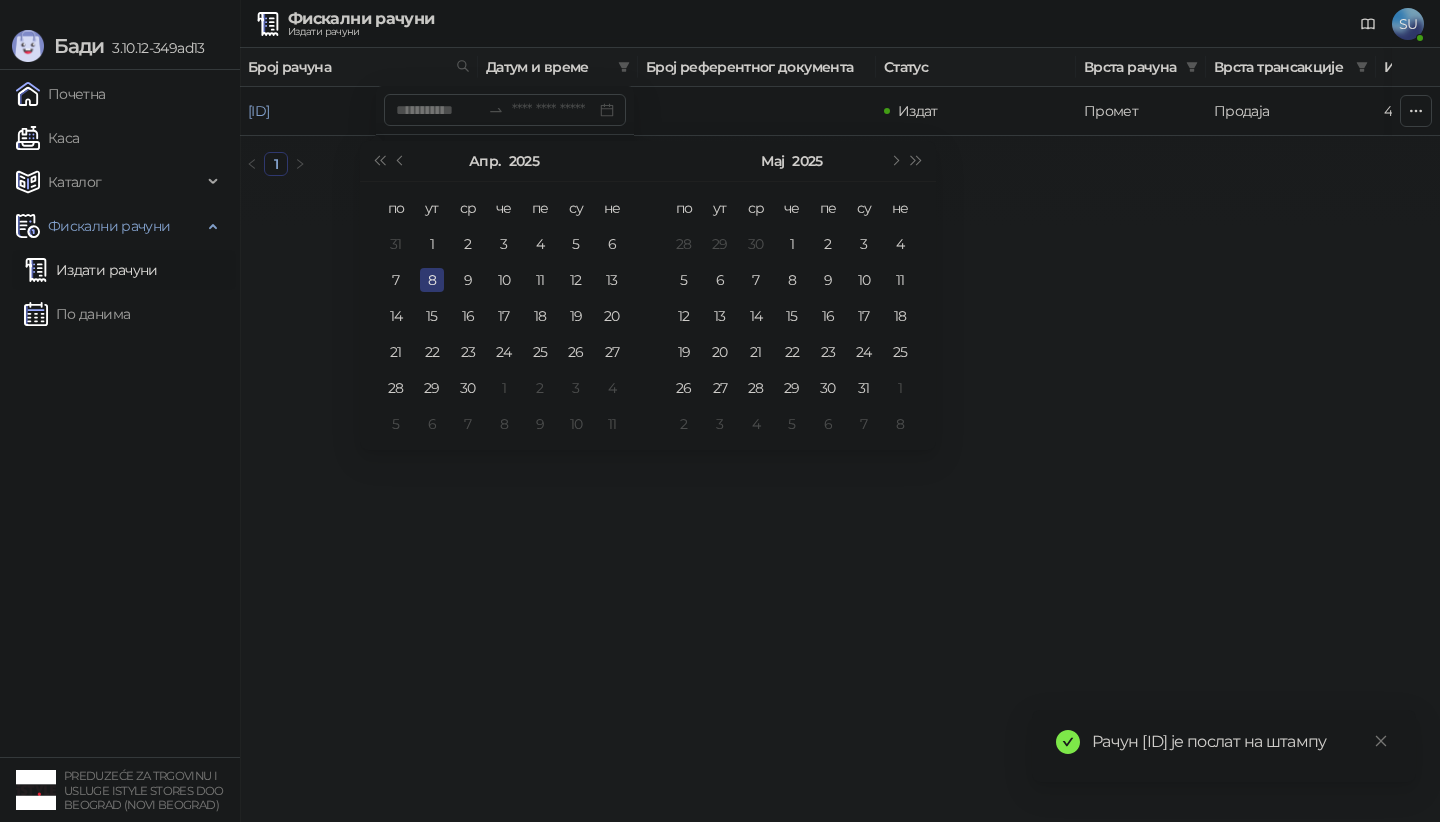 click on "8" at bounding box center [432, 280] 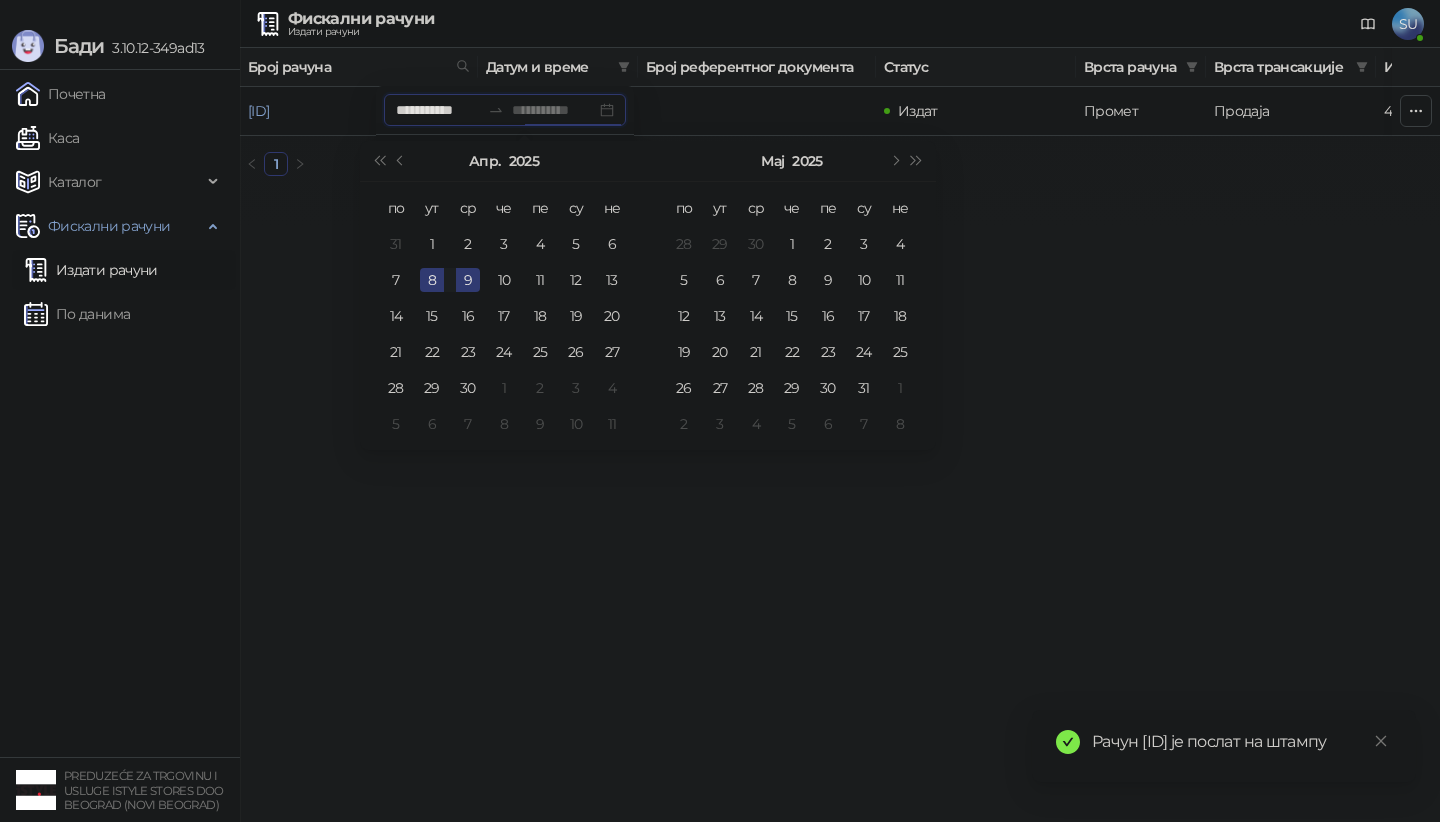 type on "**********" 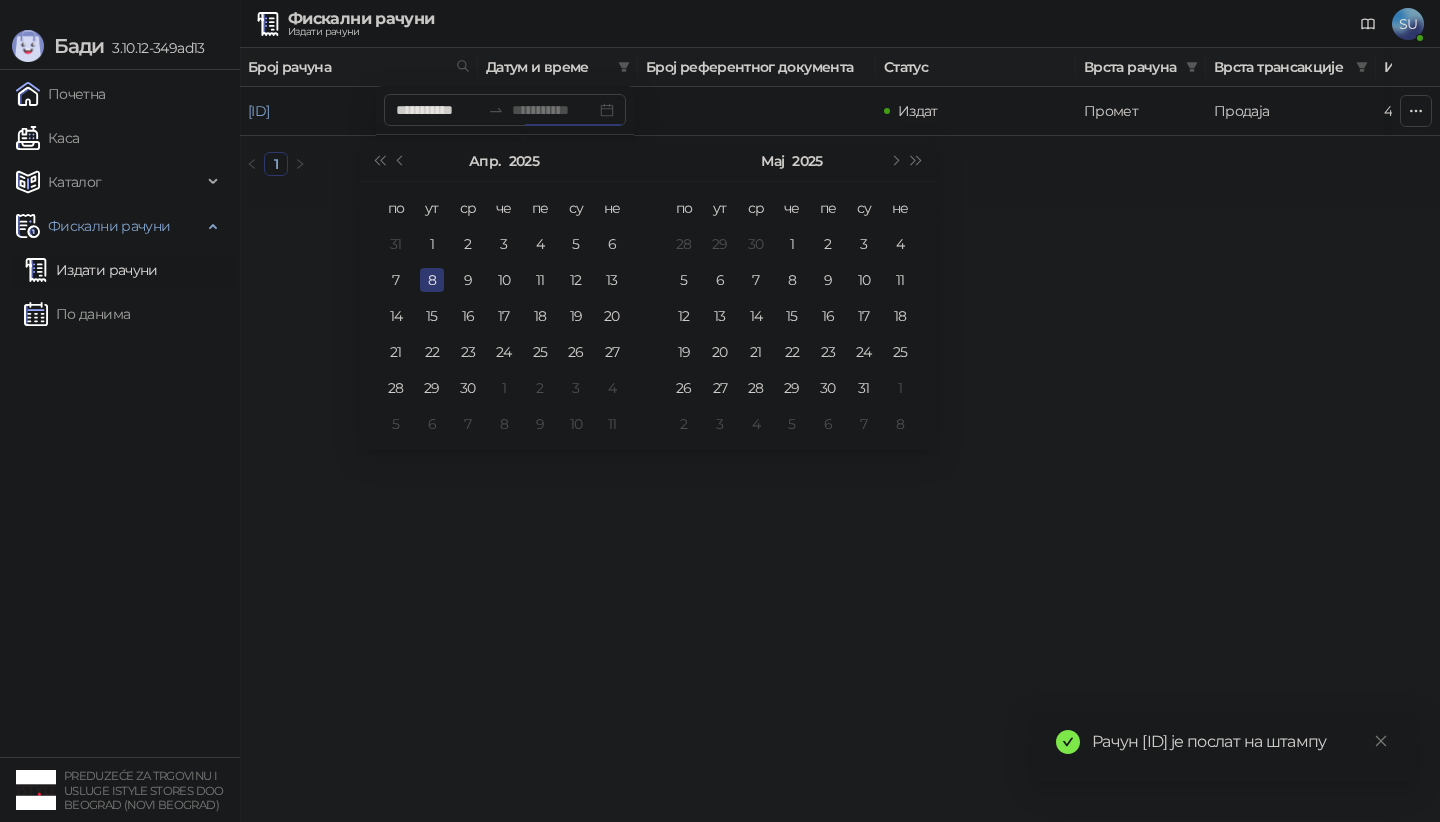 click on "8" at bounding box center (432, 280) 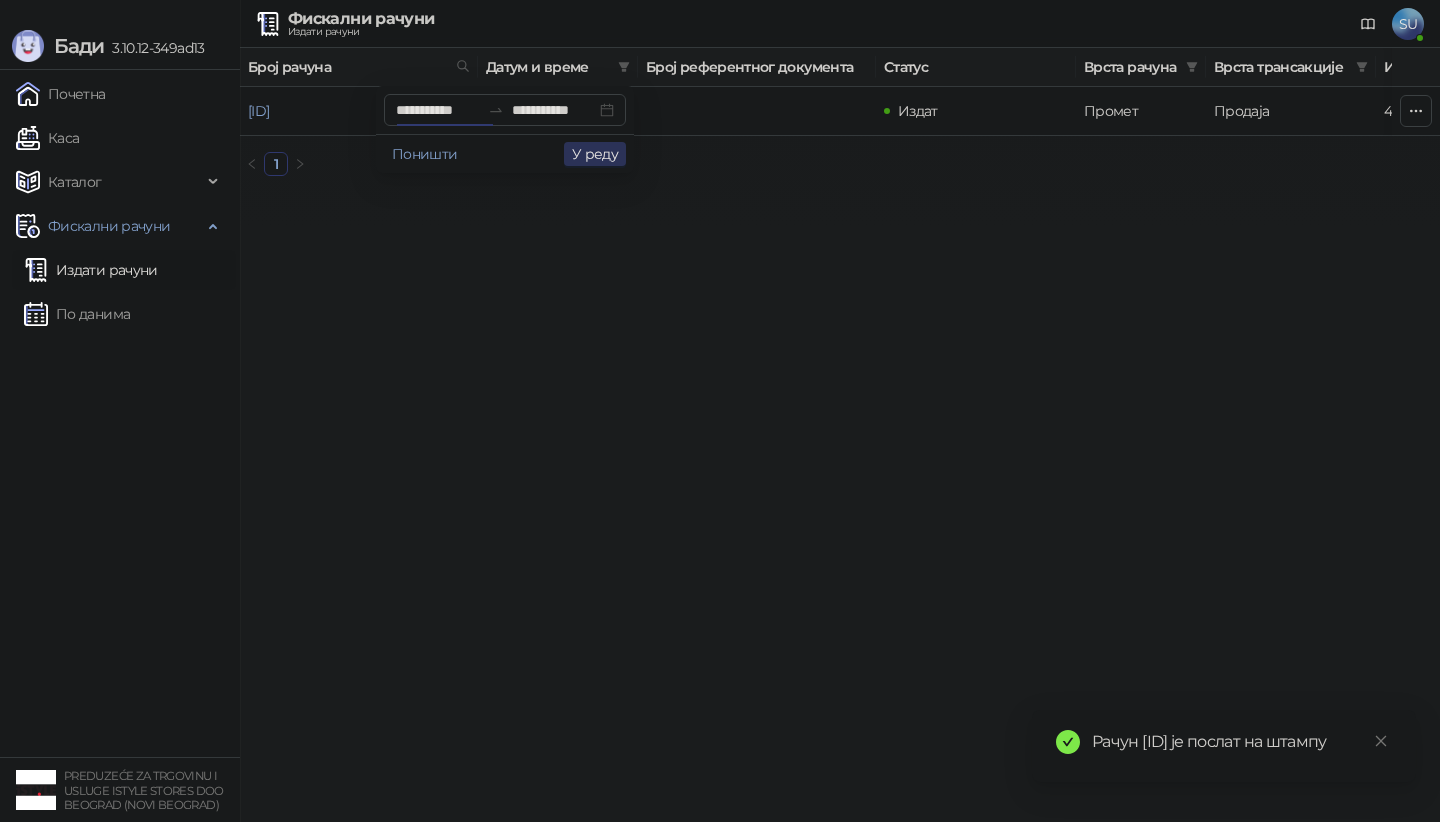 click on "У реду" at bounding box center [595, 154] 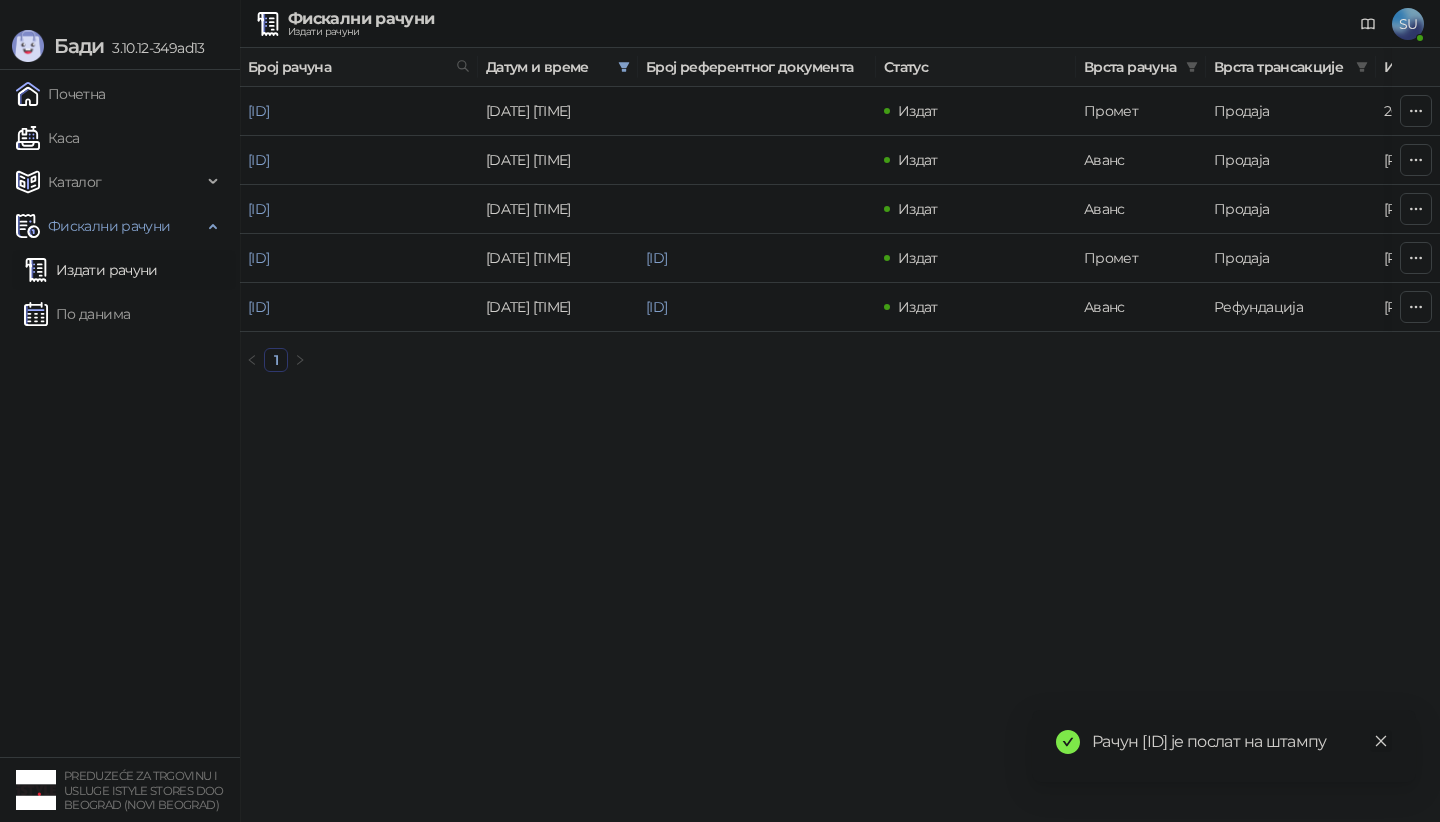 click 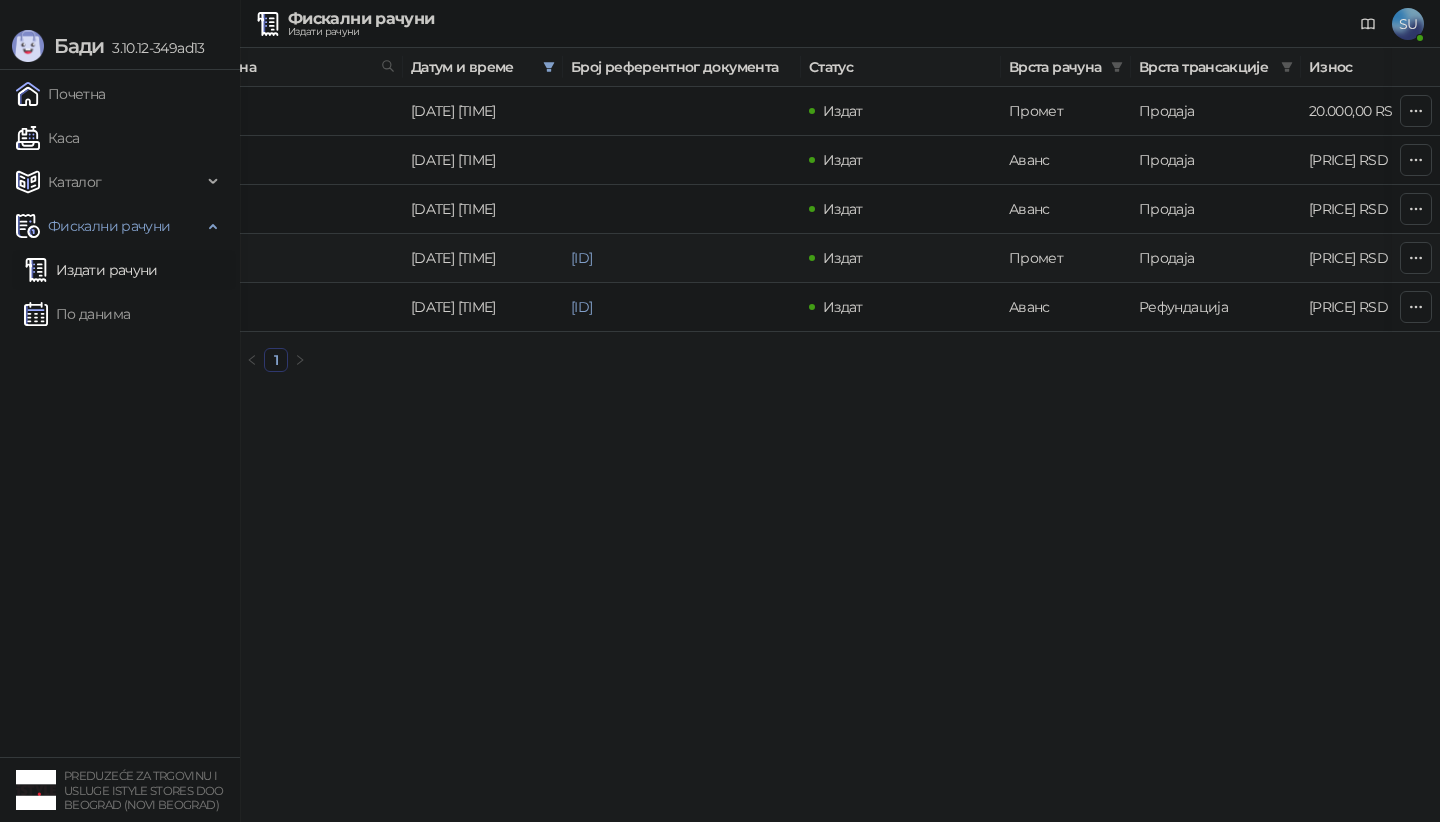 scroll, scrollTop: 0, scrollLeft: 0, axis: both 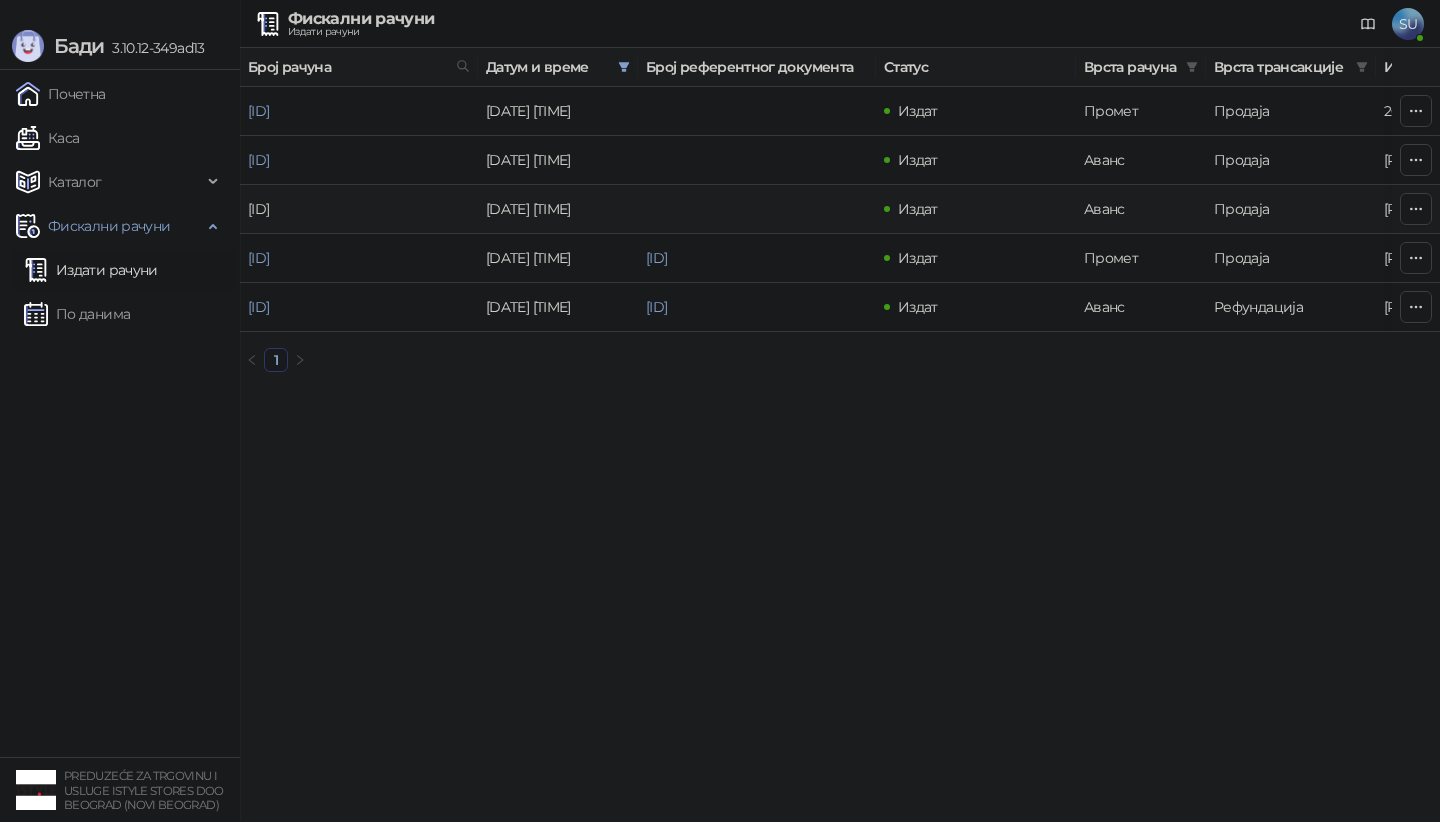 click on "[ID]" at bounding box center (258, 209) 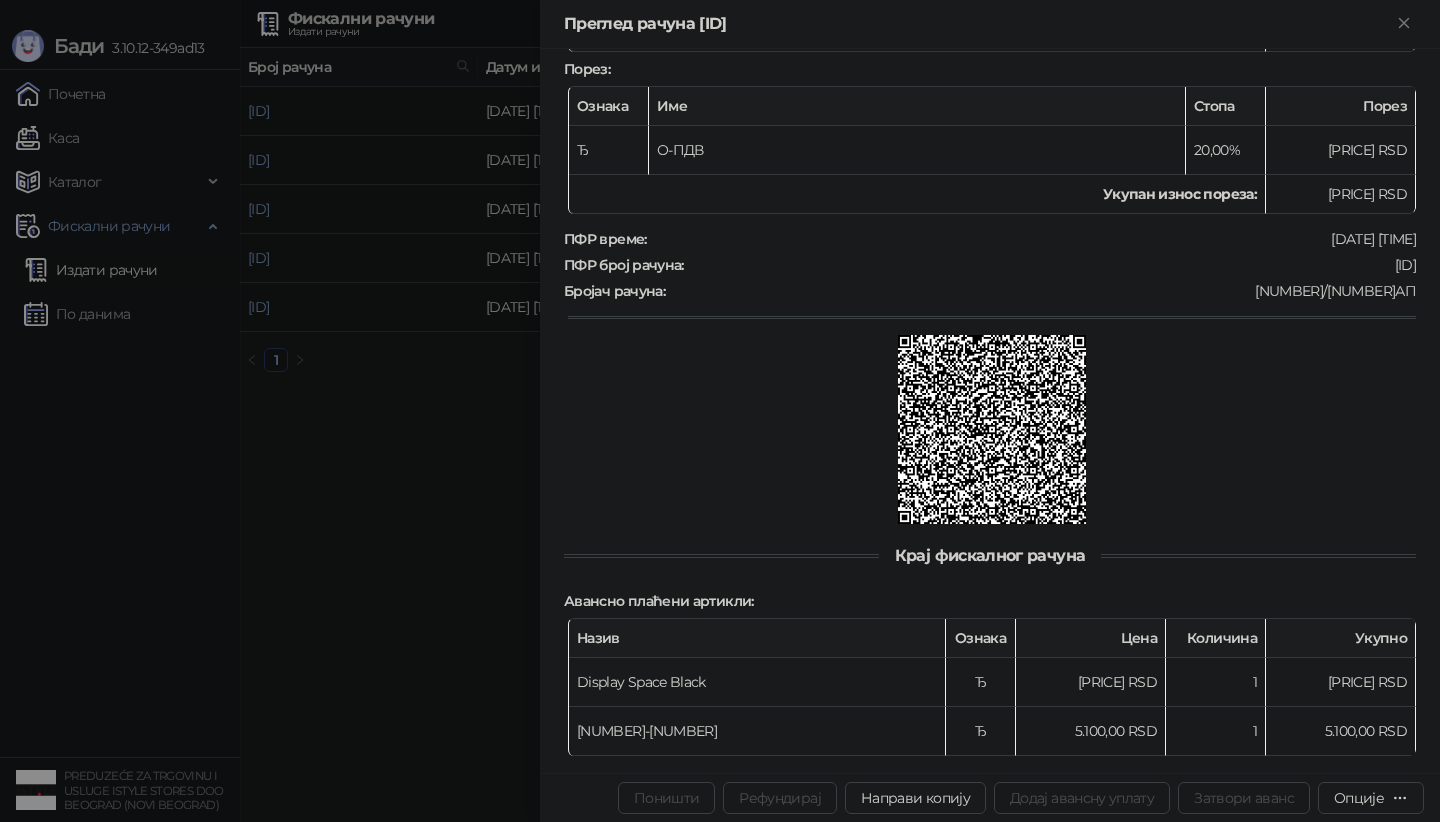 scroll, scrollTop: 528, scrollLeft: 0, axis: vertical 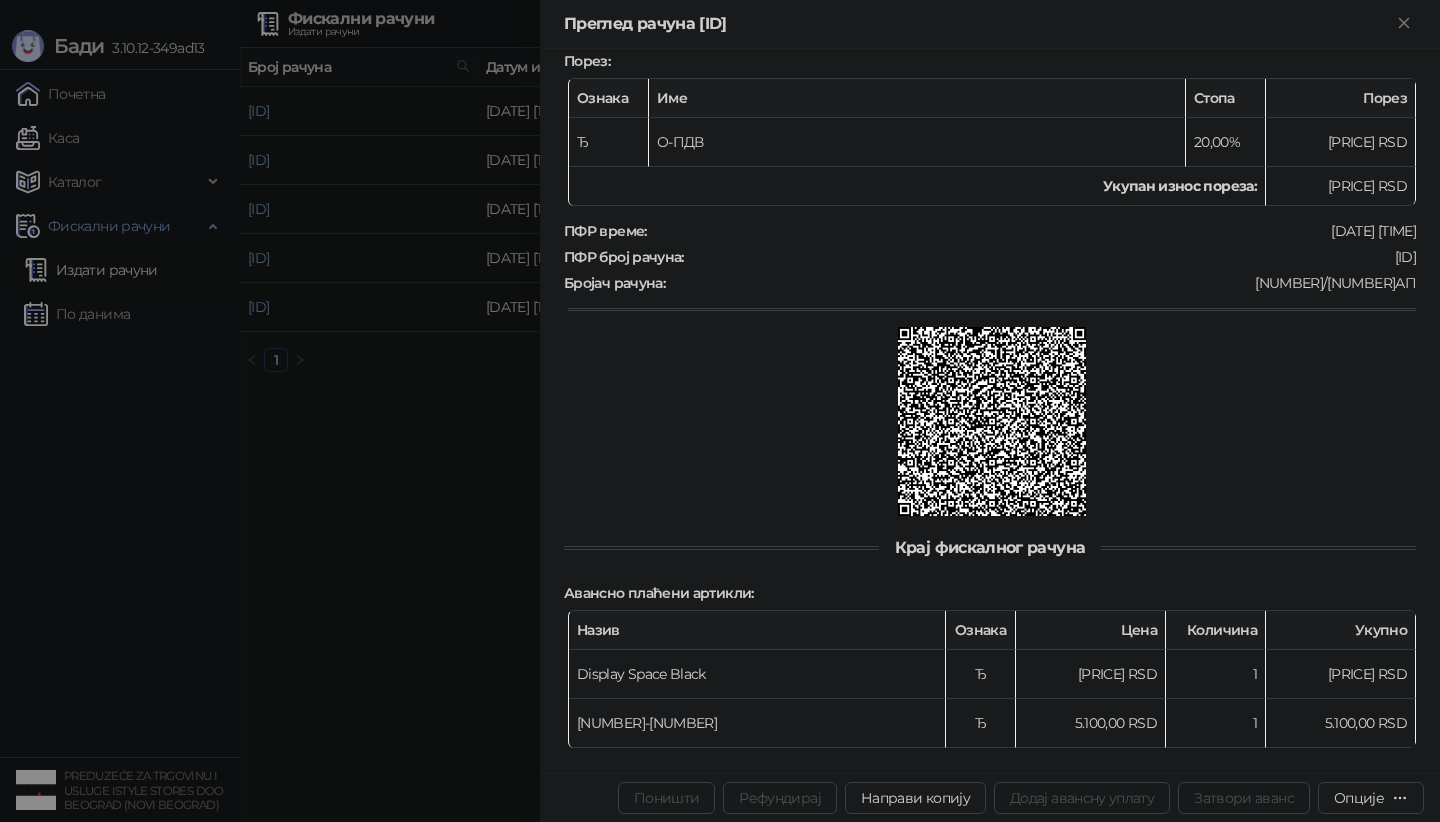 click on "Крај фискалног рачуна" at bounding box center [990, 547] 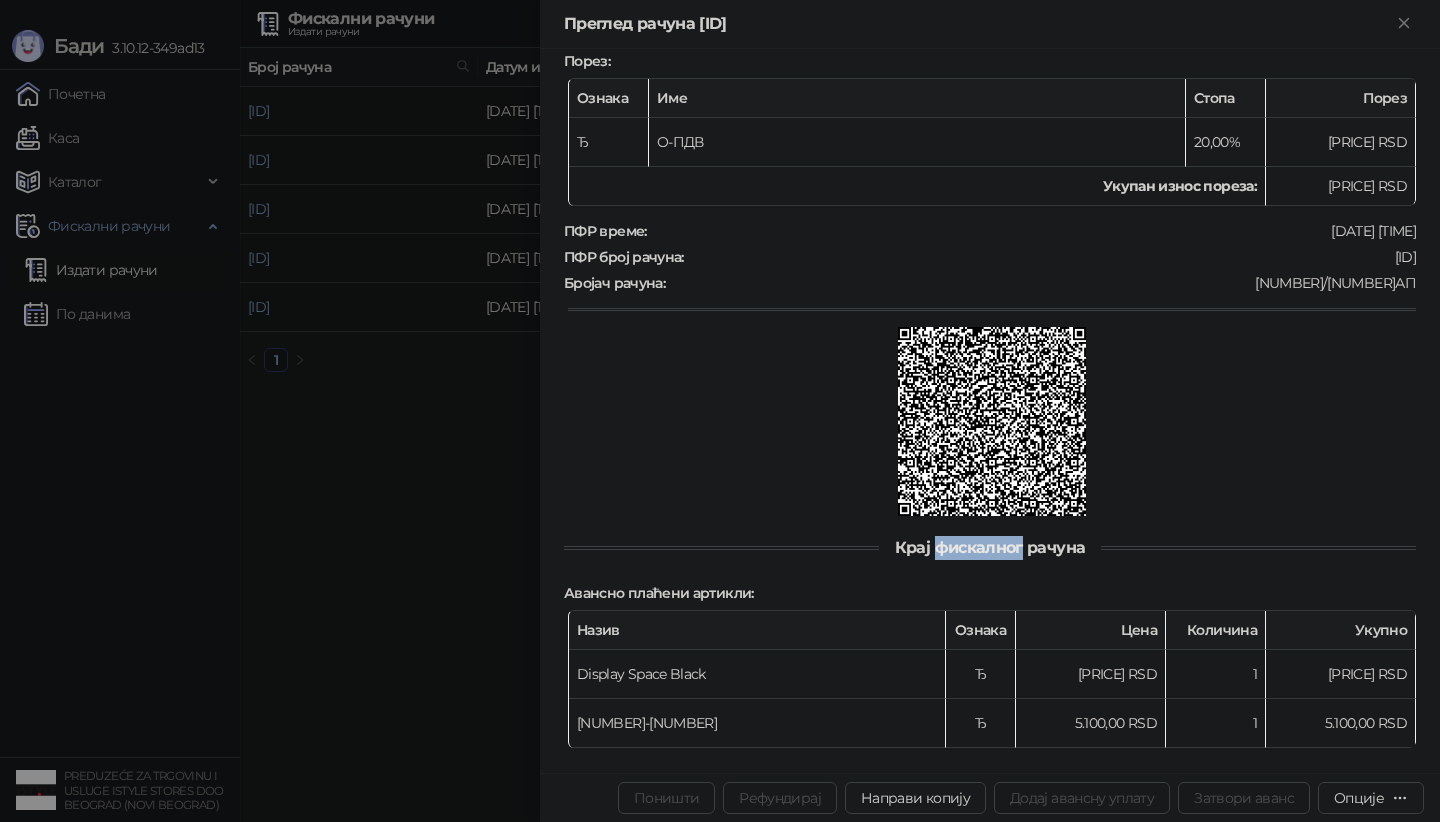 click on "Крај фискалног рачуна" at bounding box center [990, 547] 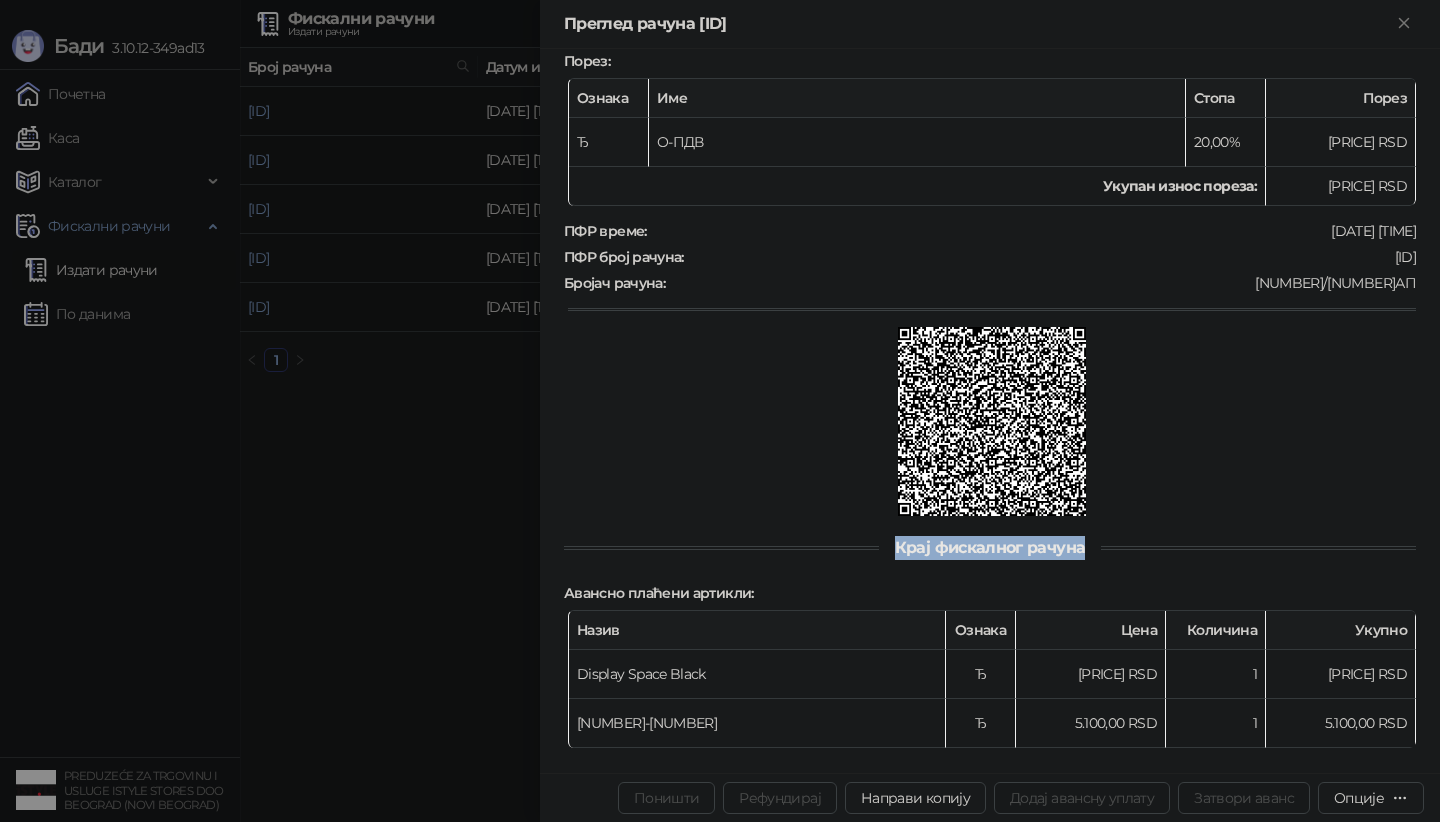 click on "Крај фискалног рачуна" at bounding box center (990, 547) 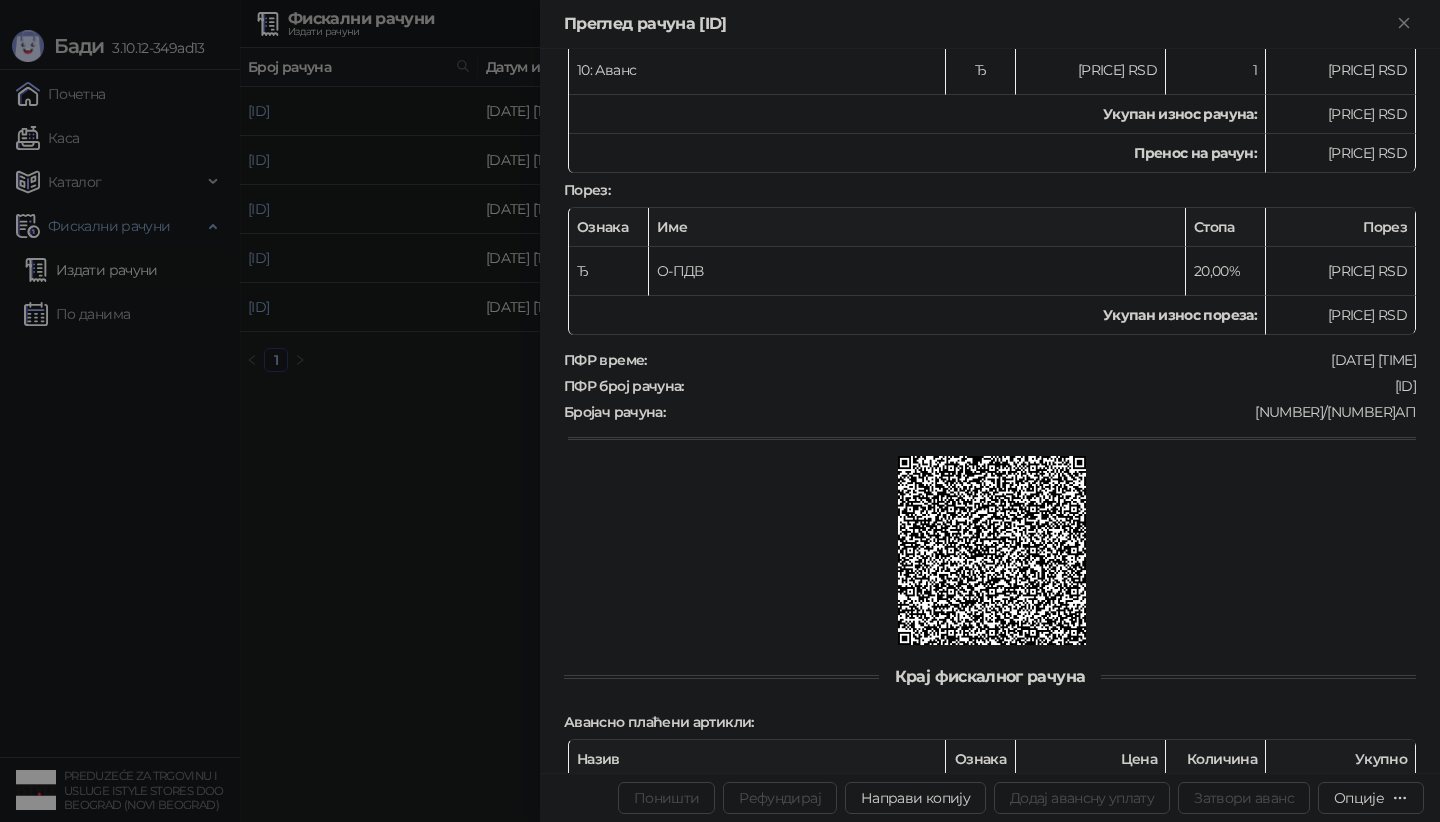 scroll, scrollTop: 528, scrollLeft: 0, axis: vertical 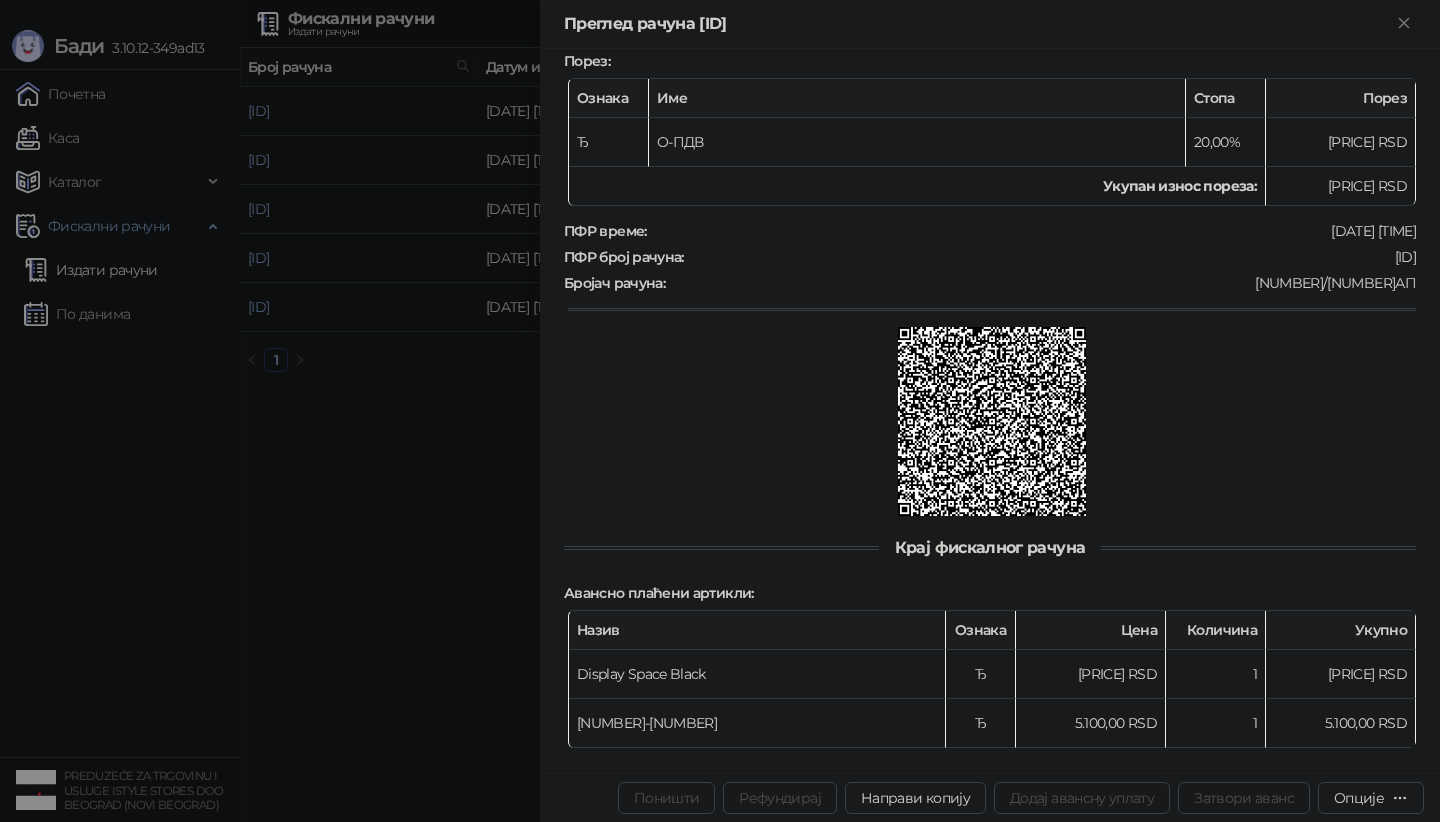 click on "Крај фискалног рачуна" at bounding box center [990, 547] 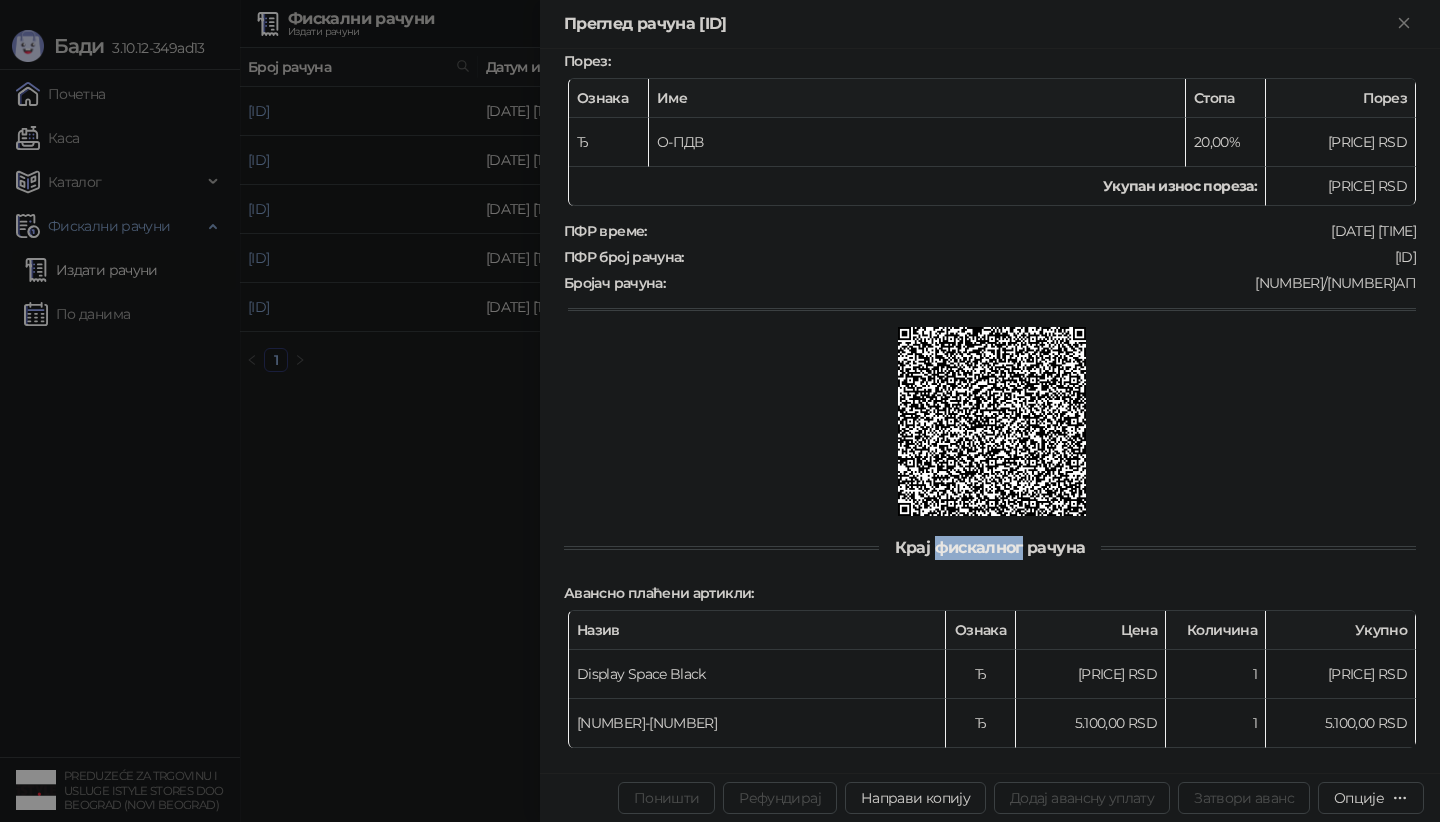 click on "Крај фискалног рачуна" at bounding box center (990, 547) 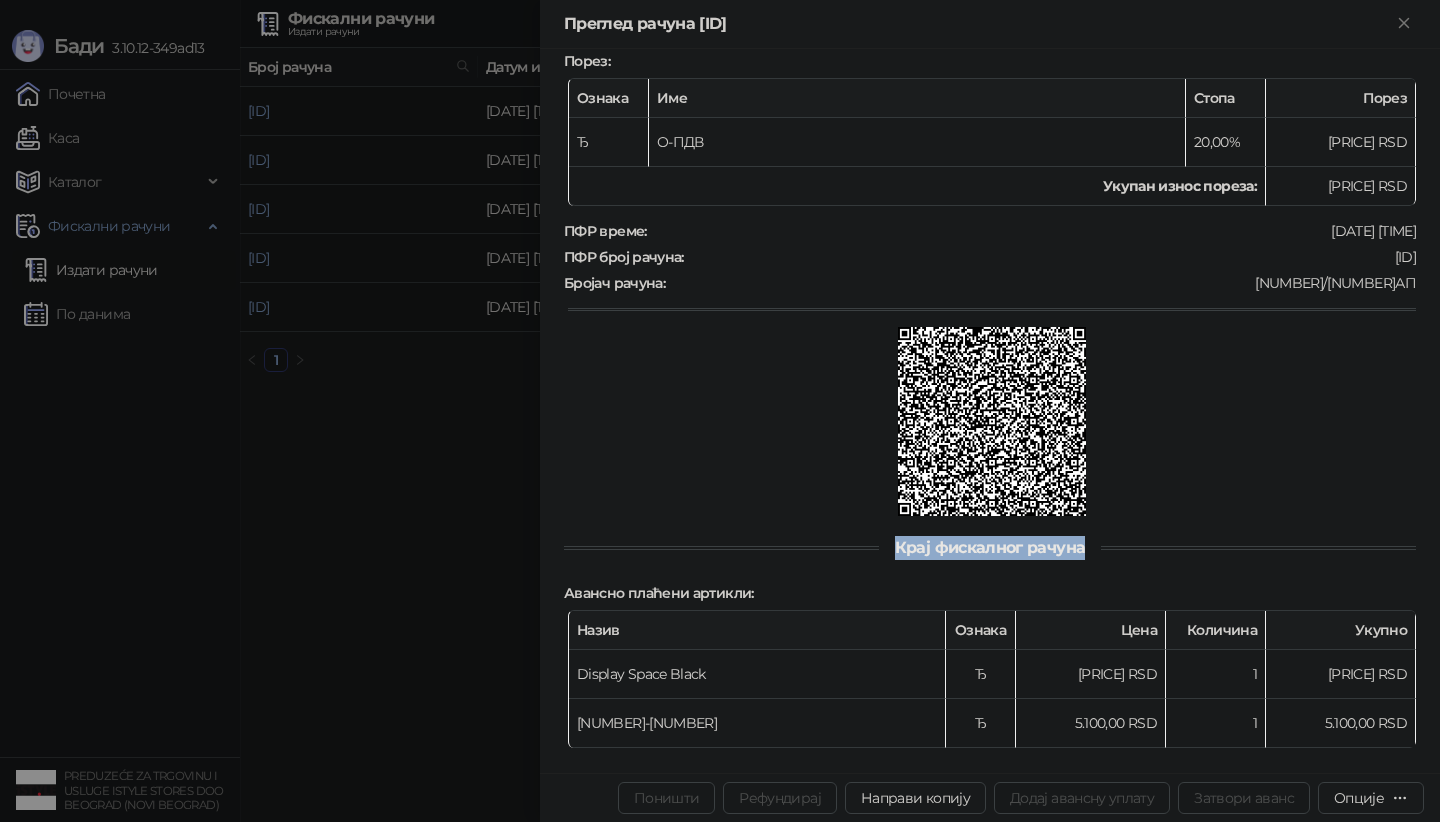 click on "Крај фискалног рачуна" at bounding box center [990, 547] 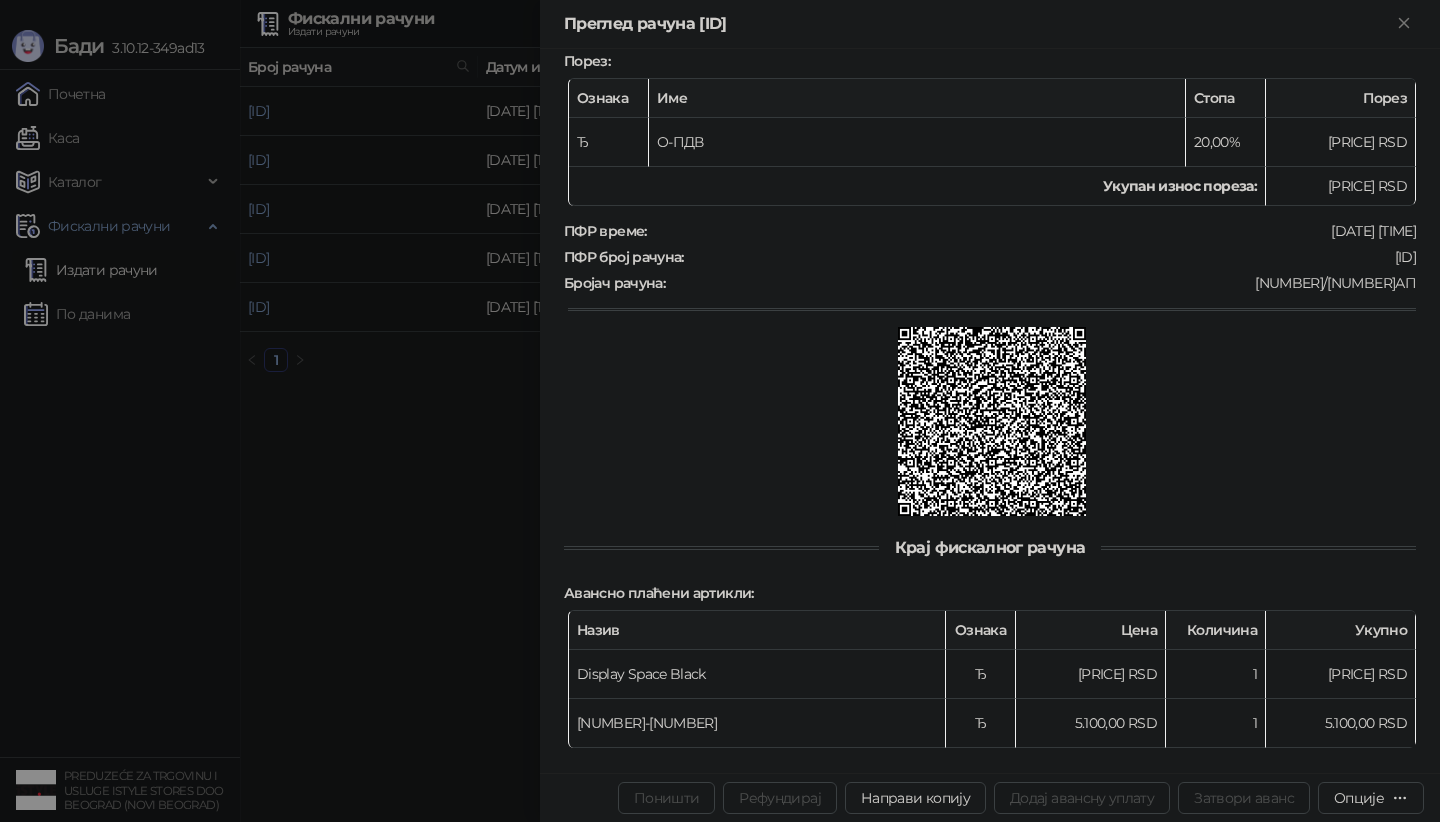 click on "Крај фискалног рачуна" at bounding box center (990, 547) 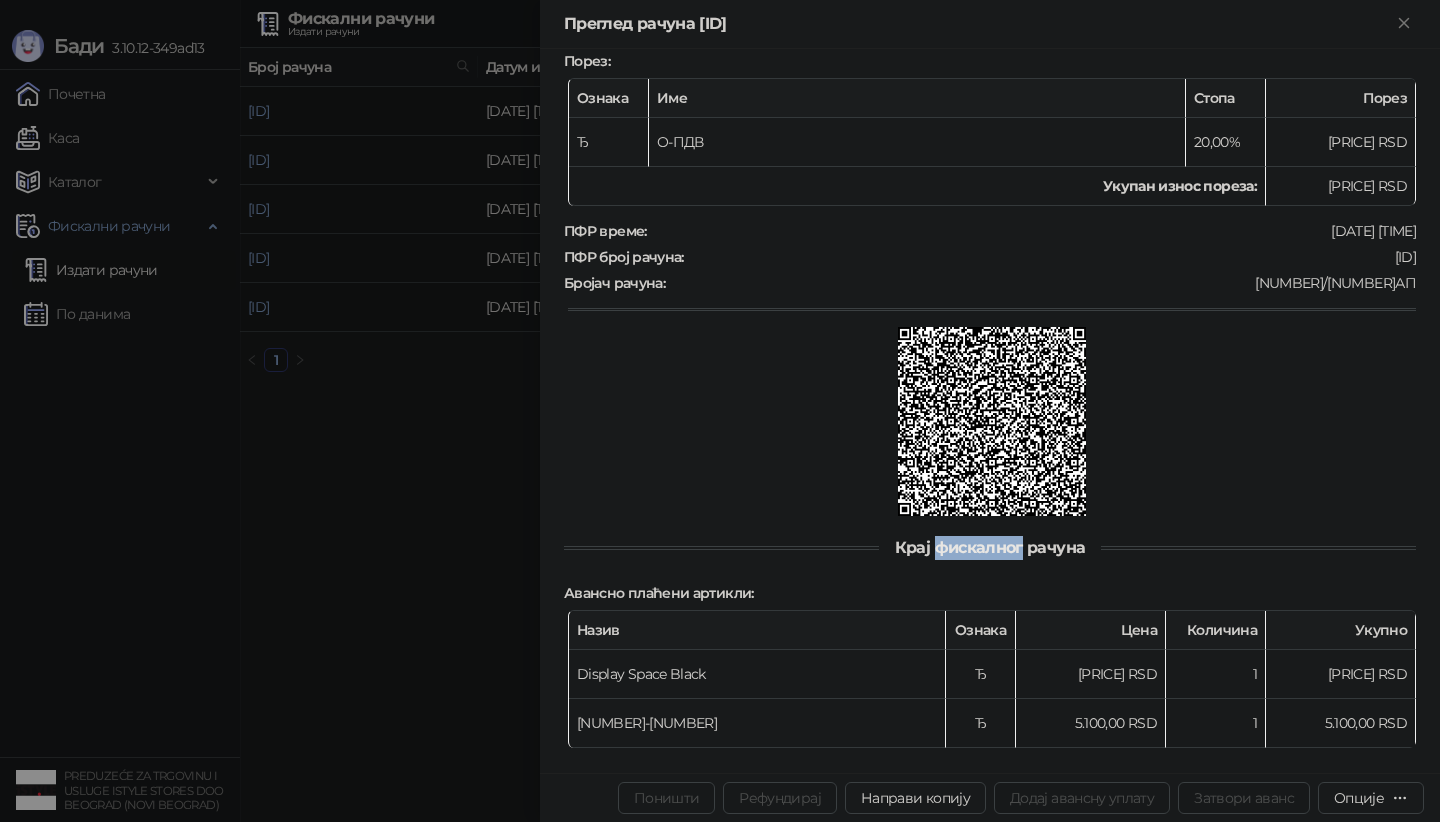click on "Крај фискалног рачуна" at bounding box center (990, 547) 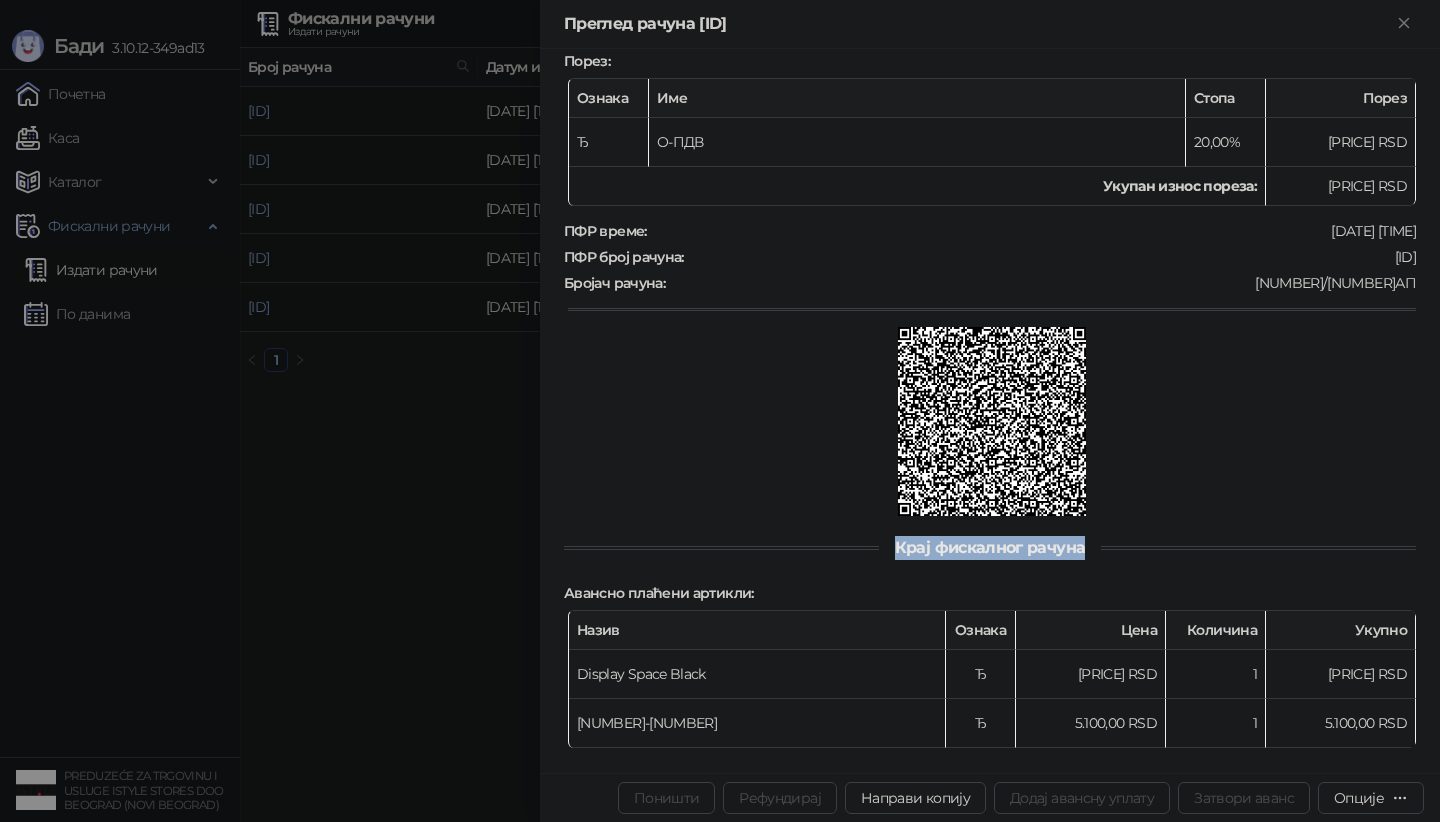 click on "Крај фискалног рачуна" at bounding box center (990, 547) 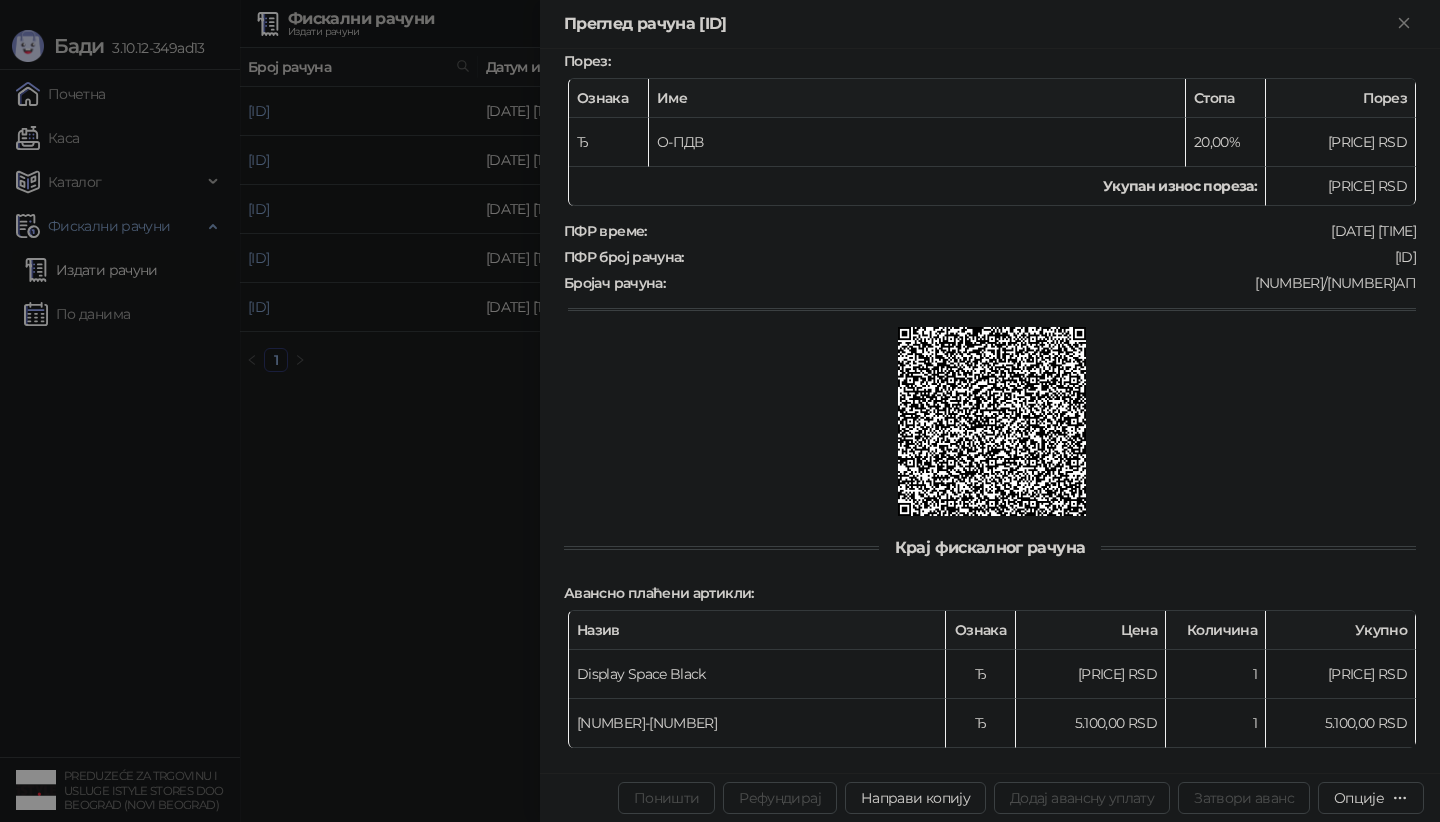 click on "Крај фискалног рачуна" at bounding box center [990, 547] 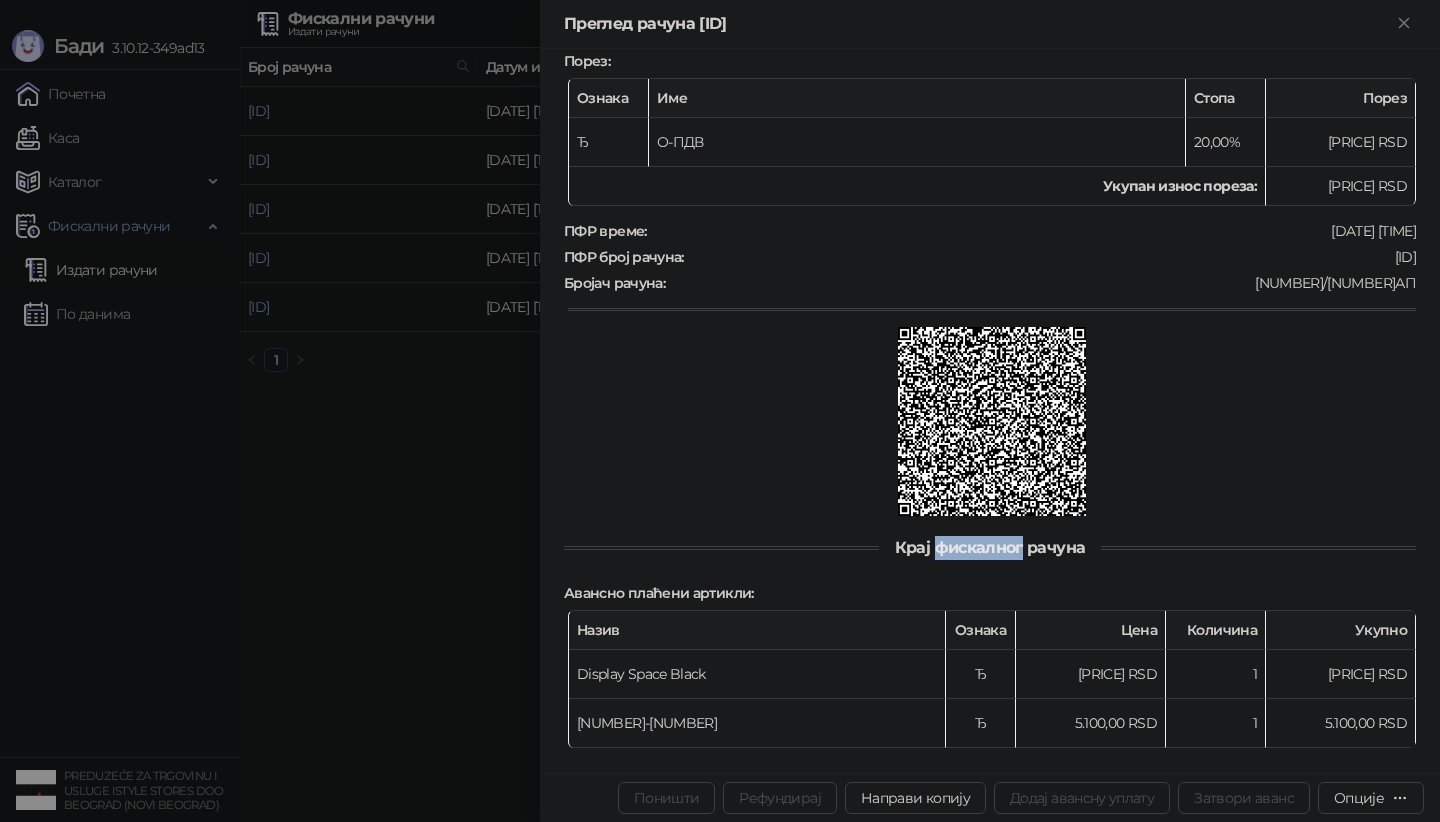 click on "Крај фискалног рачуна" at bounding box center (990, 547) 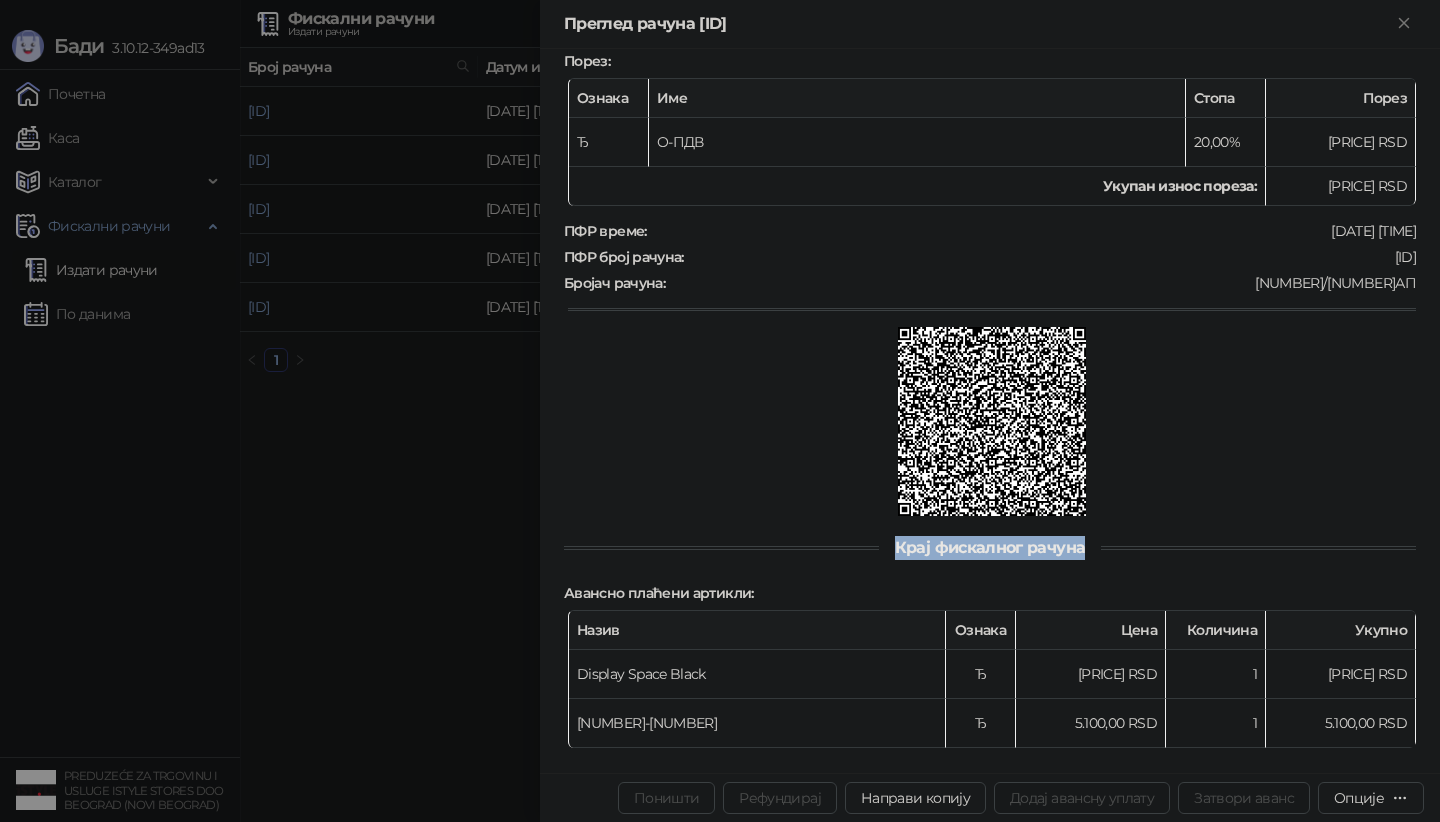 click on "Крај фискалног рачуна" at bounding box center [990, 547] 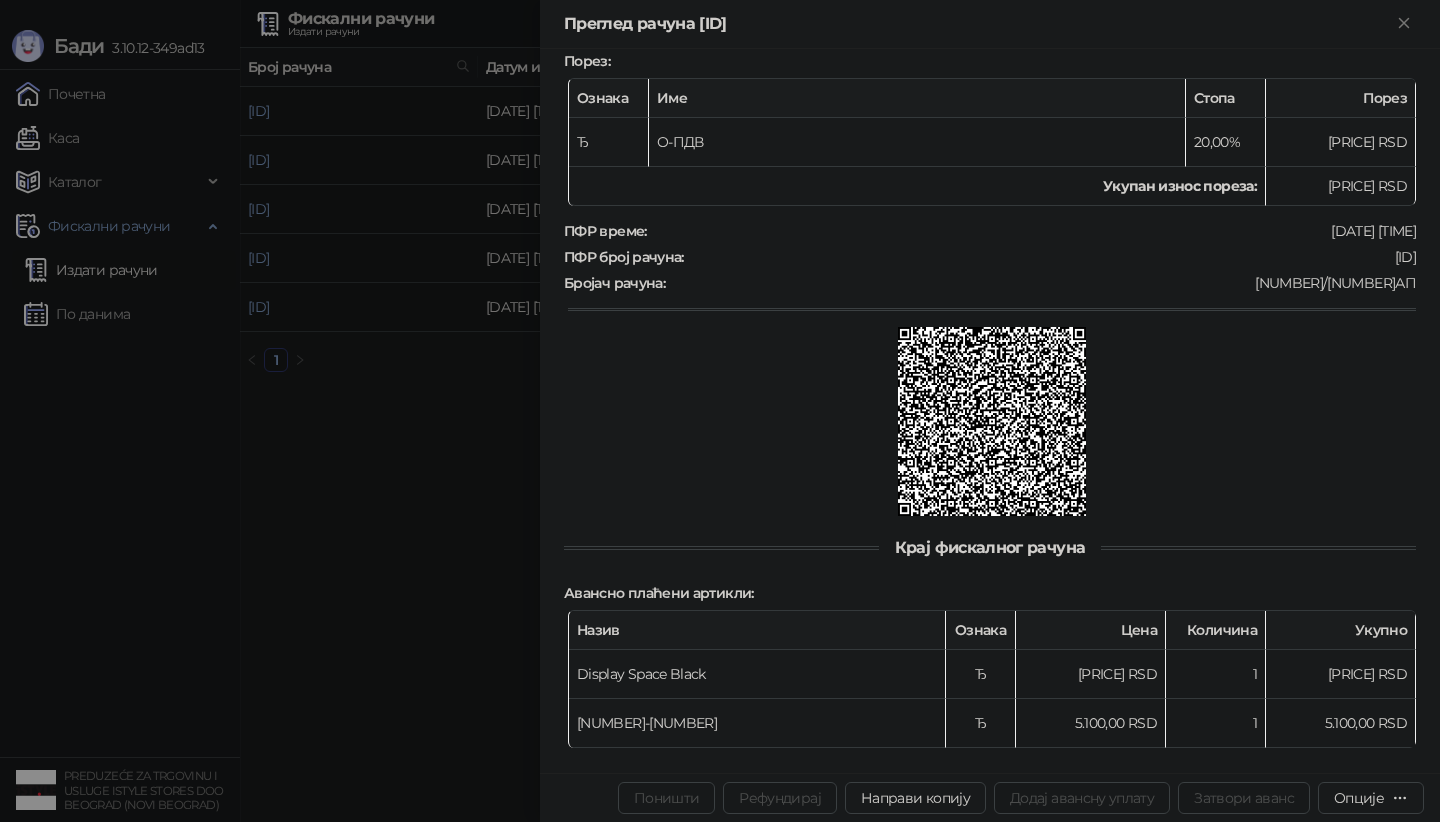 click on "Крај фискалног рачуна" at bounding box center [990, 547] 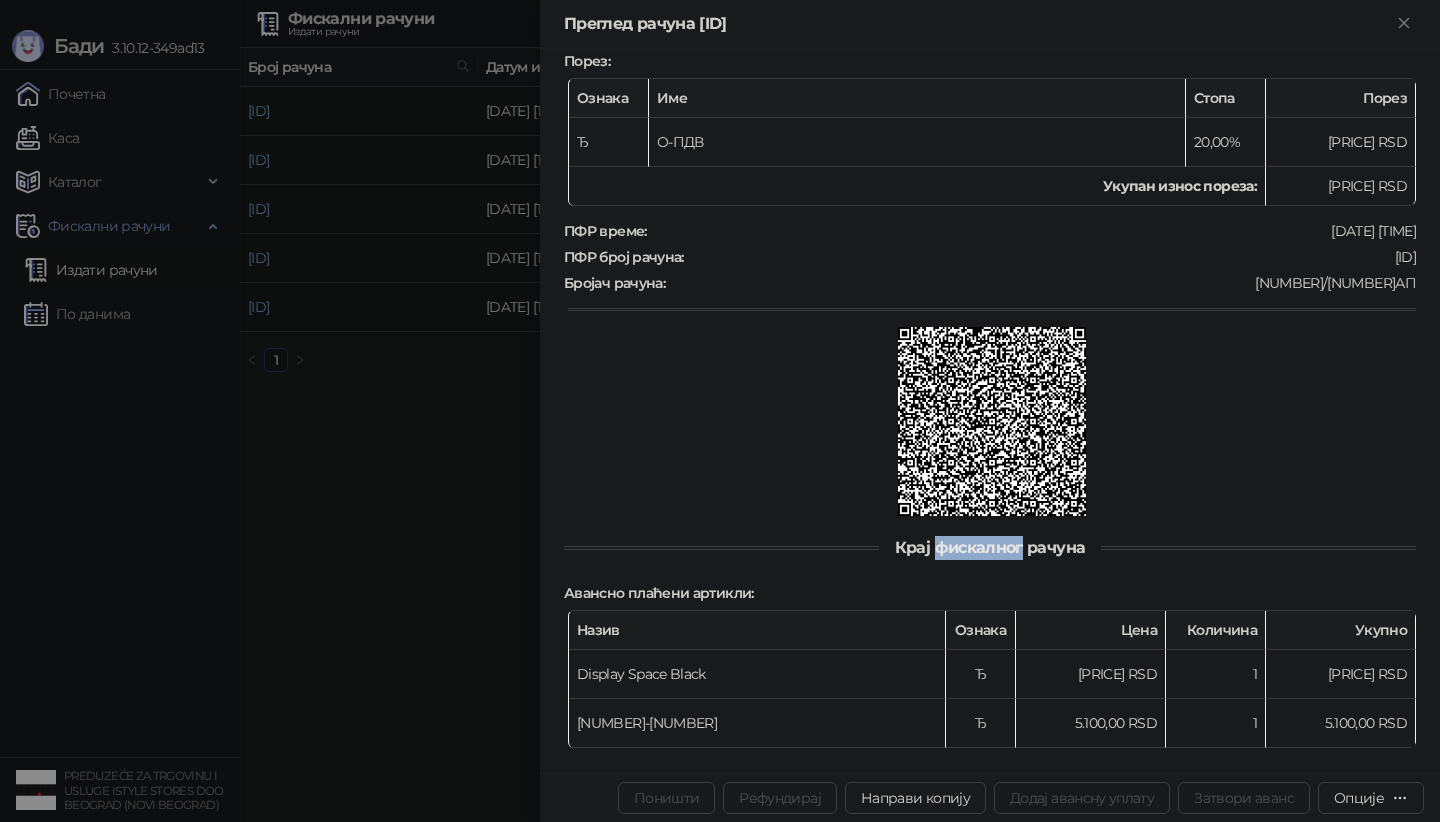 click on "Крај фискалног рачуна" at bounding box center [990, 547] 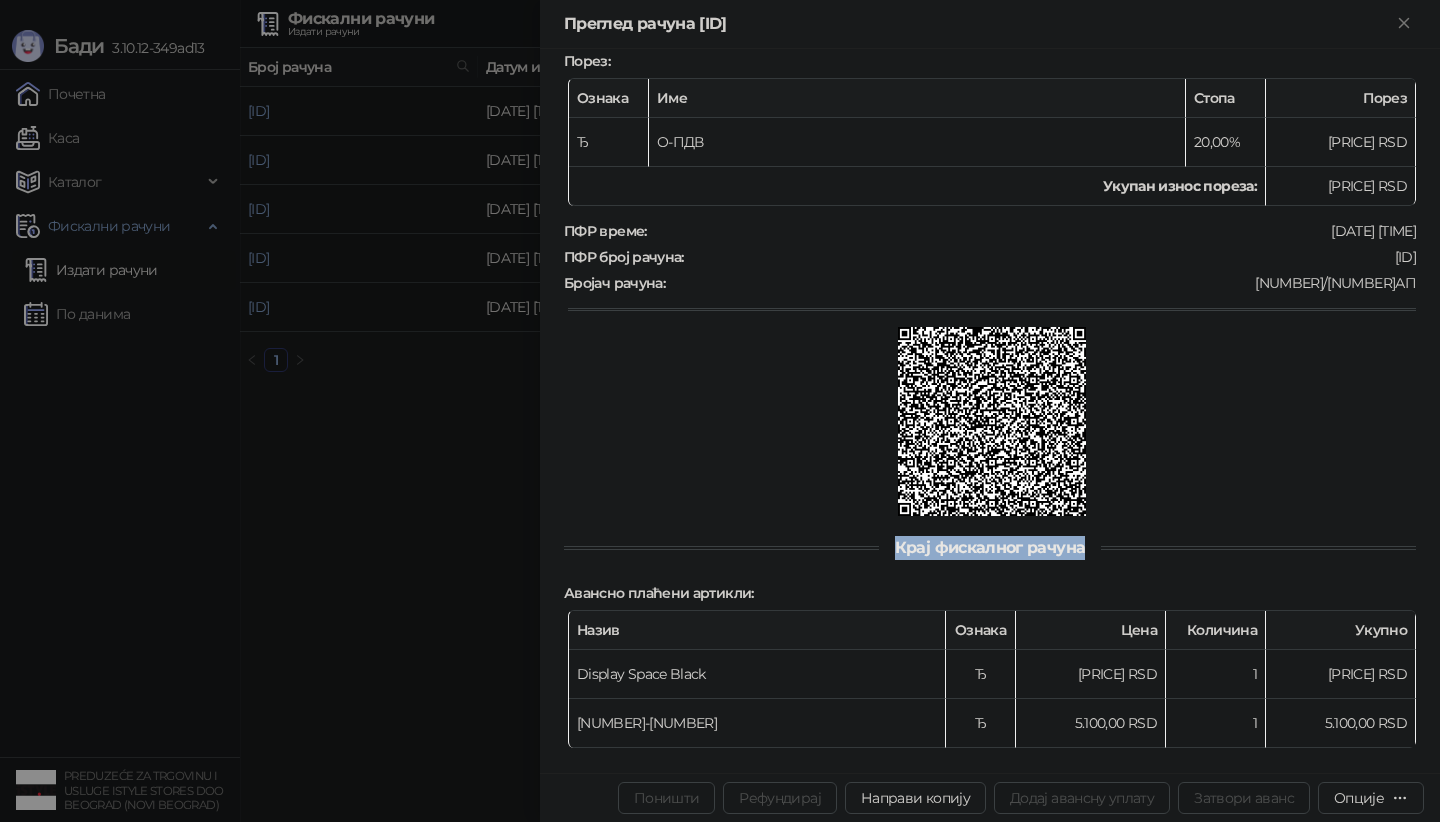 click on "Крај фискалног рачуна" at bounding box center [990, 547] 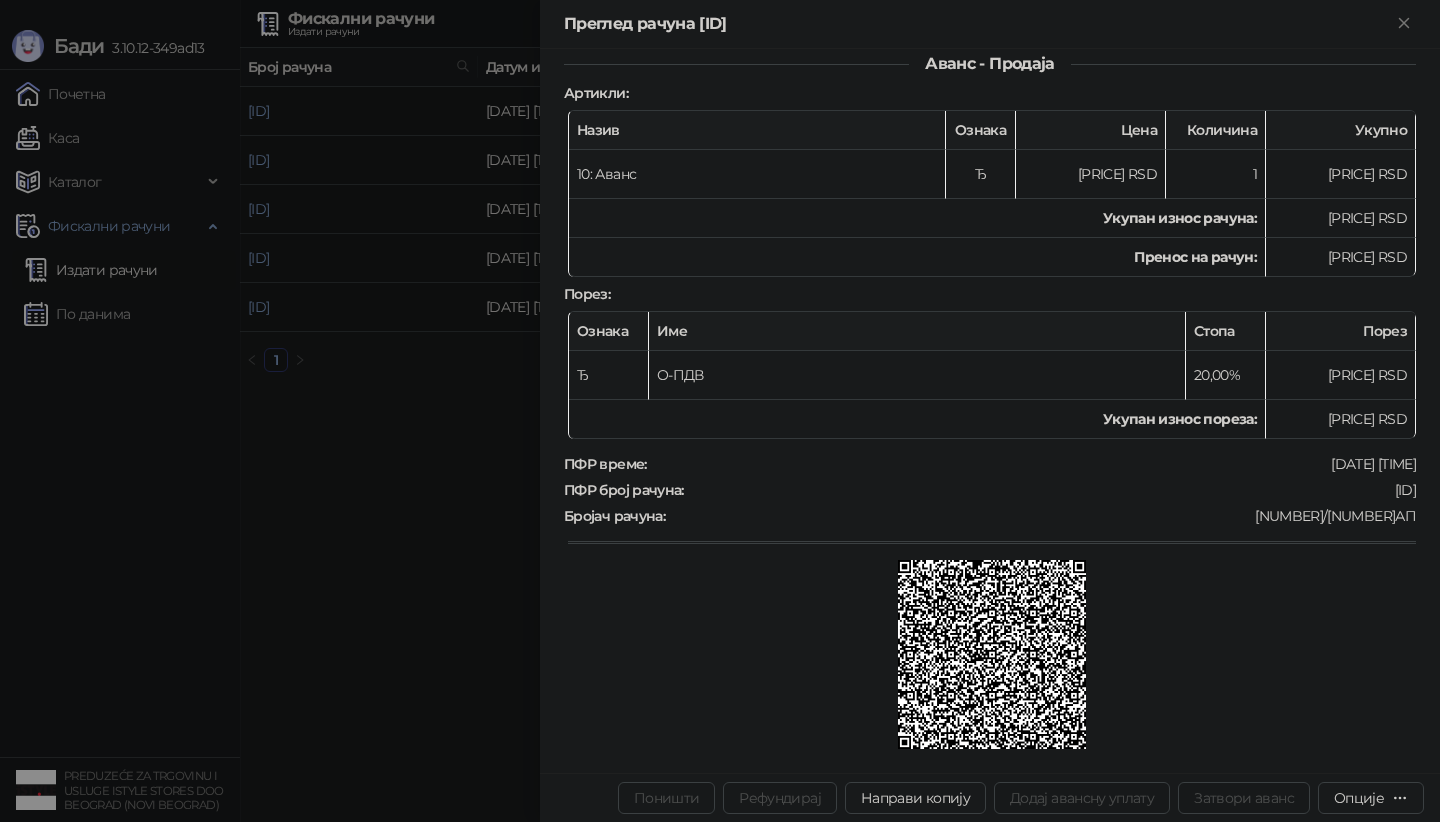 scroll, scrollTop: 528, scrollLeft: 0, axis: vertical 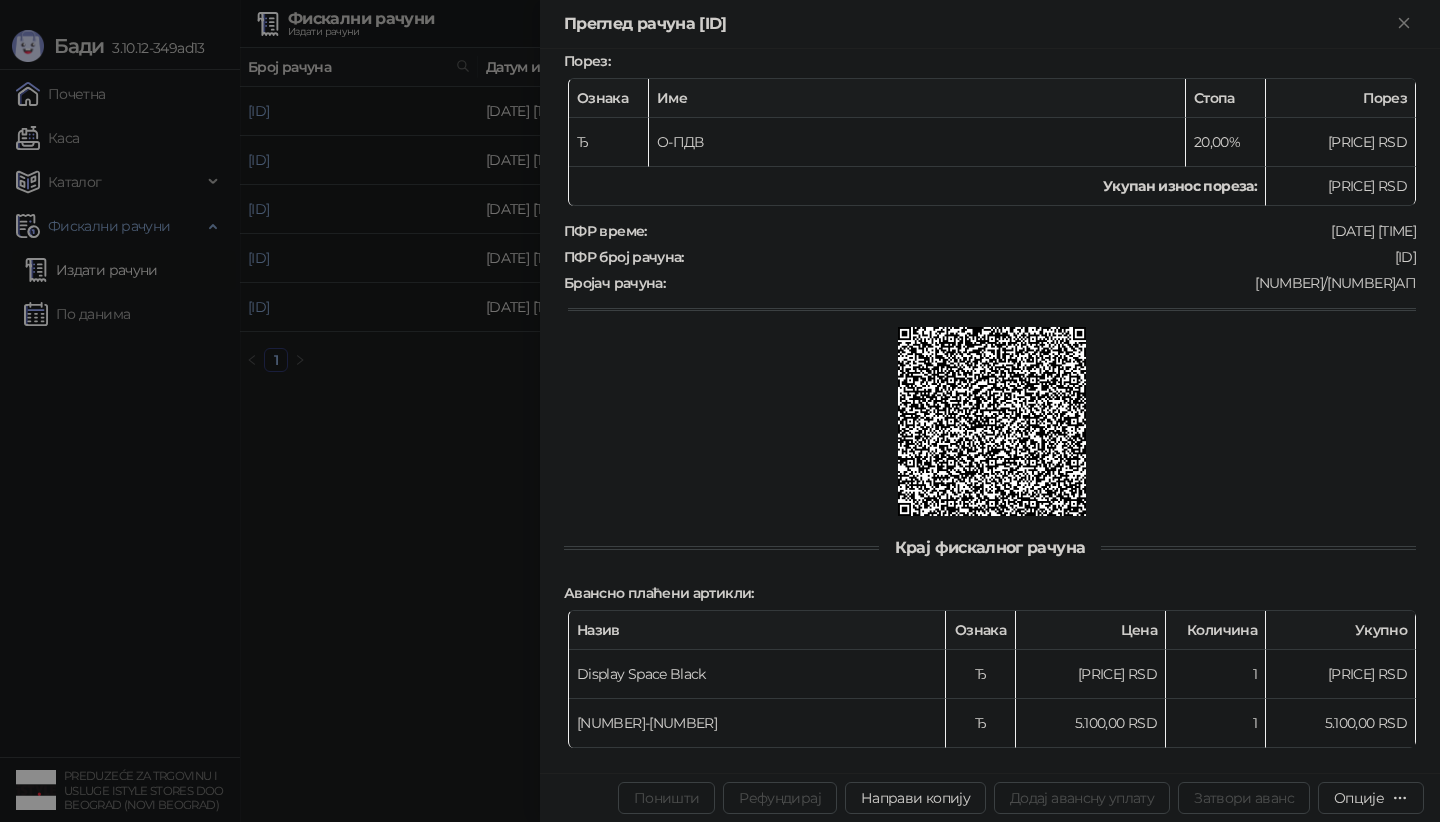 click on "Крај фискалног рачуна" at bounding box center [990, 547] 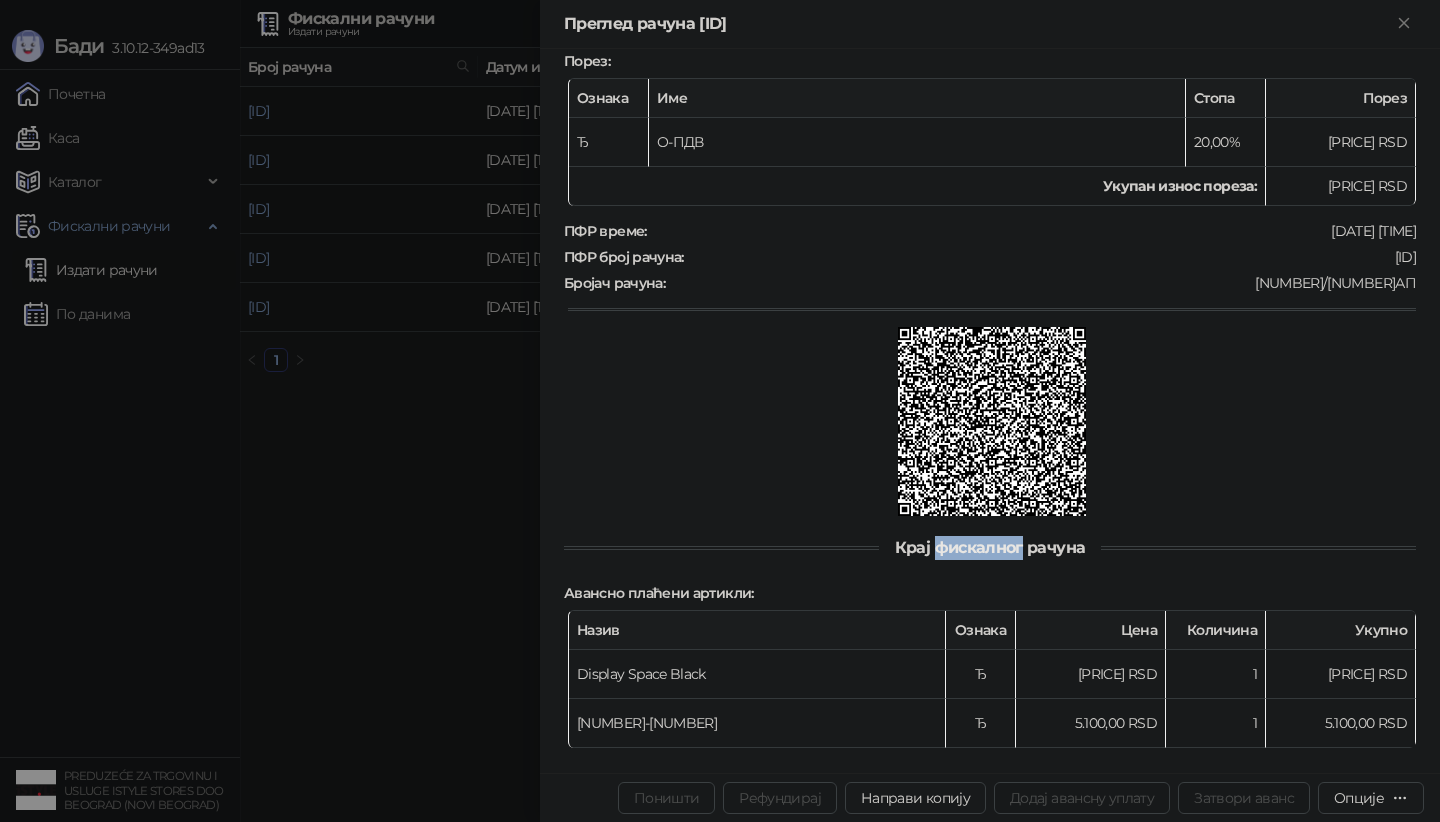 click on "Крај фискалног рачуна" at bounding box center [990, 547] 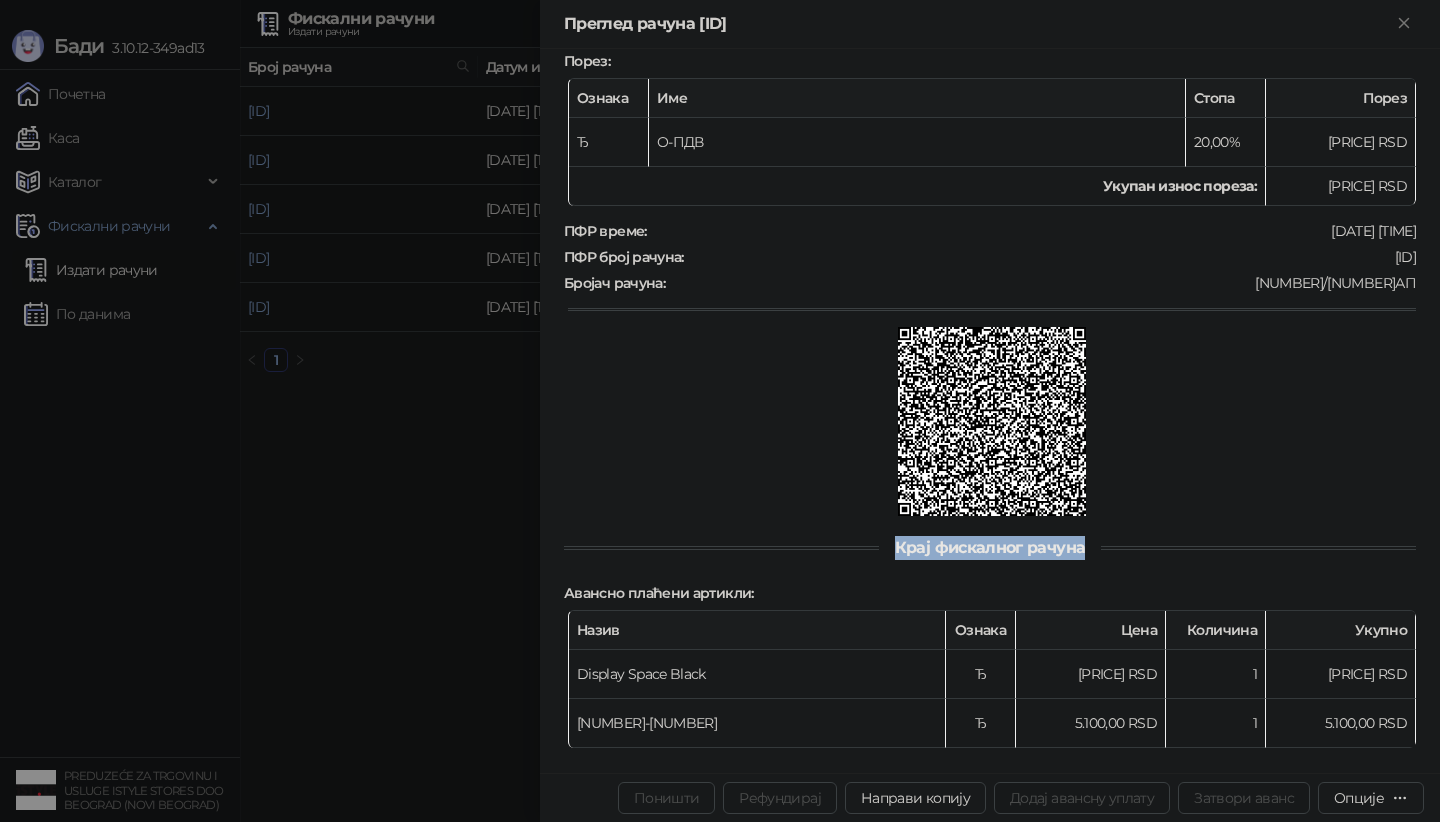 click on "Крај фискалног рачуна" at bounding box center [990, 547] 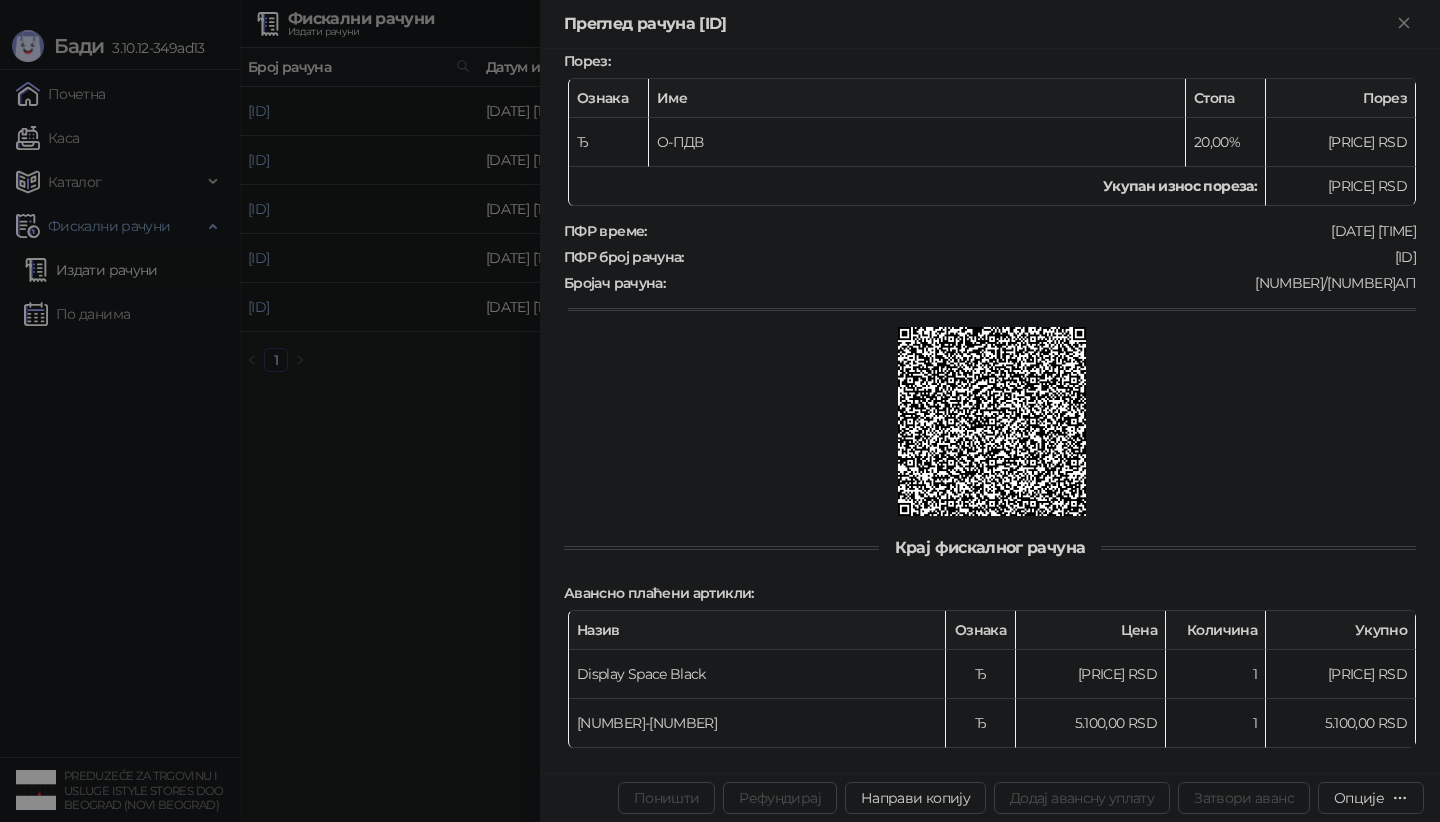 click on "Крај фискалног рачуна" at bounding box center [990, 547] 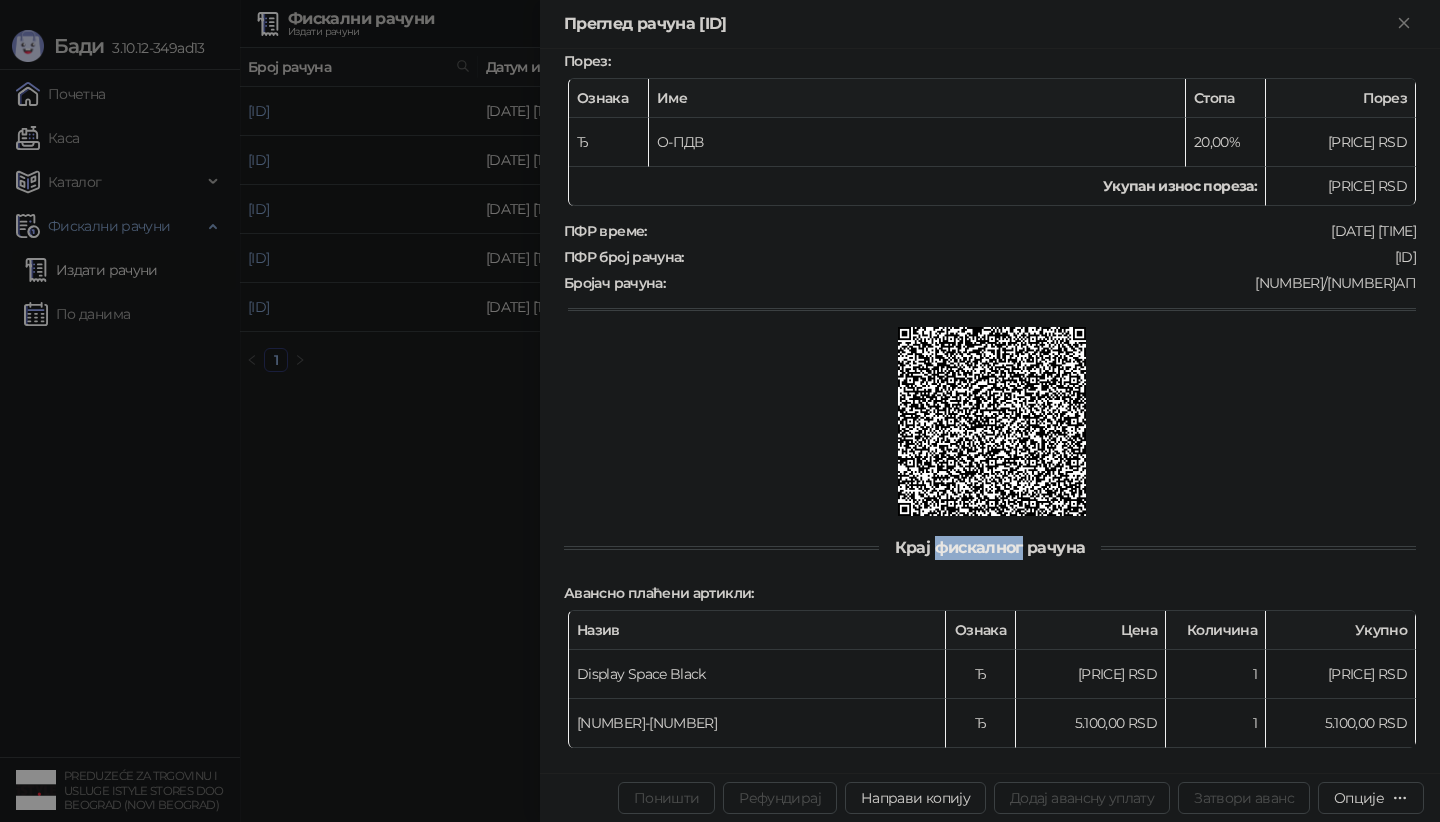 click on "Крај фискалног рачуна" at bounding box center (990, 547) 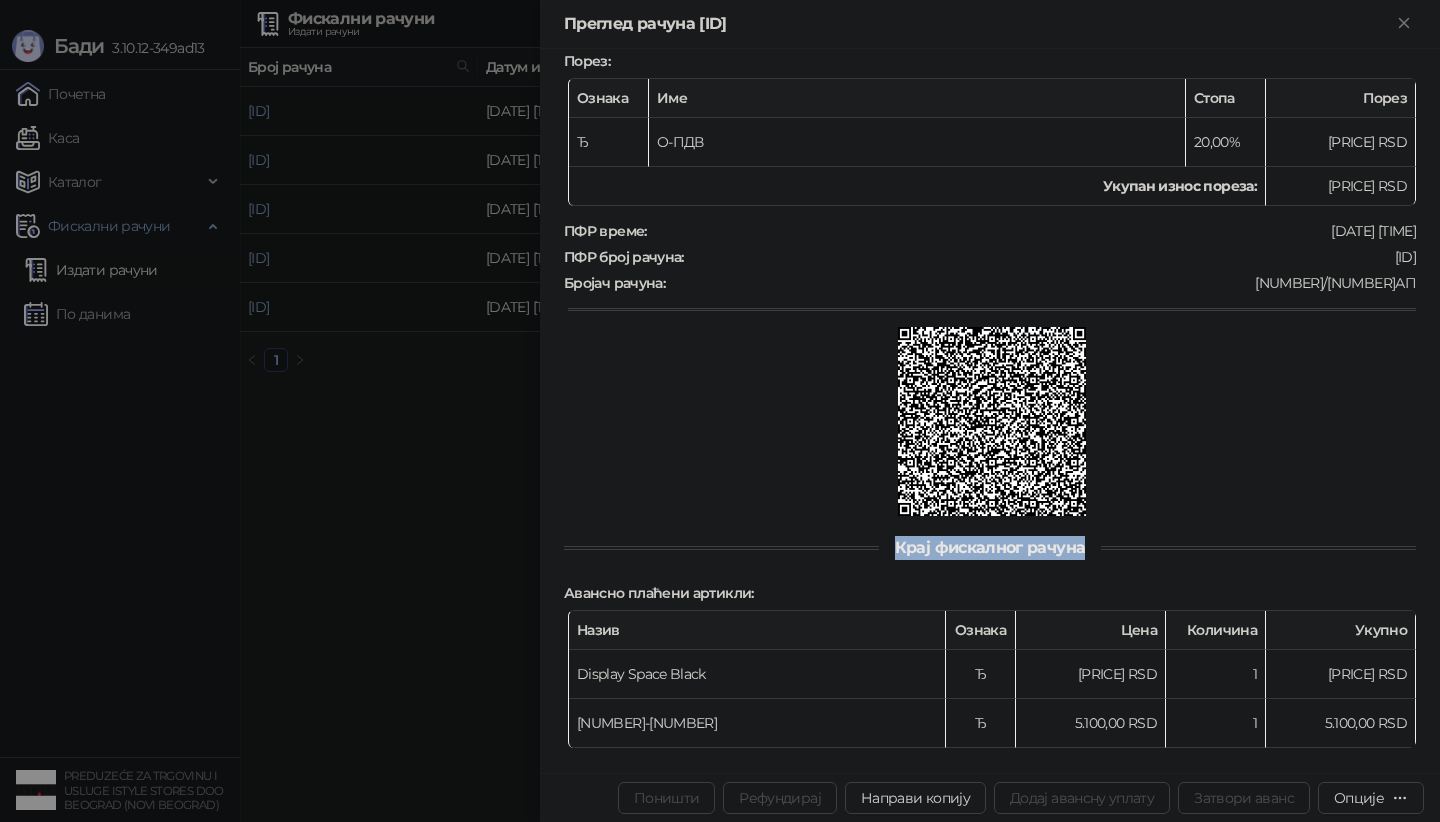 click on "Крај фискалног рачуна" at bounding box center [990, 547] 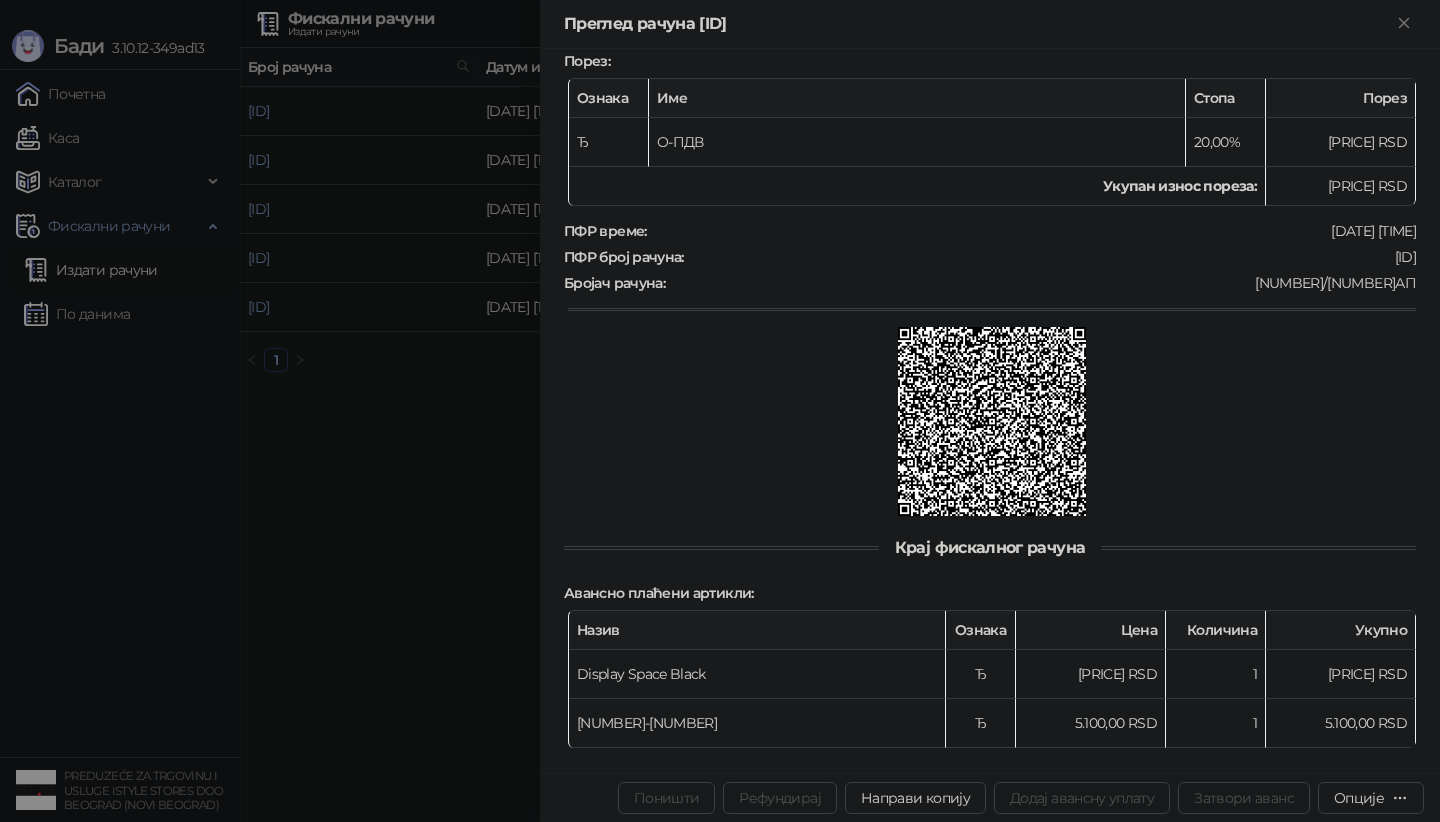 click on "Крај фискалног рачуна" at bounding box center [990, 547] 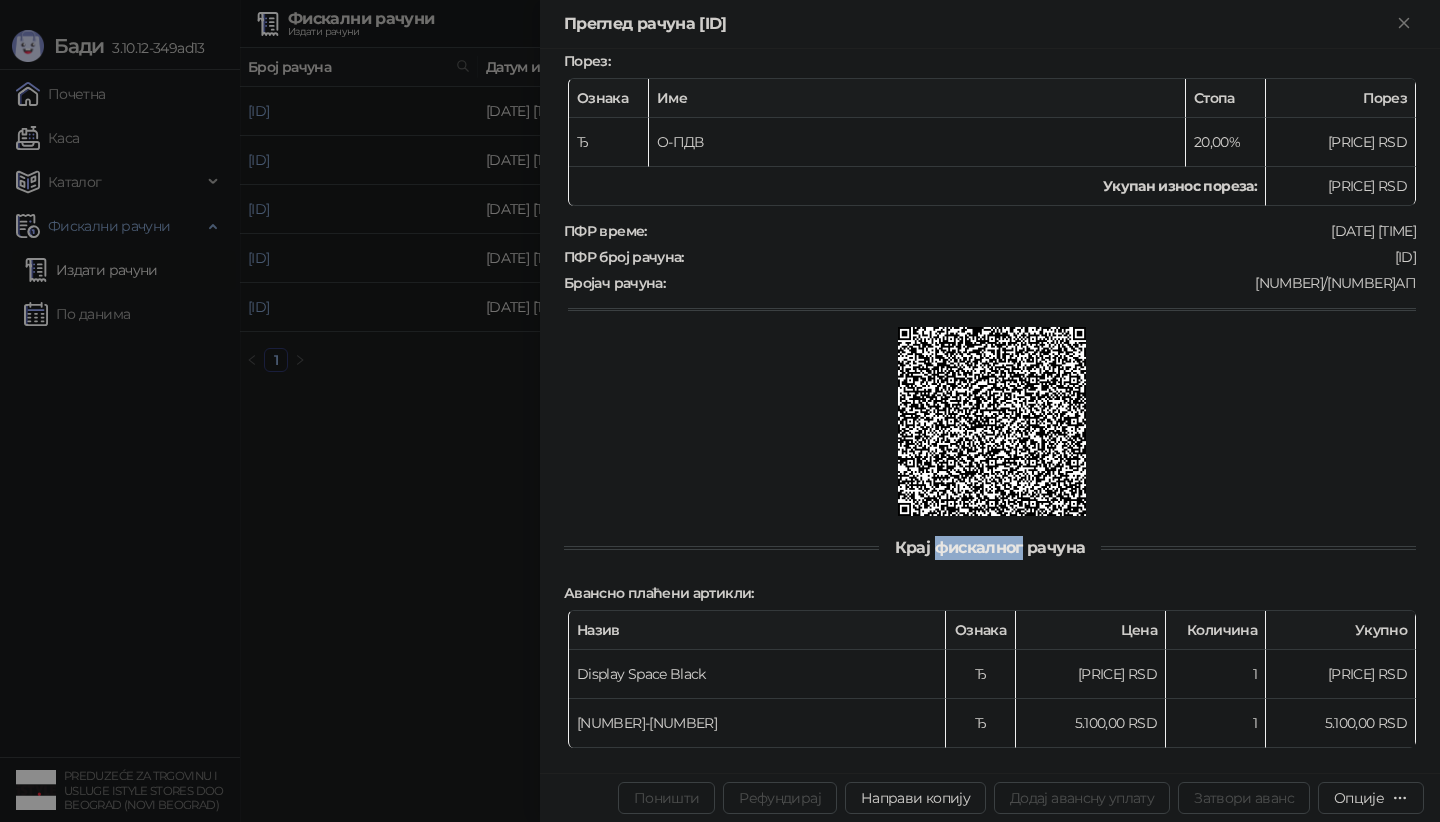 click on "Крај фискалног рачуна" at bounding box center (990, 547) 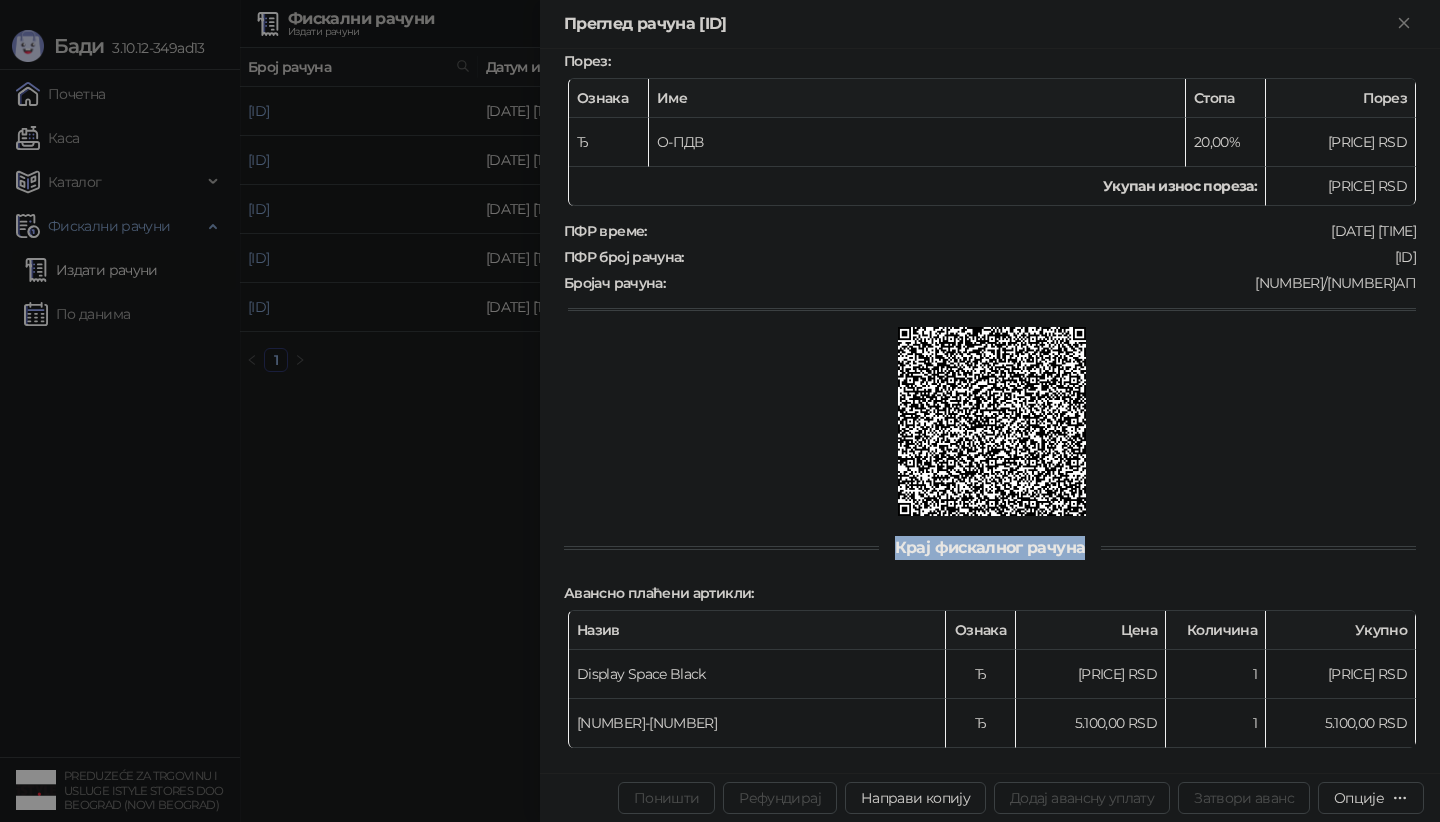 click on "Крај фискалног рачуна" at bounding box center (990, 547) 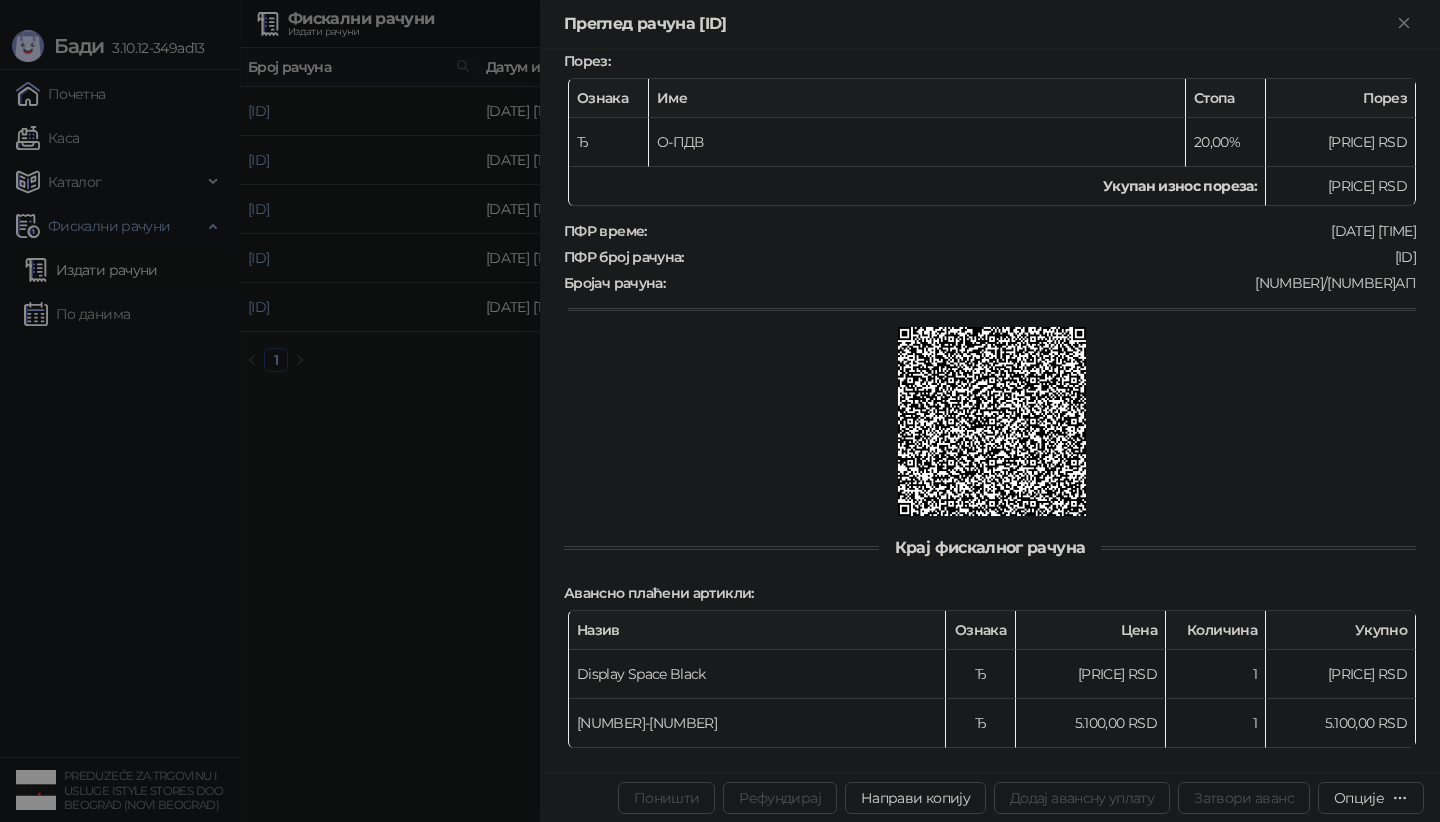 click on "Крај фискалног рачуна" at bounding box center (990, 547) 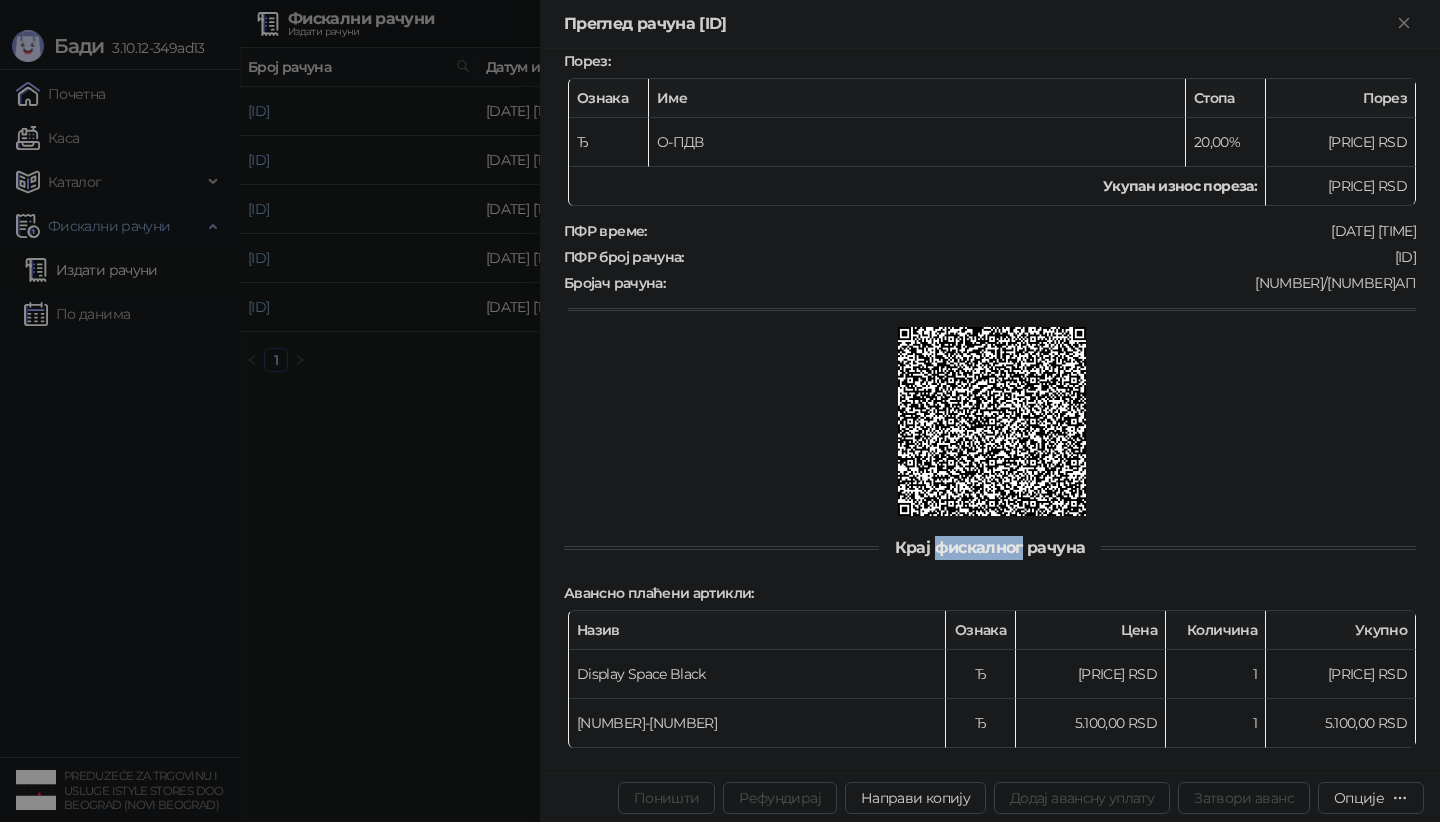 click on "Крај фискалног рачуна" at bounding box center [990, 547] 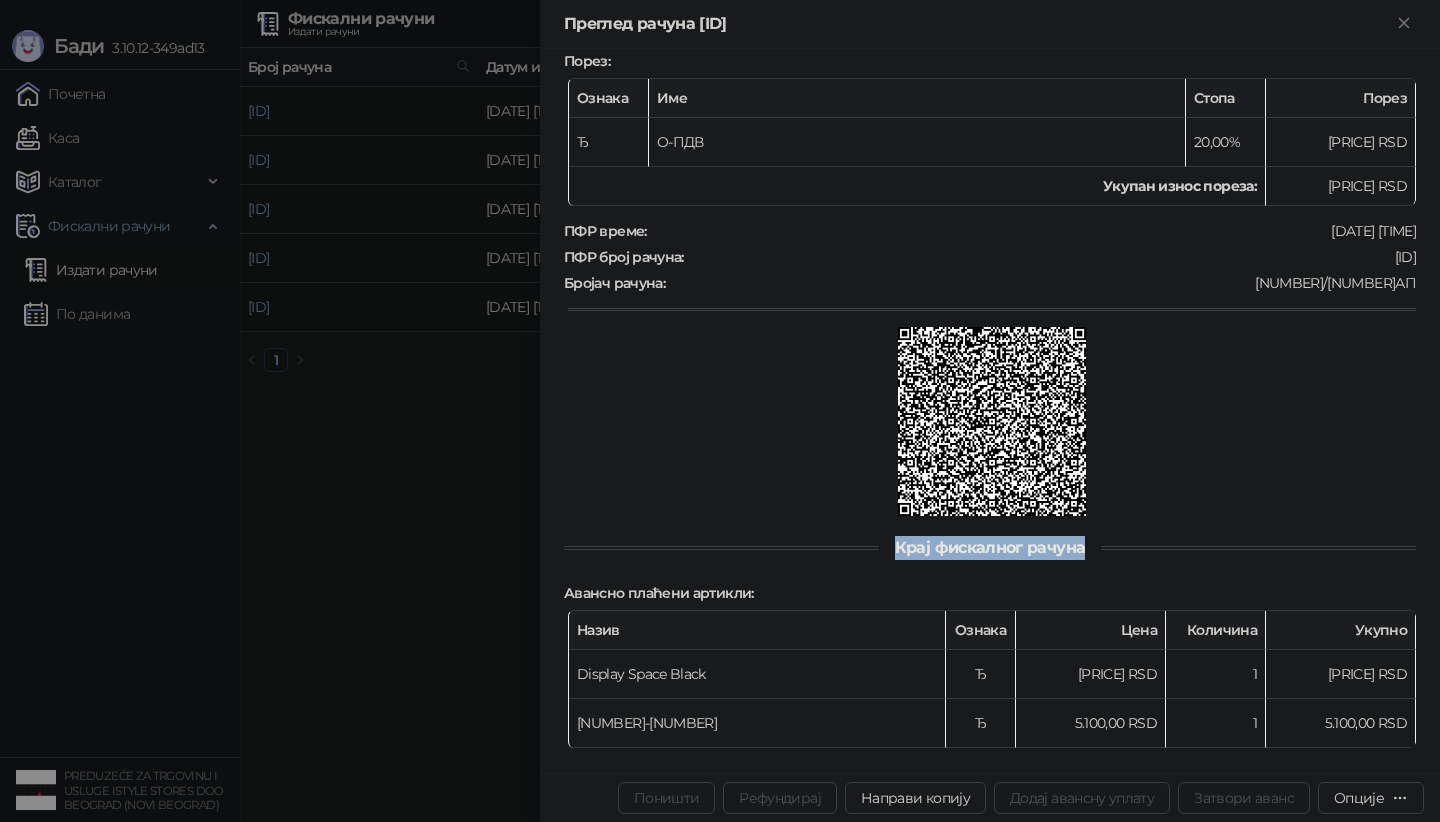 click on "Крај фискалног рачуна" at bounding box center [990, 547] 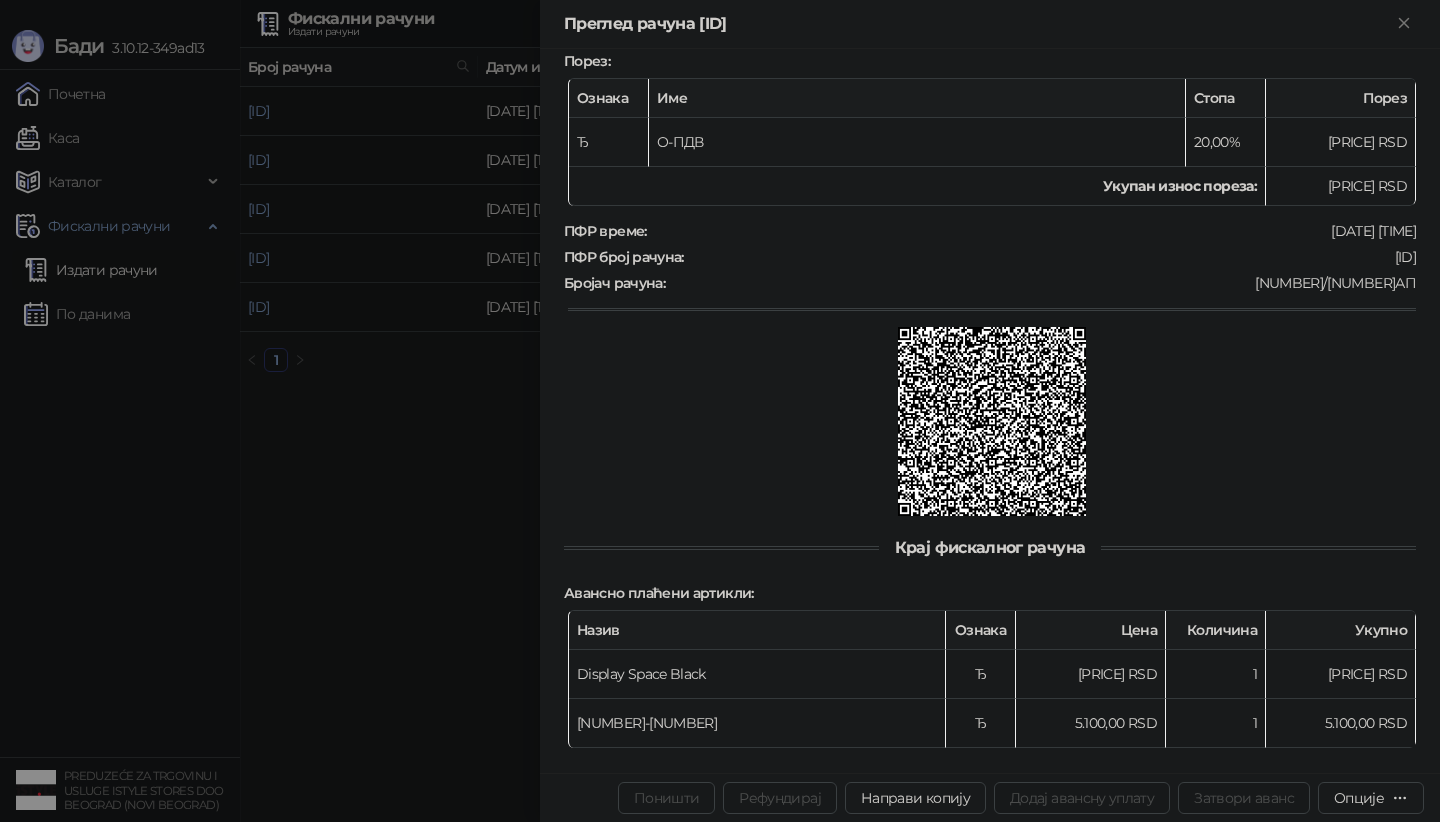 click on "Крај фискалног рачуна" at bounding box center [990, 547] 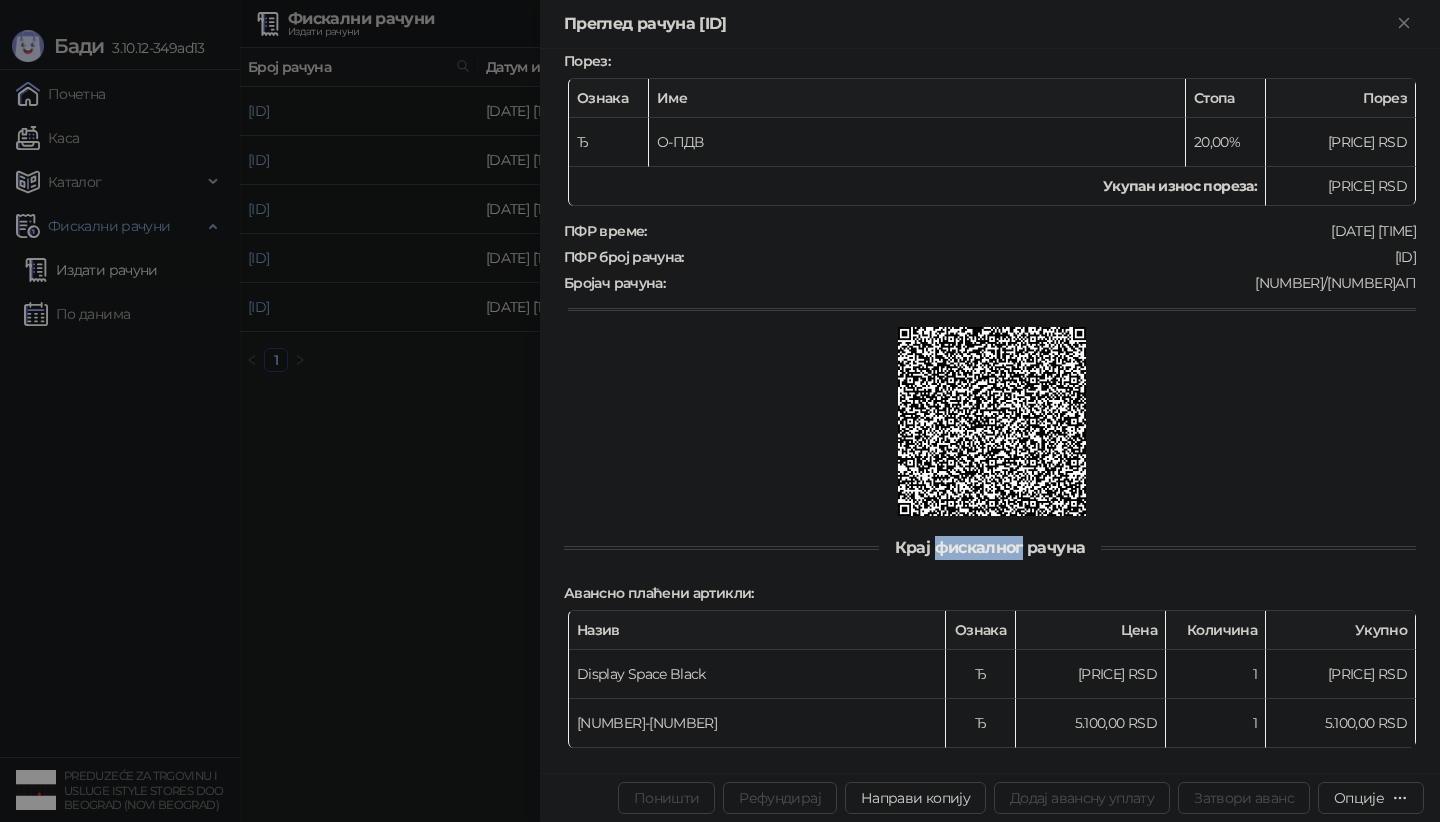 click on "Крај фискалног рачуна" at bounding box center (990, 547) 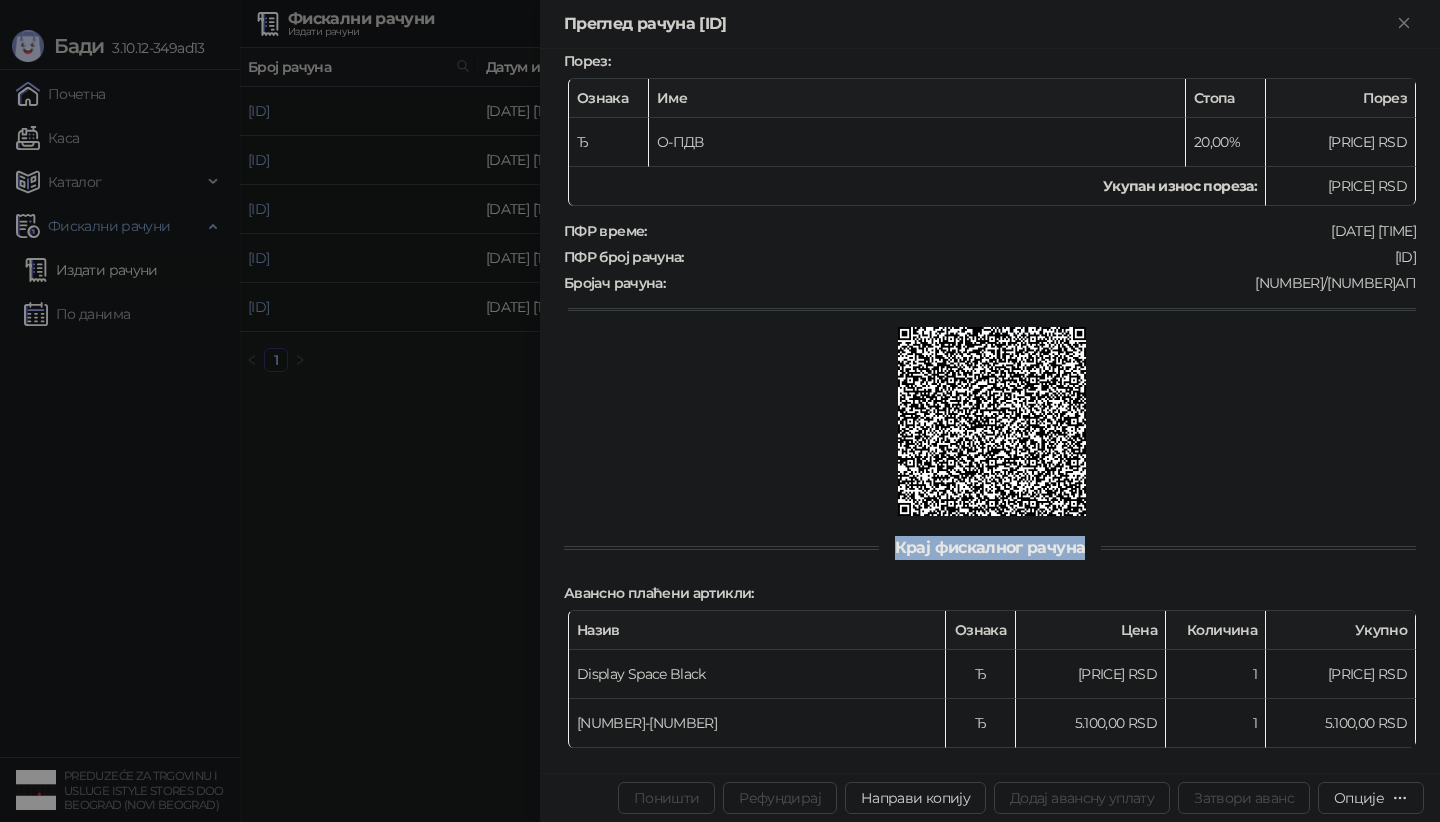 click on "Фискални рачун ПИБ : [NUMBER] Предузеће : ISTYLE STORES Место продаје : [NUMBER]-ISTYLE STORES SERVIS UŠĆE Адреса : БУЛЕВАР МИХАЈЛА ПУПИНА 4  2 117 Општина : [CITY] ([DISTRICT]) Касир : Servis Ušće ИД купца : [ID] ПОС број : [NUMBER]/[NUMBER]-[HASH] Уплаћено на дан : [DATE] [TIME] Аванс   -   Продаја Артикли : Назив Ознака Цена Количина Укупно           10: Аванс Ђ [PRICE] RSD 1  [PRICE] RSD Укупан износ рачуна : [PRICE] RSD Пренос на рачун : [PRICE] RSD Порез : Ознака Име Стопа Порез         Ђ О-ПДВ 20,00% [PRICE] RSD Укупан износ пореза: [PRICE] RSD ПФР време : [DATE] [TIME] ПФР број рачуна : [ID] Бројач рачуна : [NUMBER]/[NUMBER]АП   : Назив Ознака" at bounding box center (990, 146) 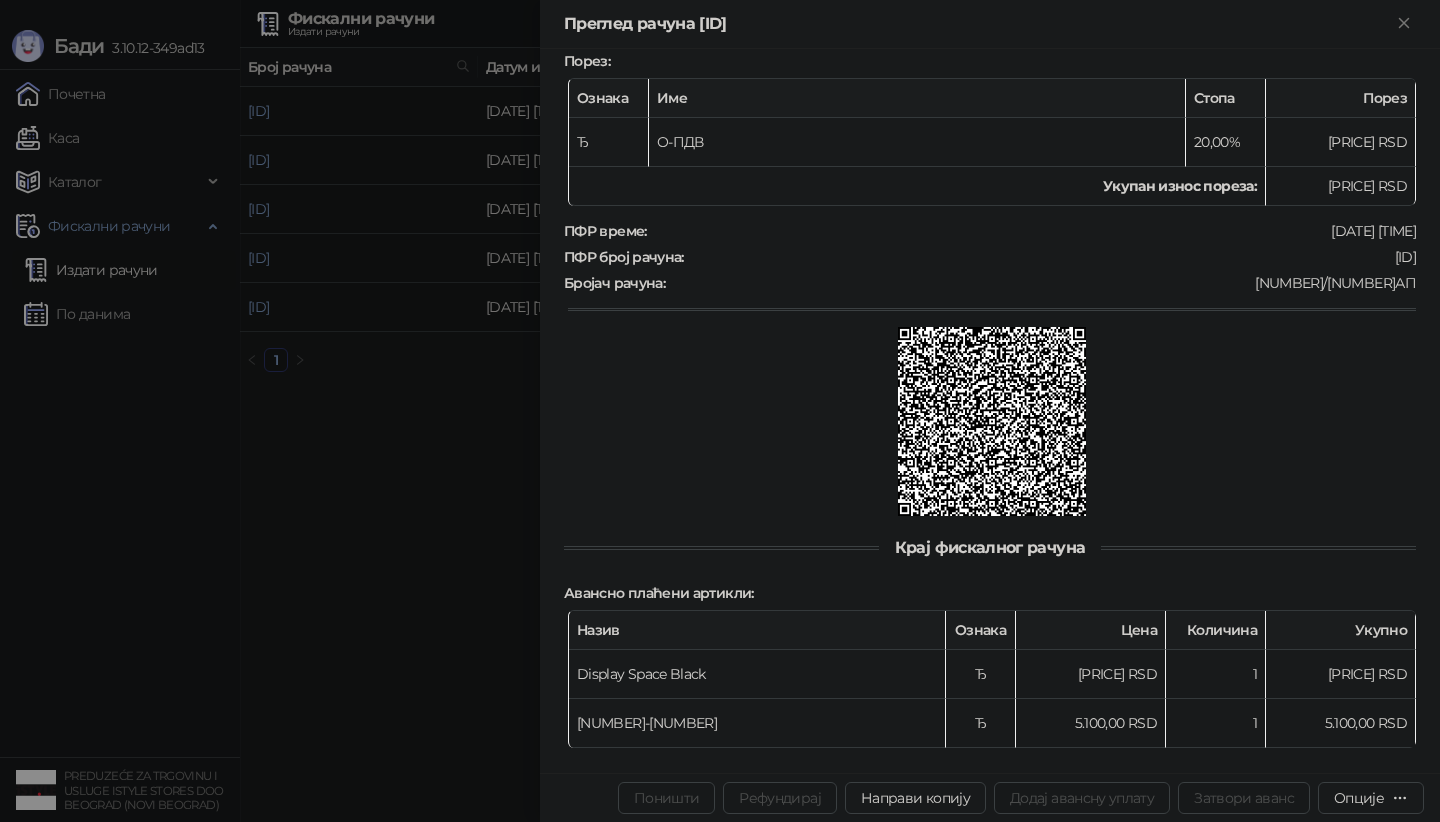 click on "Крај фискалног рачуна" at bounding box center (990, 547) 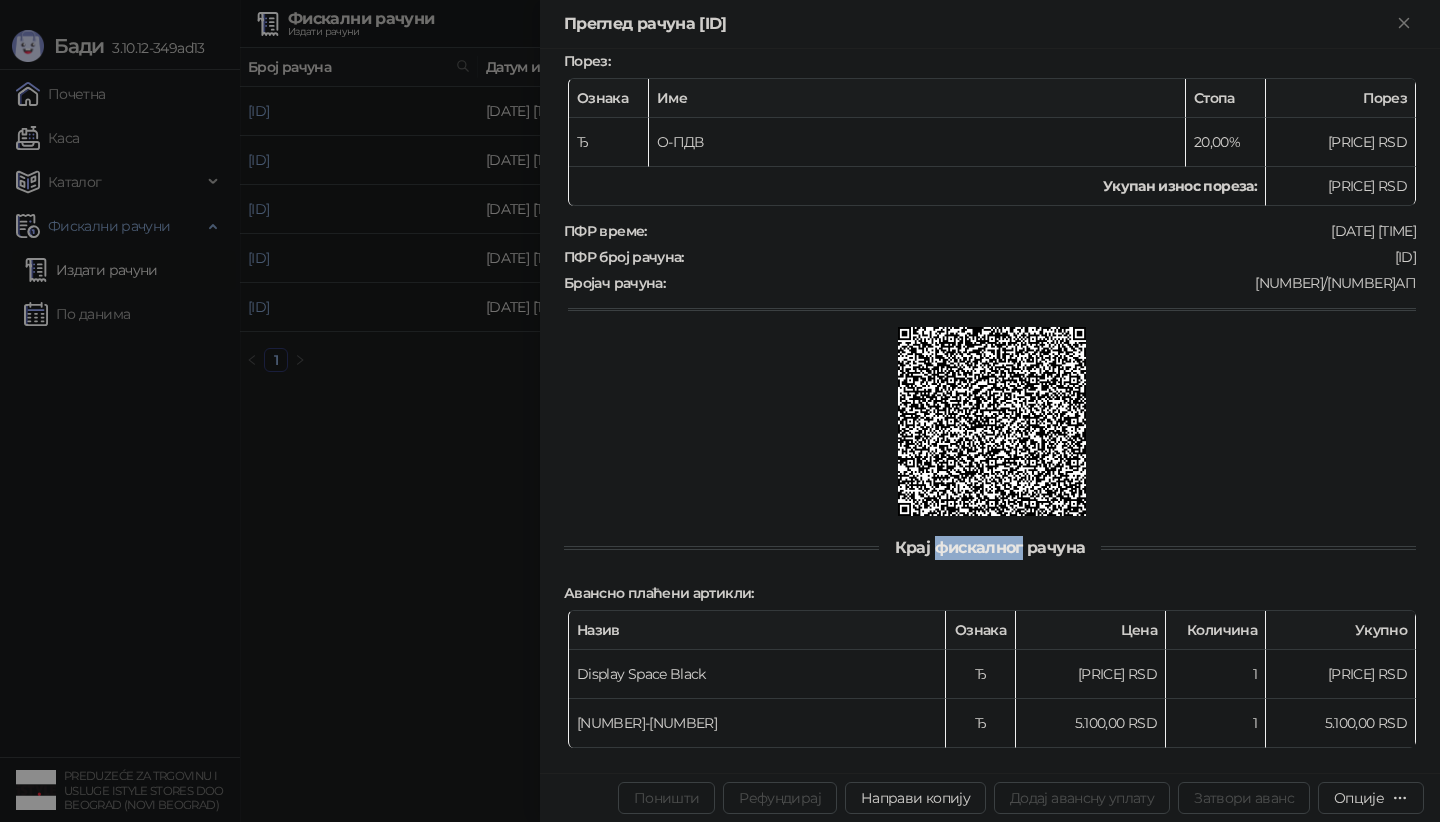 click on "Крај фискалног рачуна" at bounding box center (990, 547) 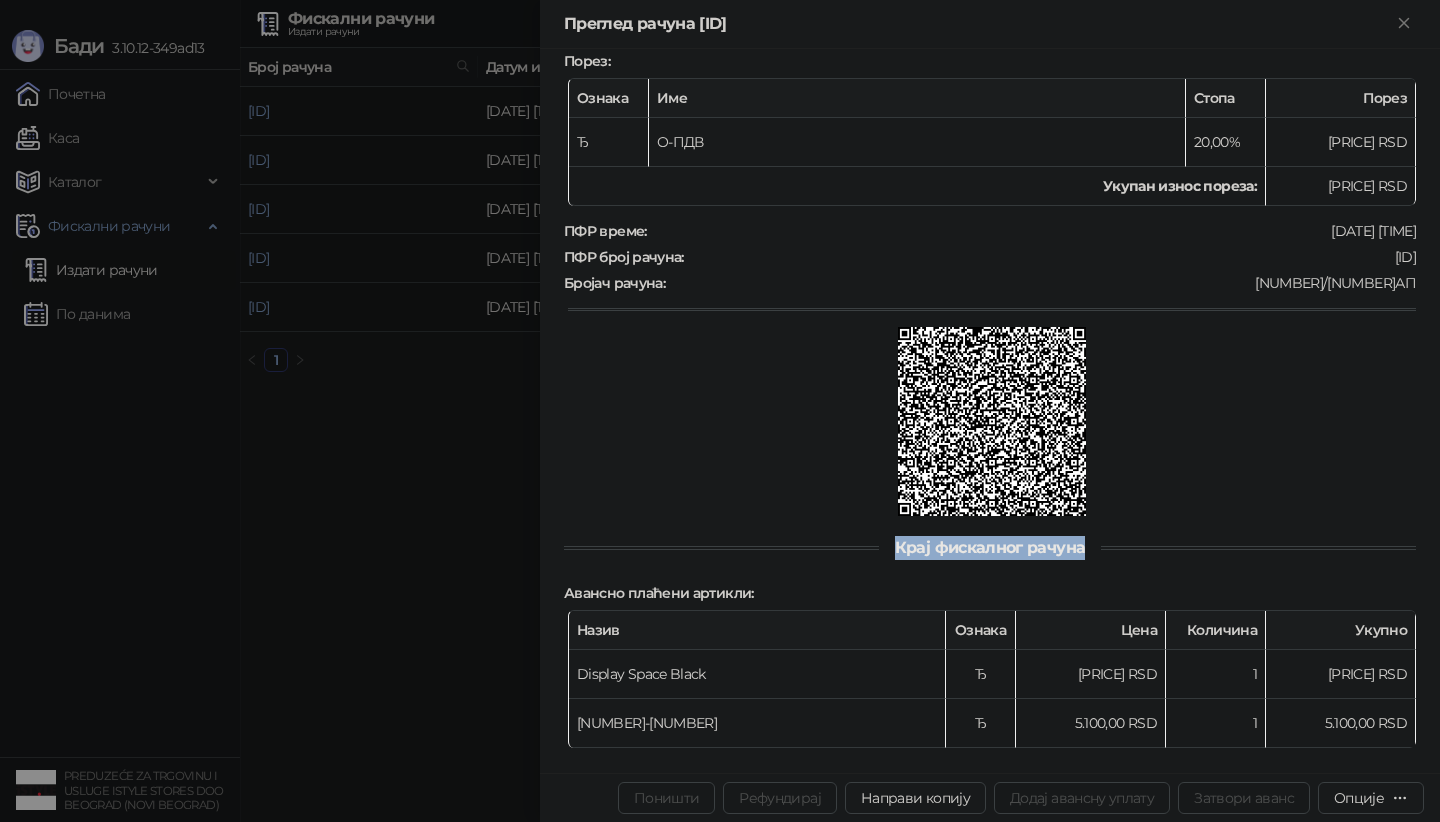 click on "Крај фискалног рачуна" at bounding box center [990, 547] 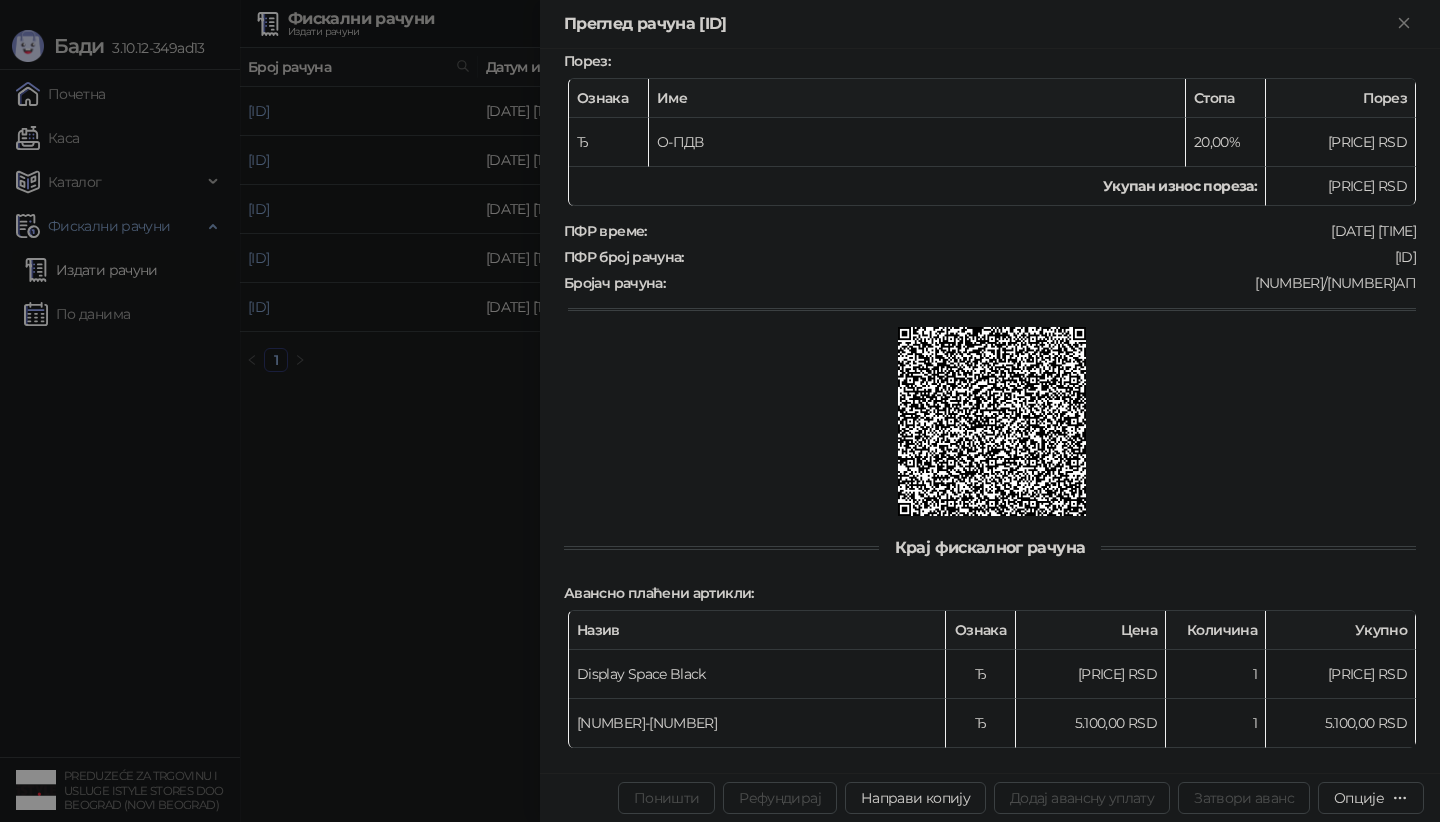 click on "Крај фискалног рачуна" at bounding box center (990, 547) 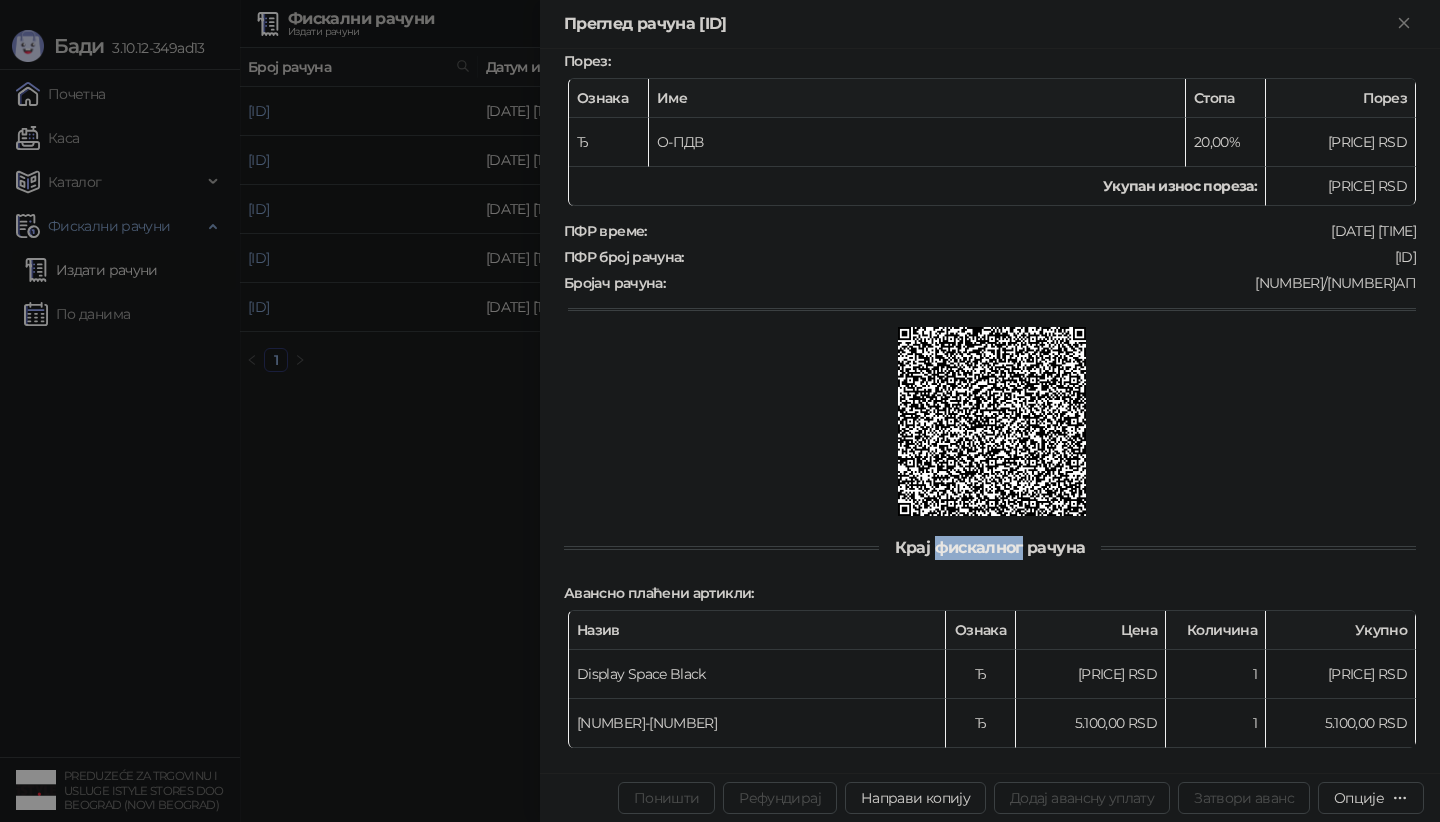 click on "Крај фискалног рачуна" at bounding box center [990, 547] 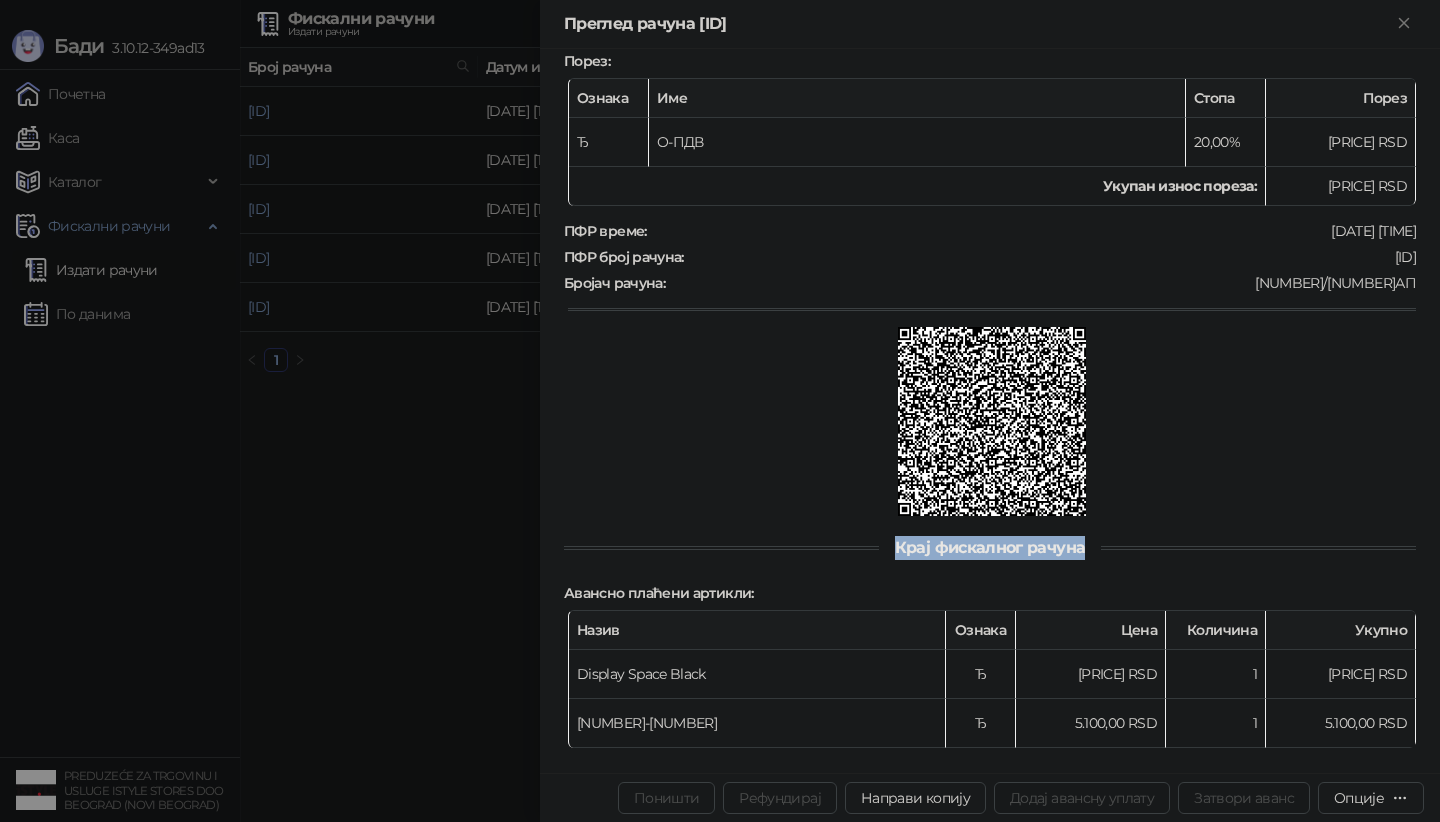 click on "Фискални рачун ПИБ : [NUMBER] Предузеће : ISTYLE STORES Место продаје : [NUMBER]-ISTYLE STORES SERVIS UŠĆE Адреса : БУЛЕВАР МИХАЈЛА ПУПИНА 4  2 117 Општина : [CITY] ([DISTRICT]) Касир : Servis Ušće ИД купца : [ID] ПОС број : [NUMBER]/[NUMBER]-[HASH] Уплаћено на дан : [DATE] [TIME] Аванс   -   Продаја Артикли : Назив Ознака Цена Количина Укупно           10: Аванс Ђ [PRICE] RSD 1  [PRICE] RSD Укупан износ рачуна : [PRICE] RSD Пренос на рачун : [PRICE] RSD Порез : Ознака Име Стопа Порез         Ђ О-ПДВ 20,00% [PRICE] RSD Укупан износ пореза: [PRICE] RSD ПФР време : [DATE] [TIME] ПФР број рачуна : [ID] Бројач рачуна : [NUMBER]/[NUMBER]АП   : Назив Ознака" at bounding box center (990, 146) 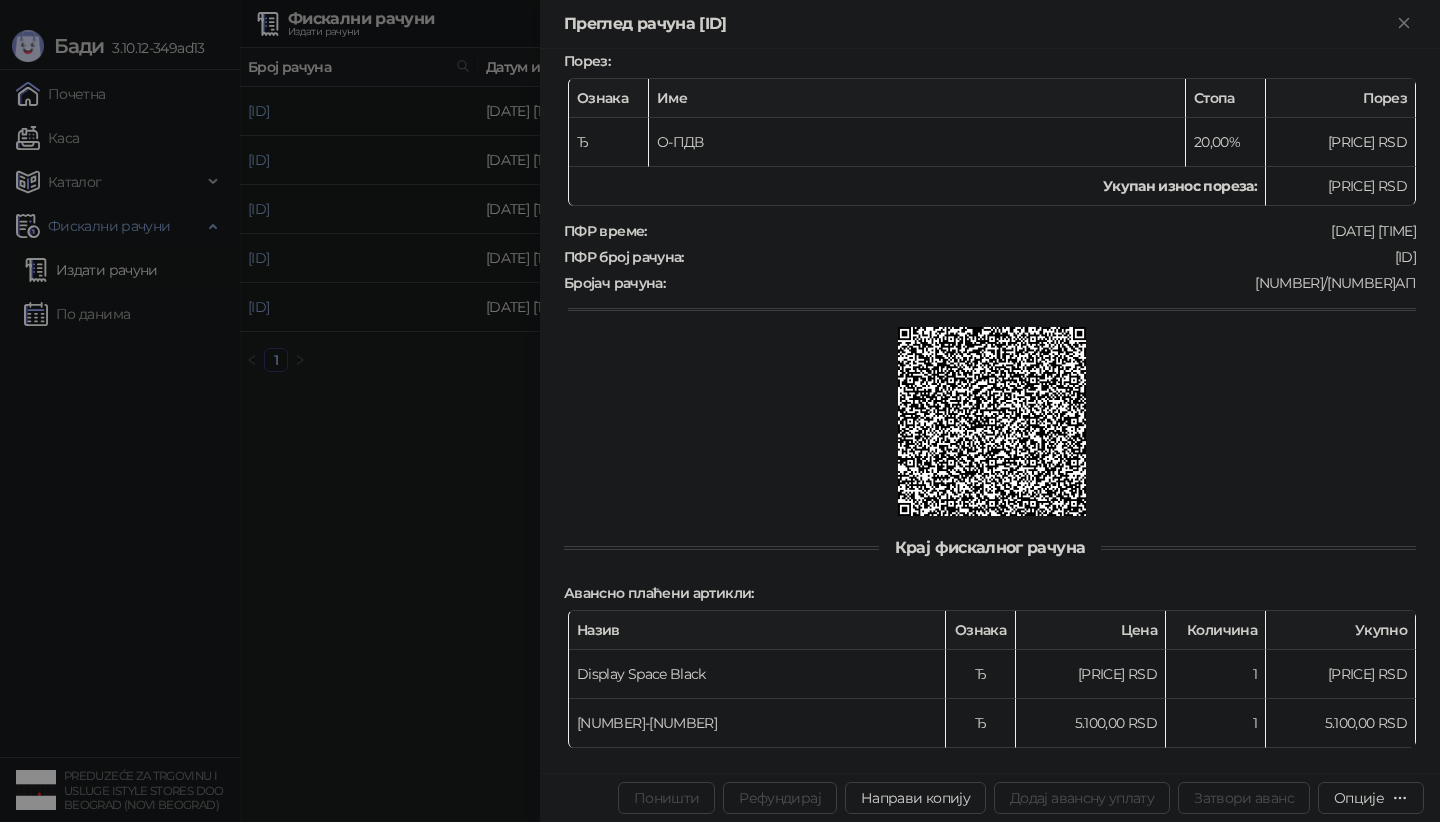 click on "Крај фискалног рачуна" at bounding box center [990, 547] 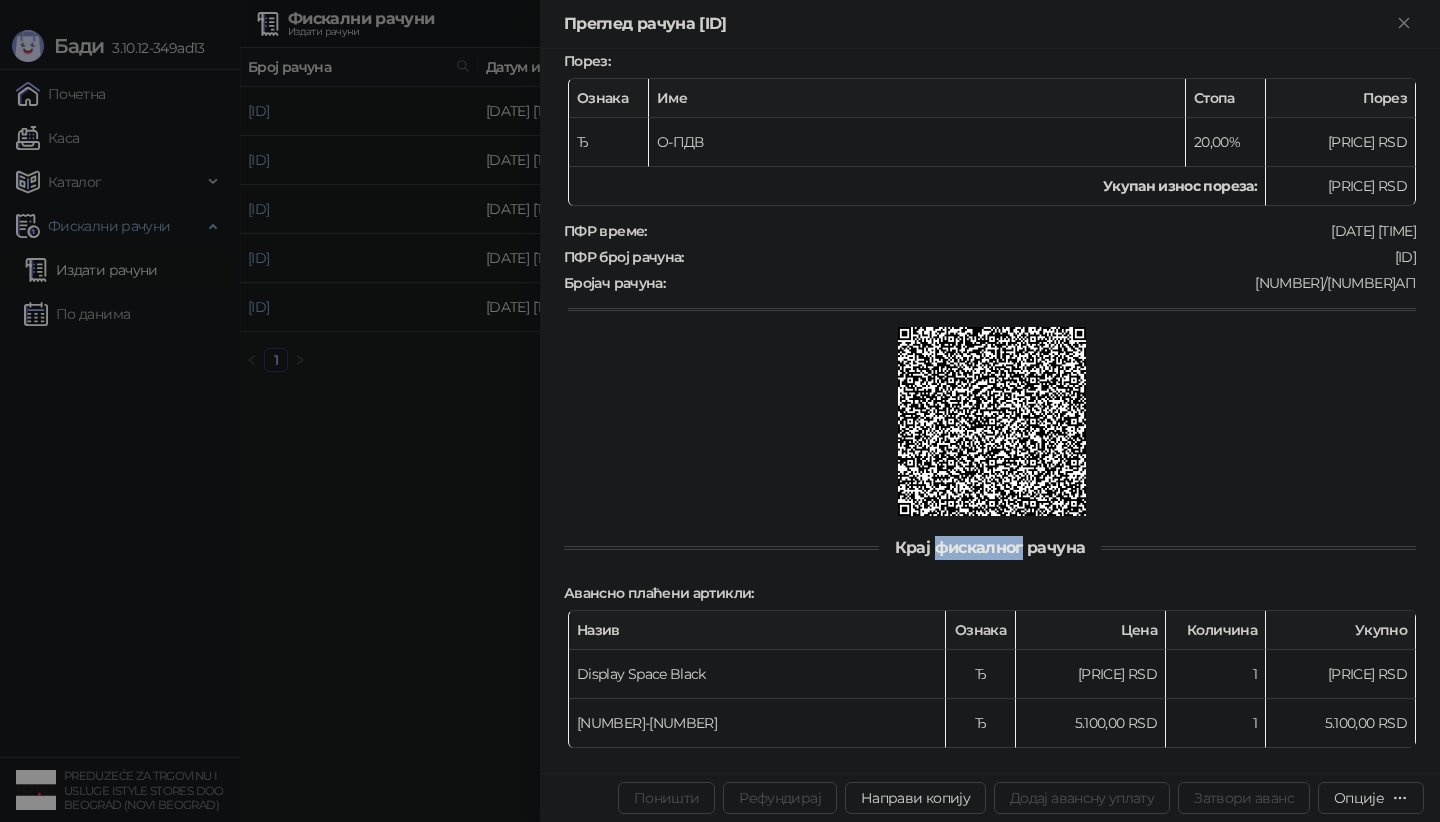 click at bounding box center (992, 511) 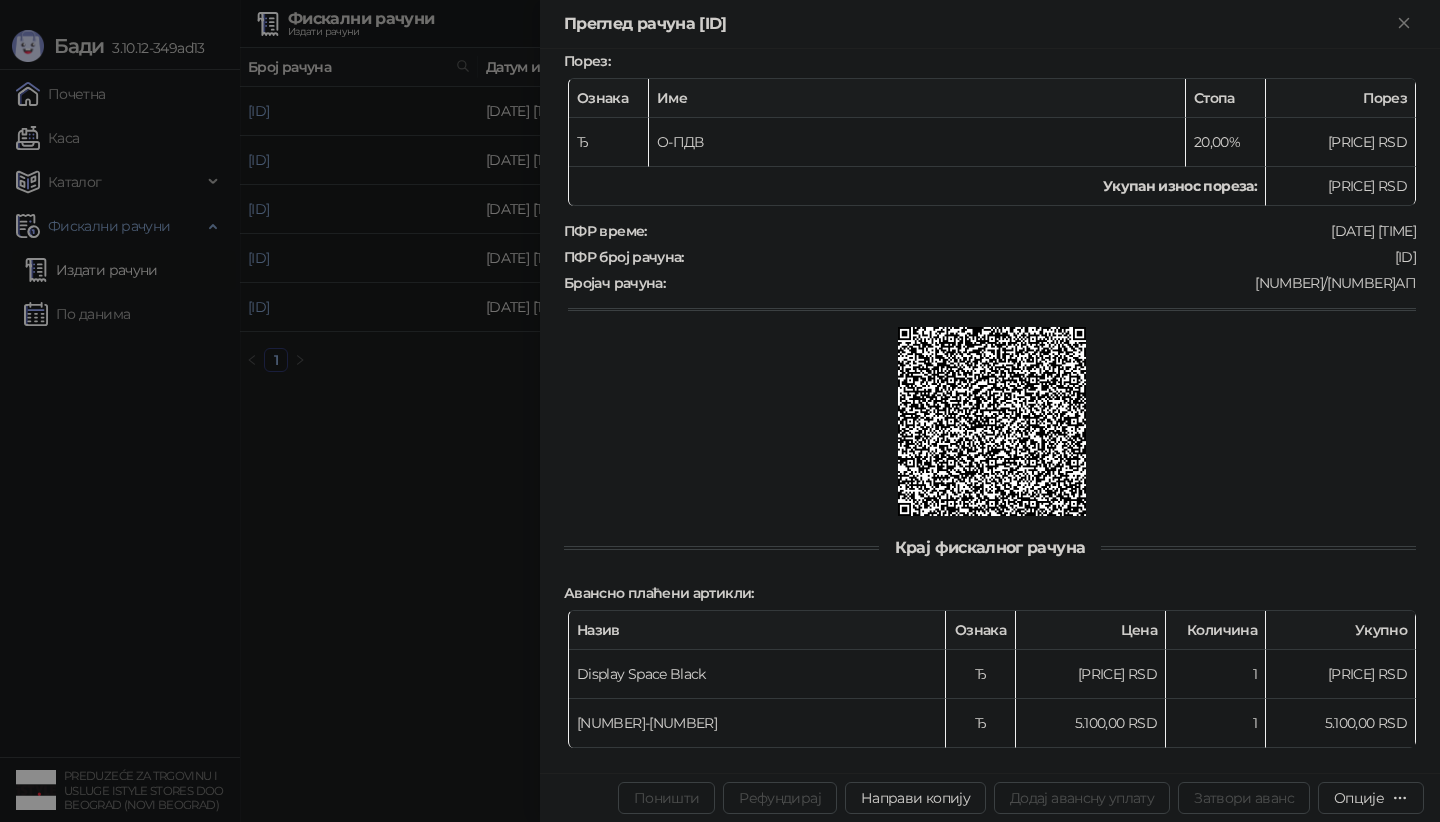 click on "Крај фискалног рачуна" at bounding box center (990, 547) 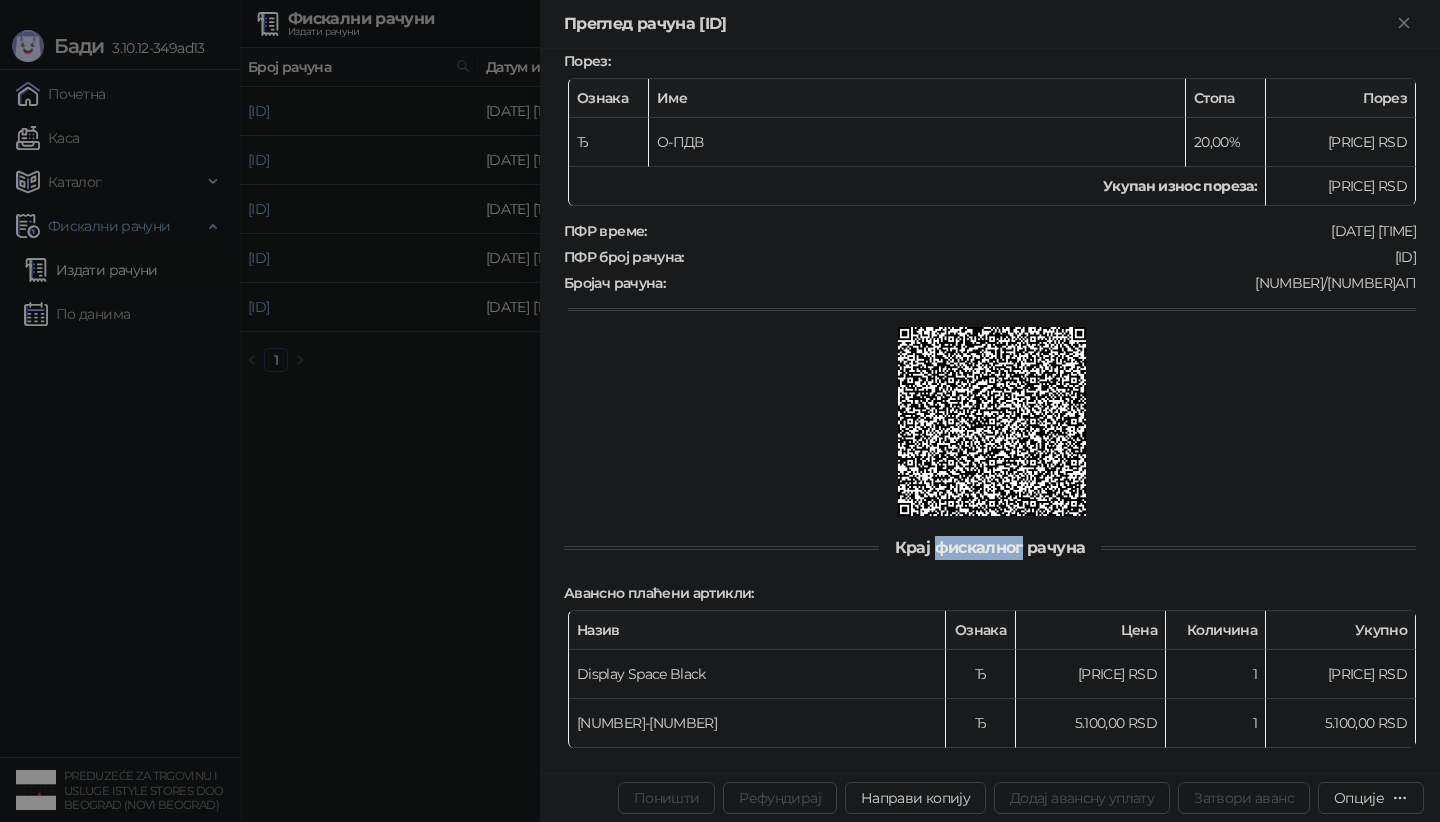 click on "Крај фискалног рачуна" at bounding box center [990, 547] 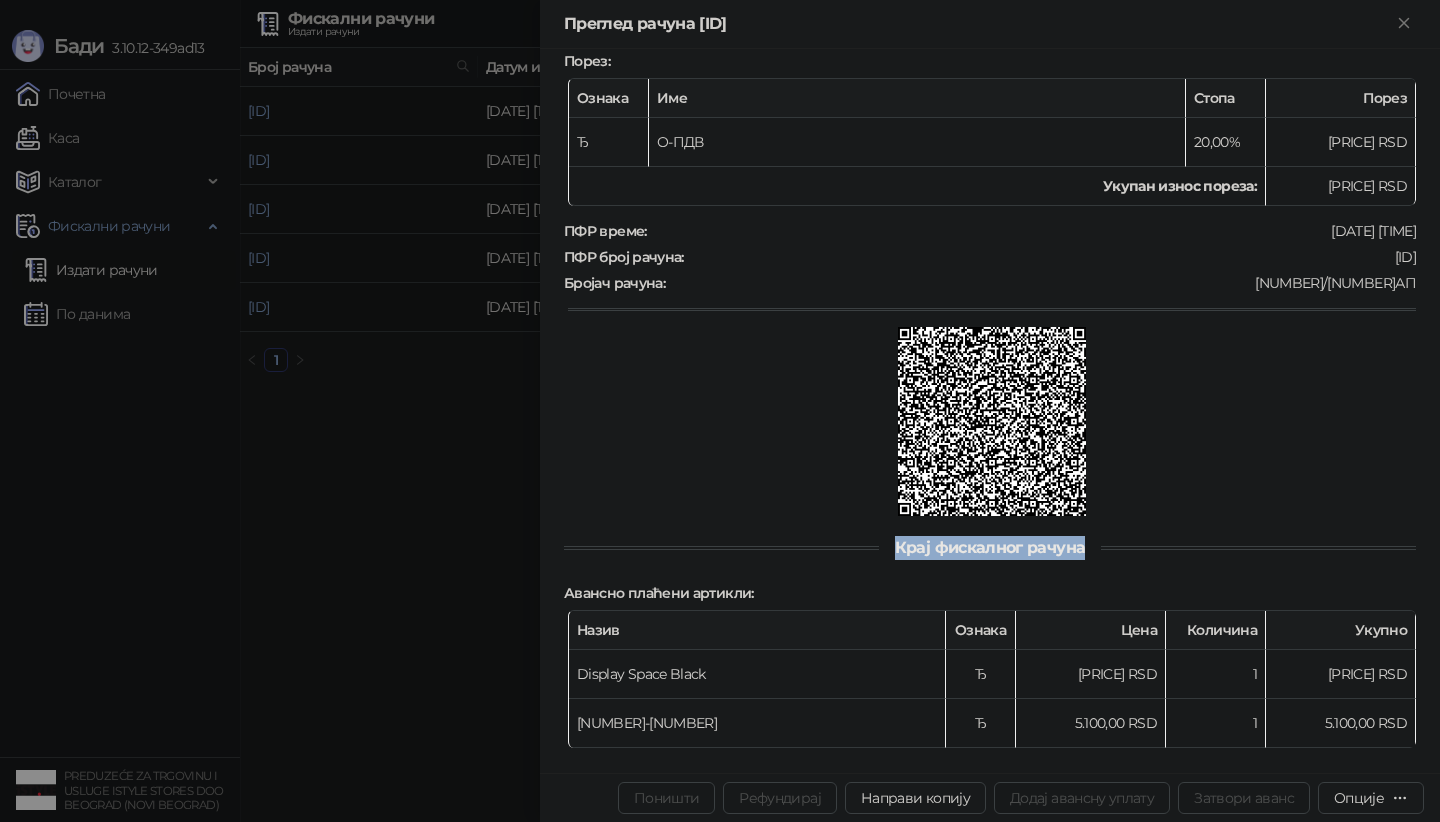 click on "Крај фискалног рачуна" at bounding box center (990, 548) 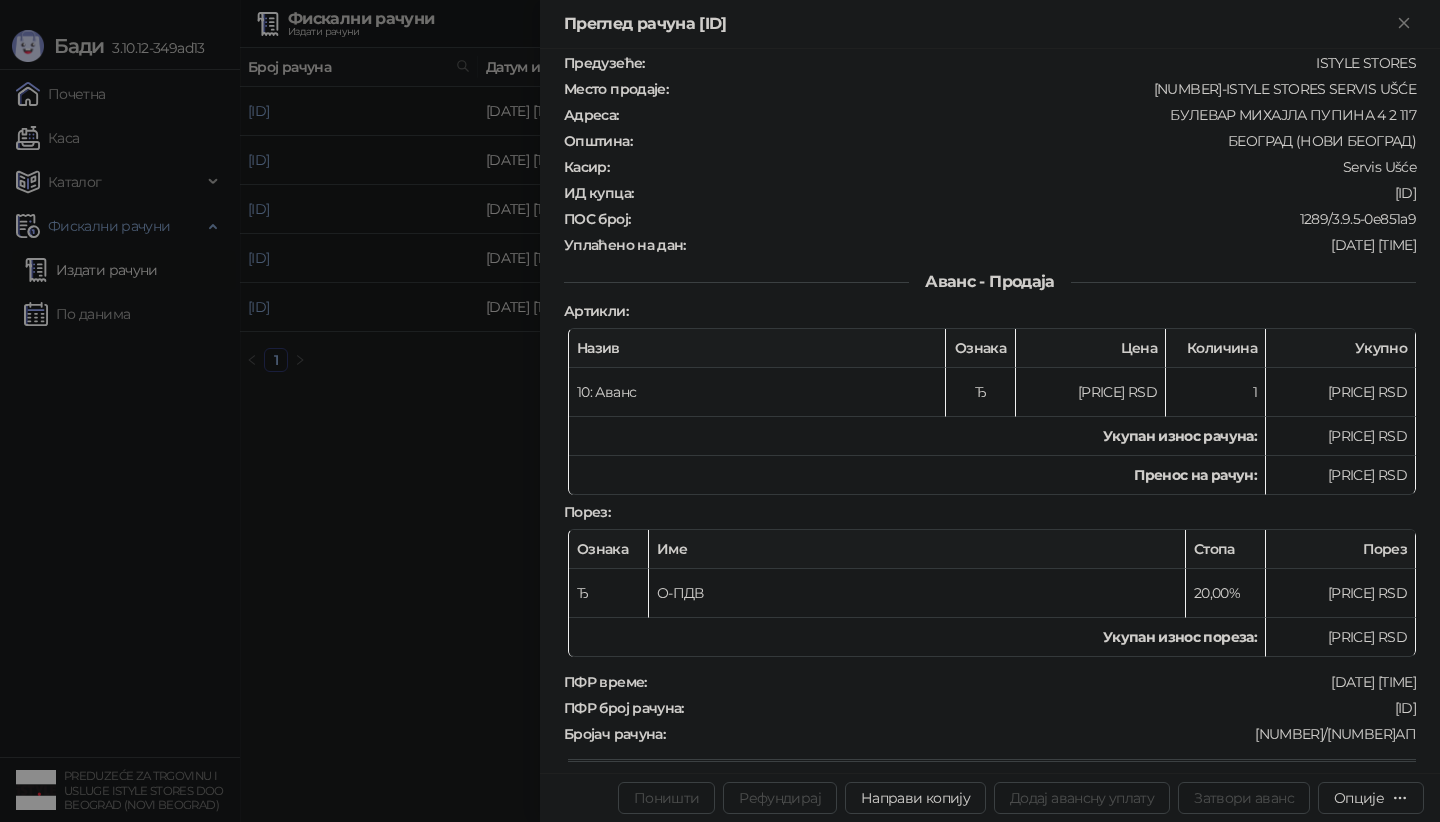 scroll, scrollTop: 0, scrollLeft: 0, axis: both 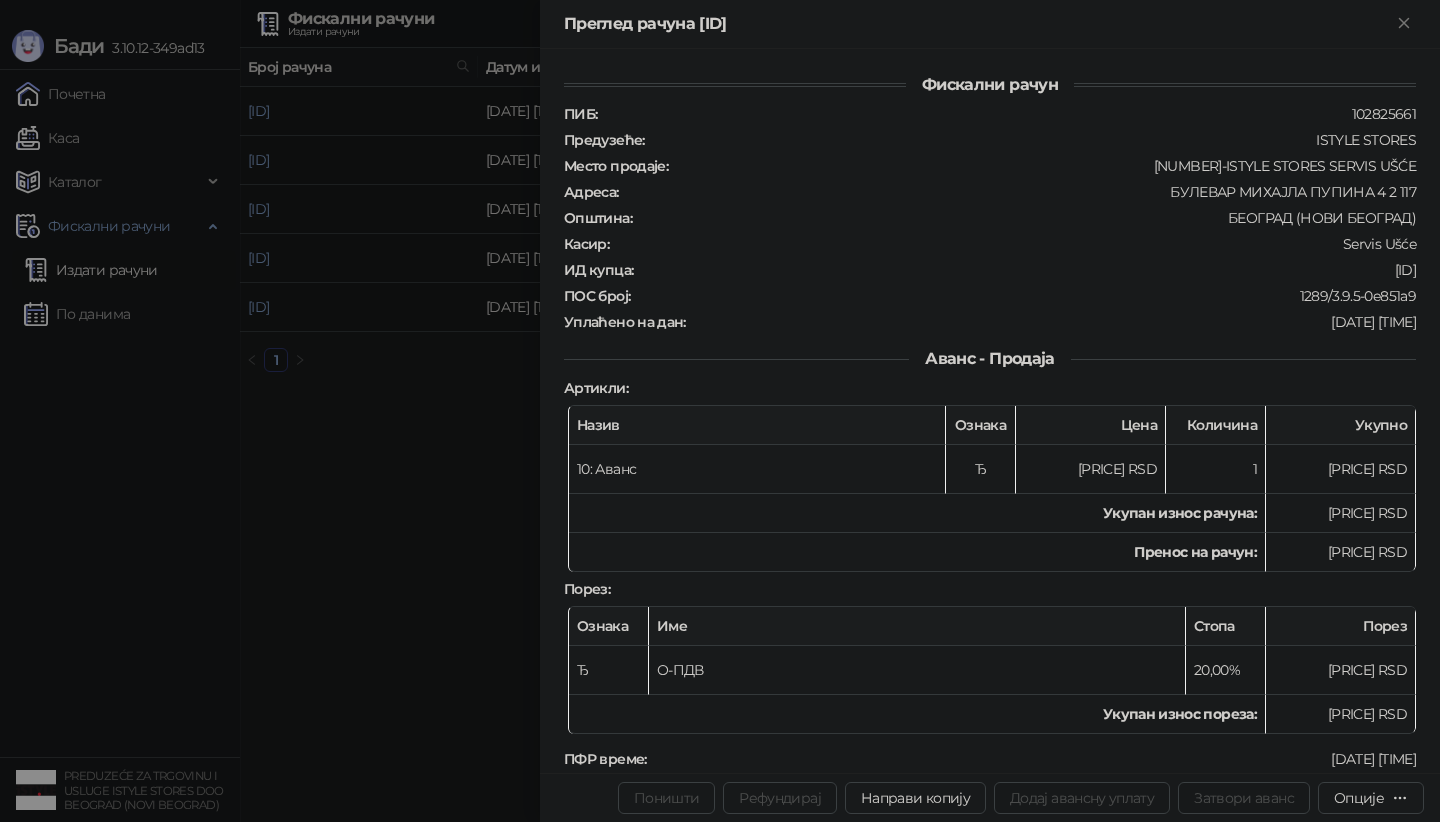 click on "[ID]" at bounding box center (1026, 270) 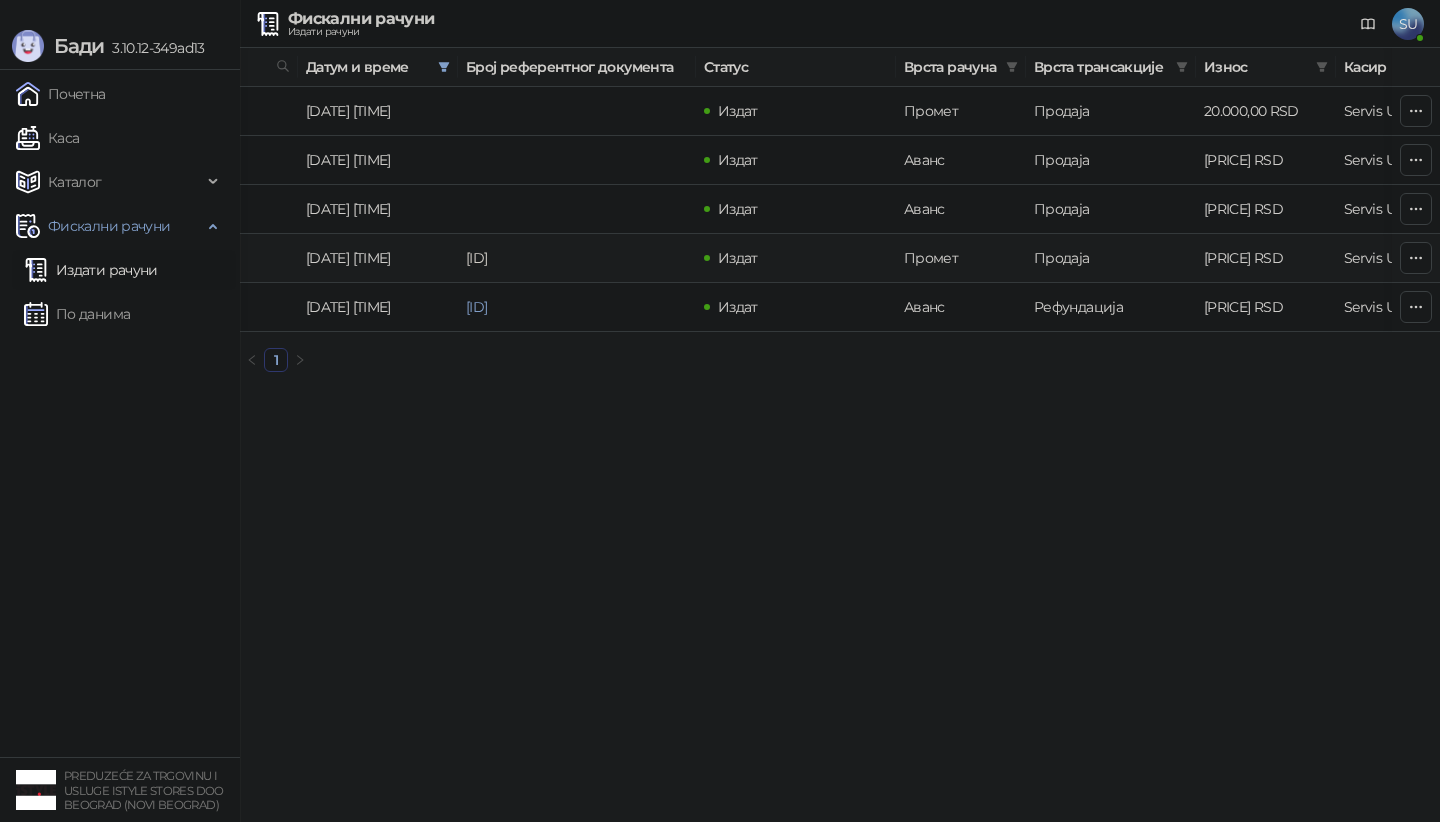 scroll, scrollTop: 0, scrollLeft: 137, axis: horizontal 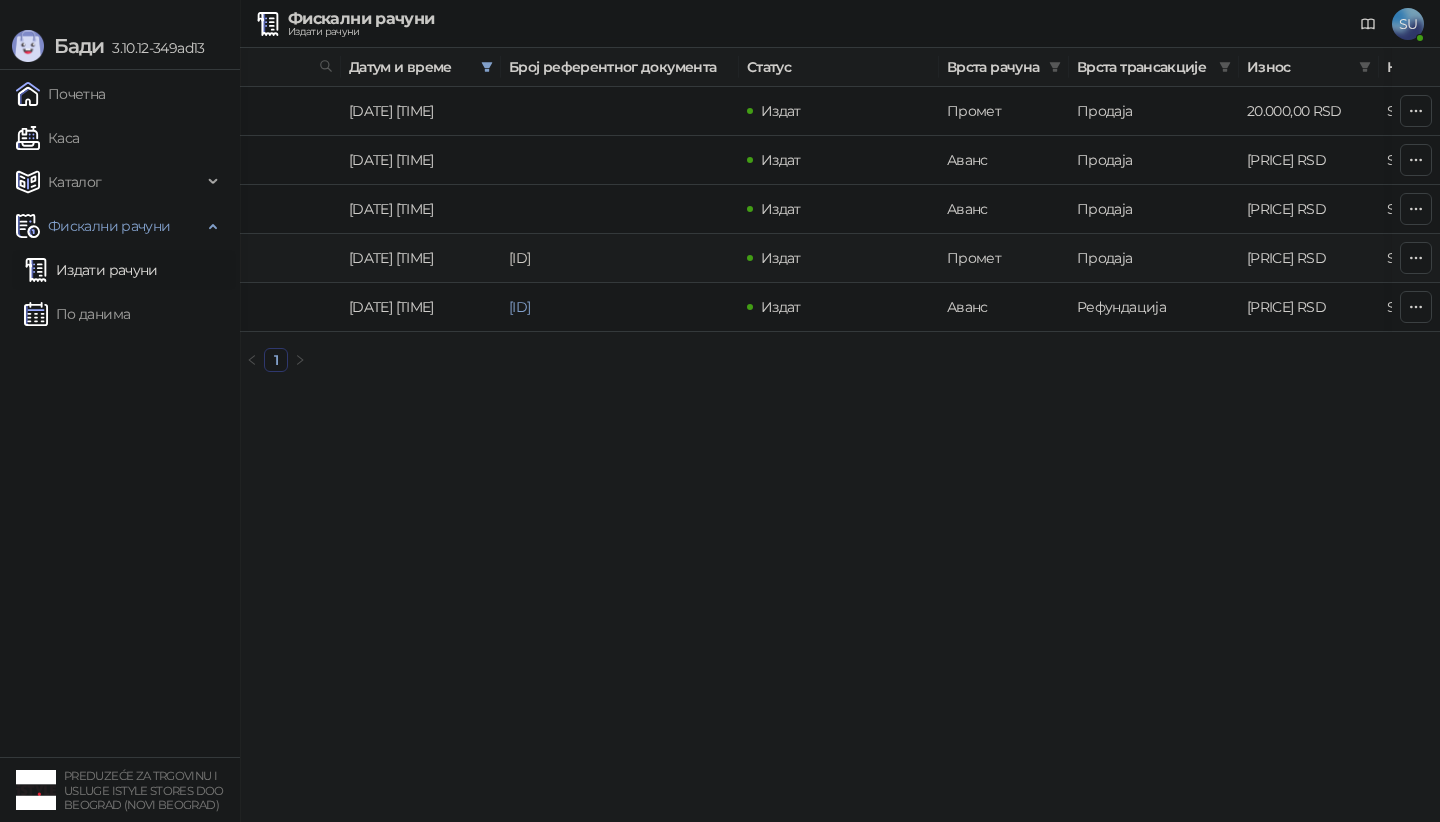click on "[ID]" at bounding box center [519, 258] 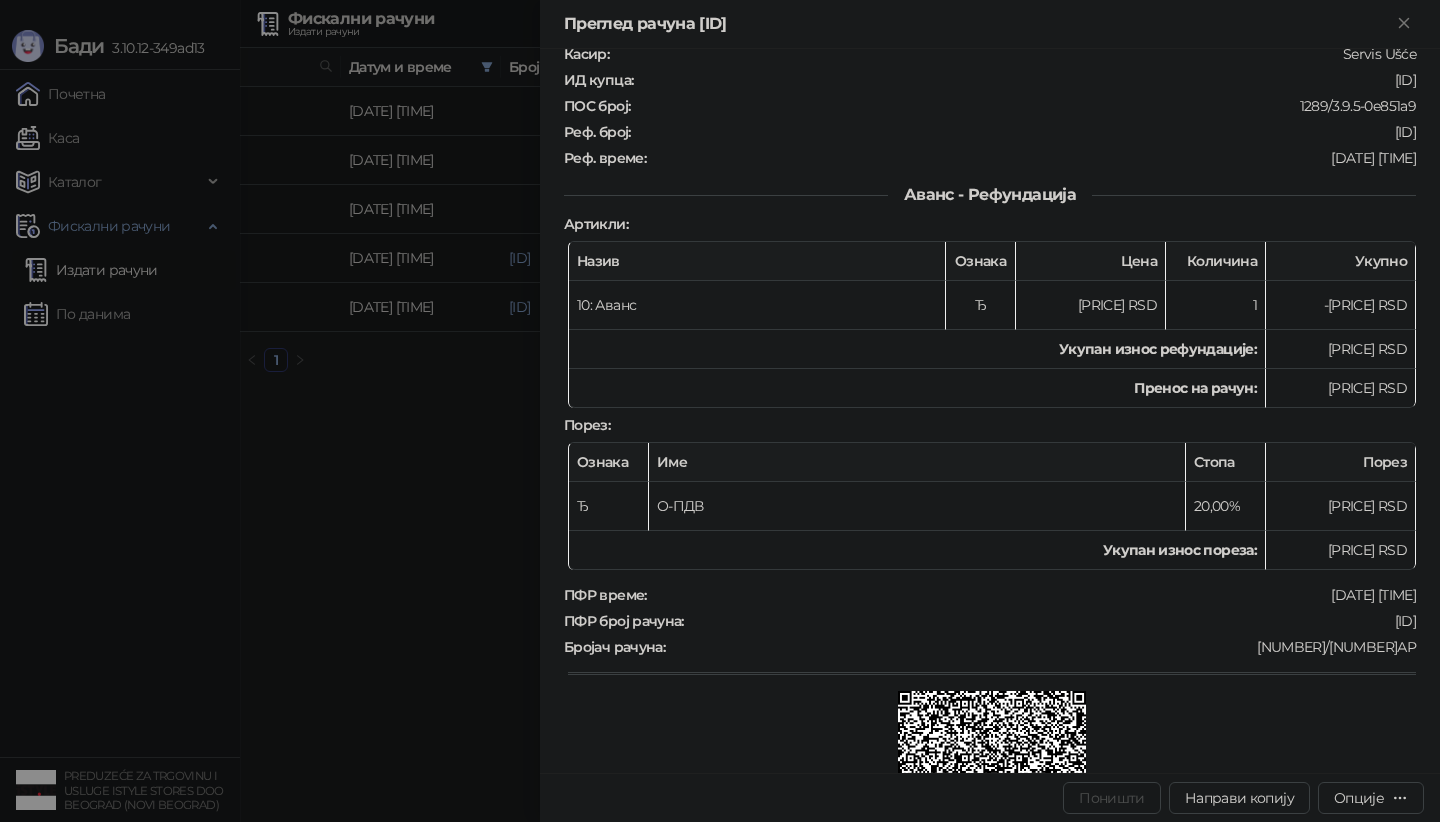 scroll, scrollTop: 0, scrollLeft: 0, axis: both 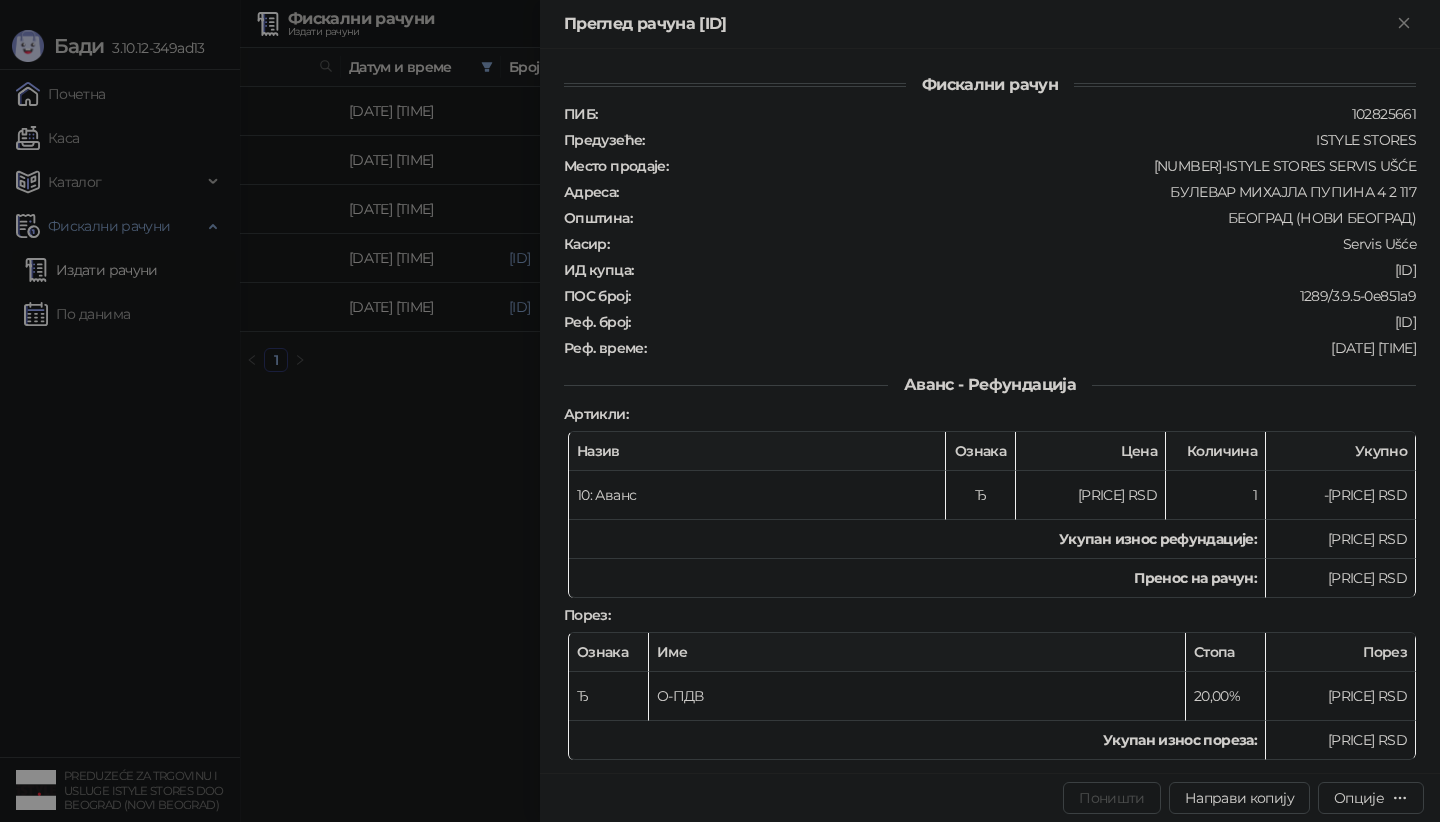 click at bounding box center (720, 411) 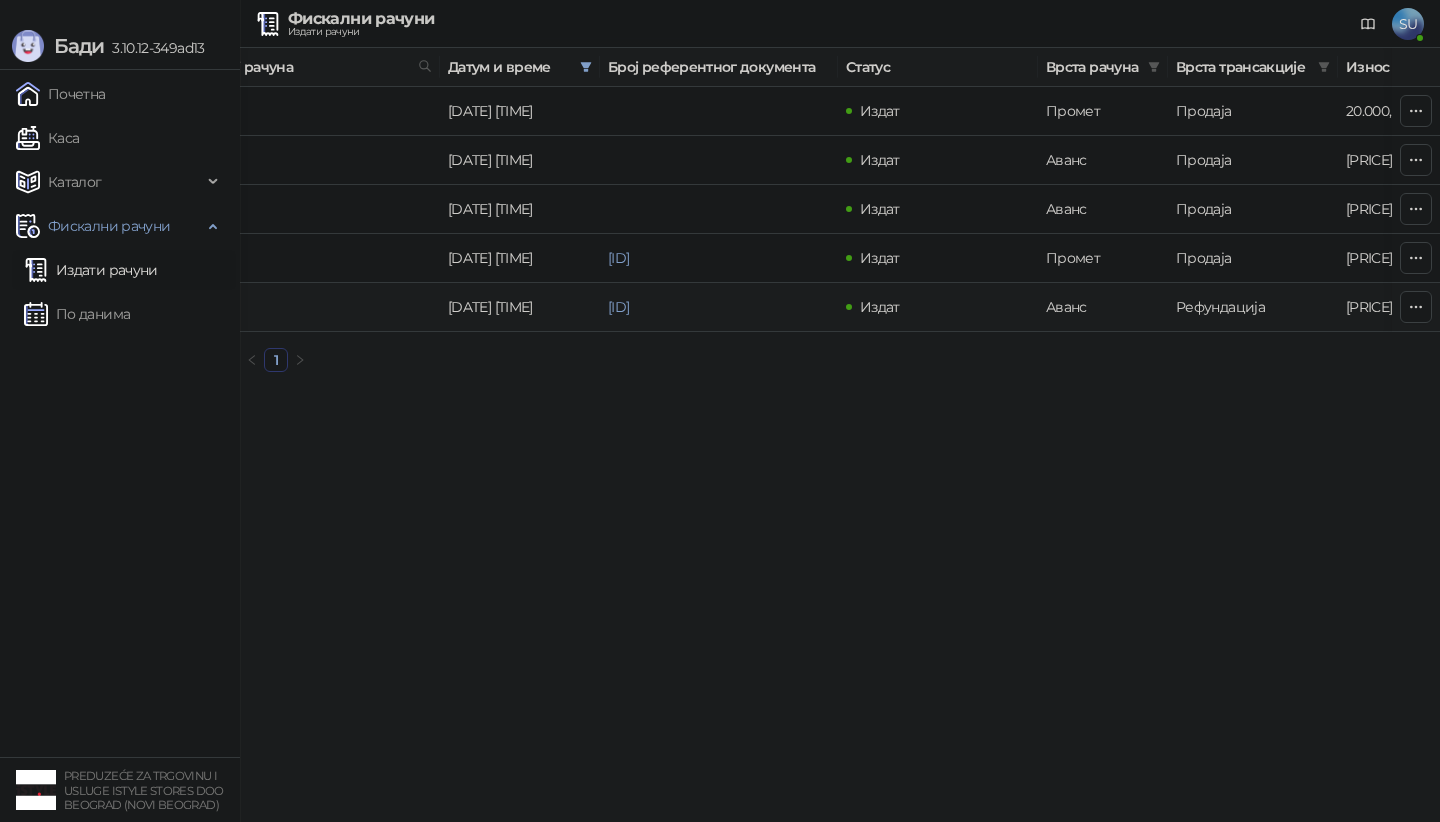 scroll, scrollTop: 0, scrollLeft: 0, axis: both 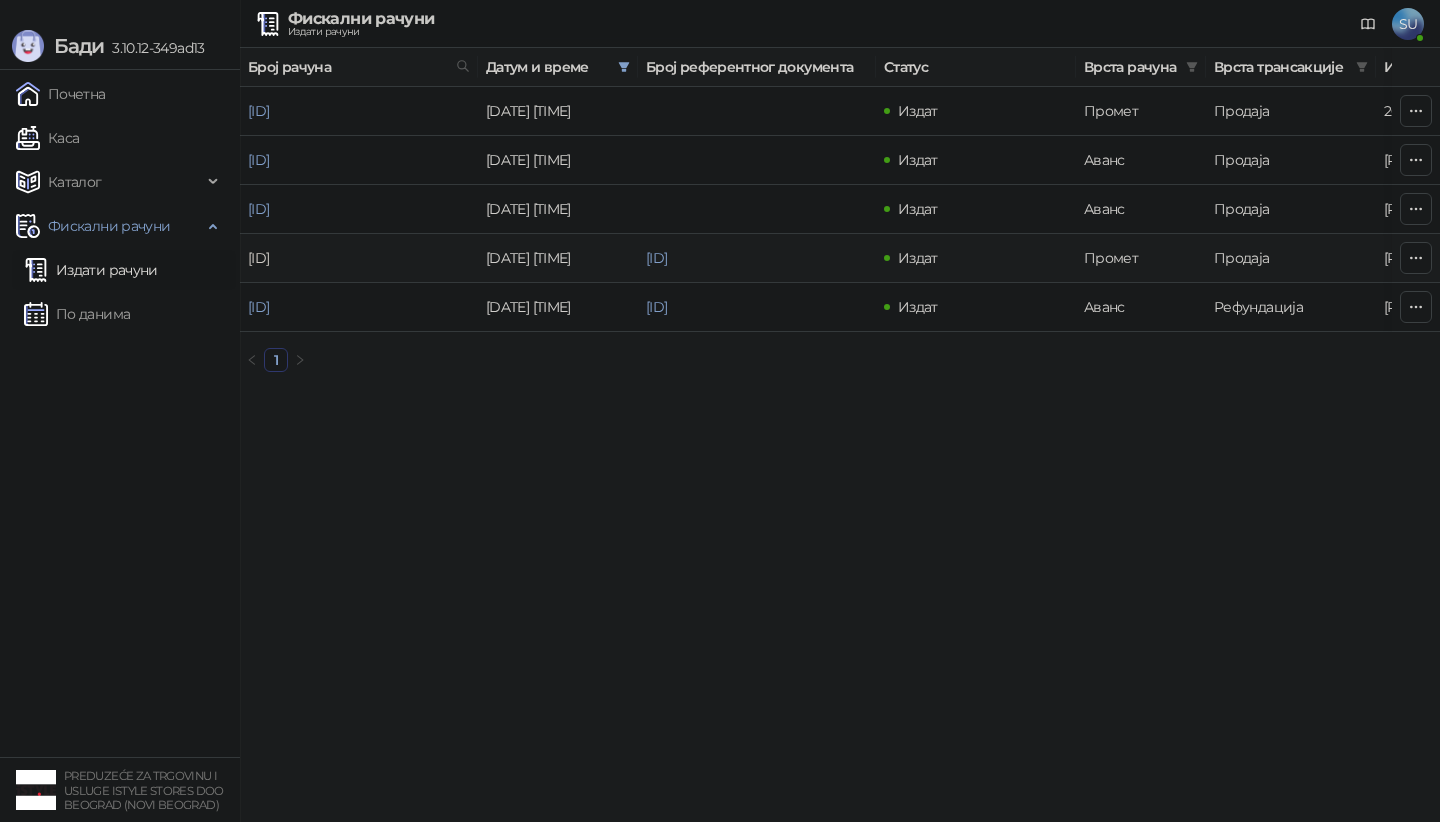 click on "[ID]" at bounding box center [258, 258] 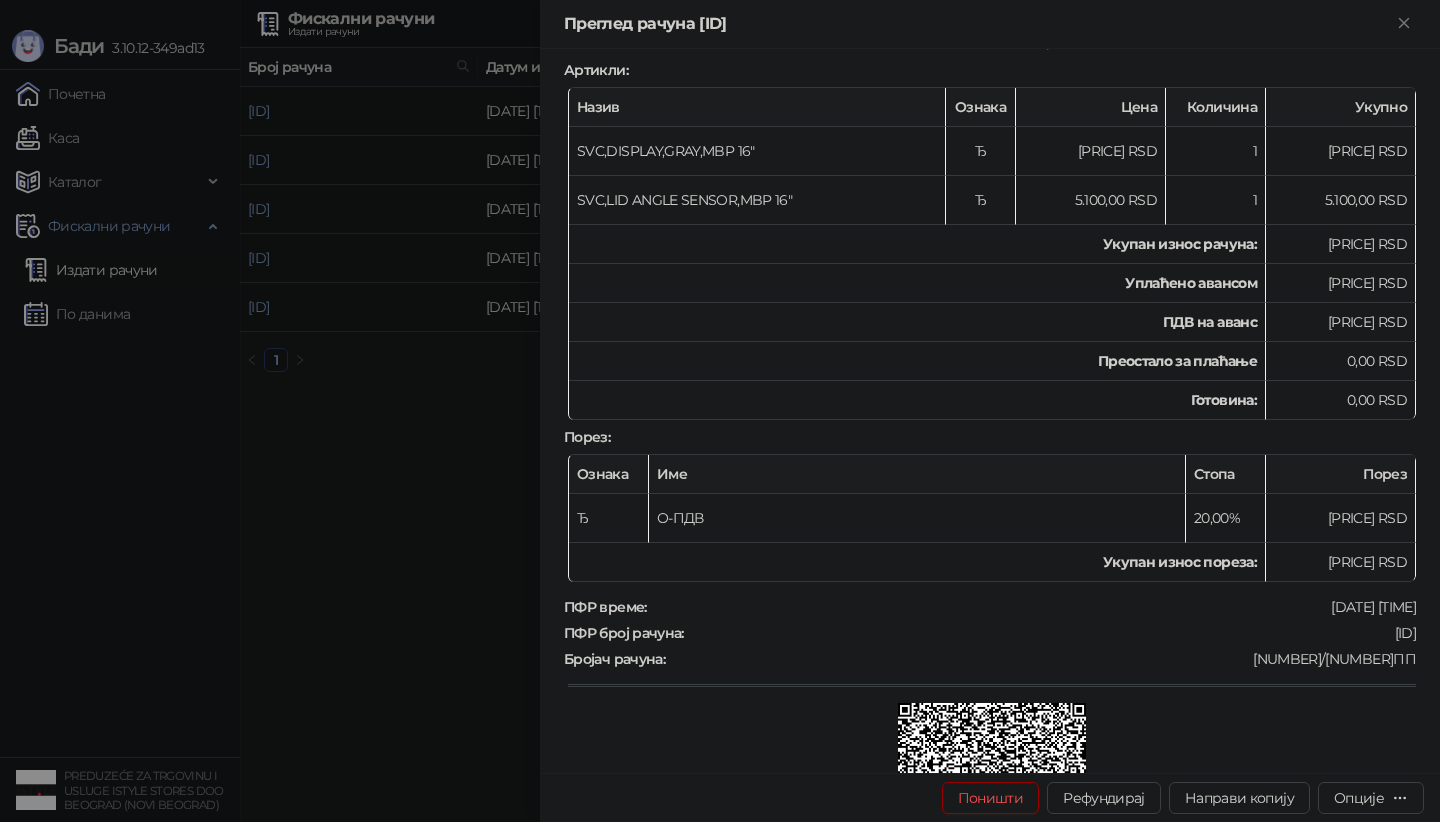 scroll, scrollTop: 0, scrollLeft: 0, axis: both 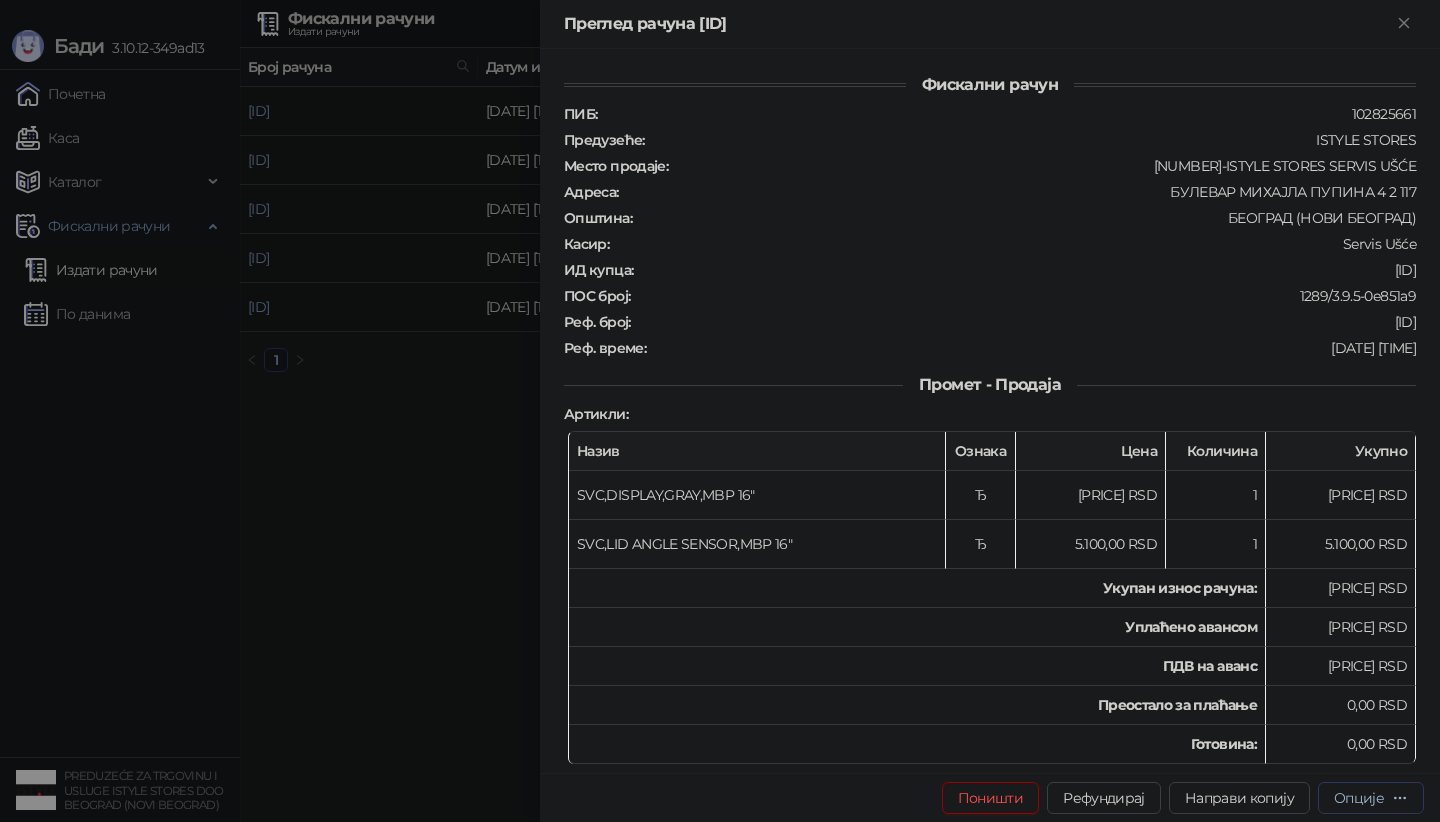 click on "Опције" at bounding box center (1371, 797) 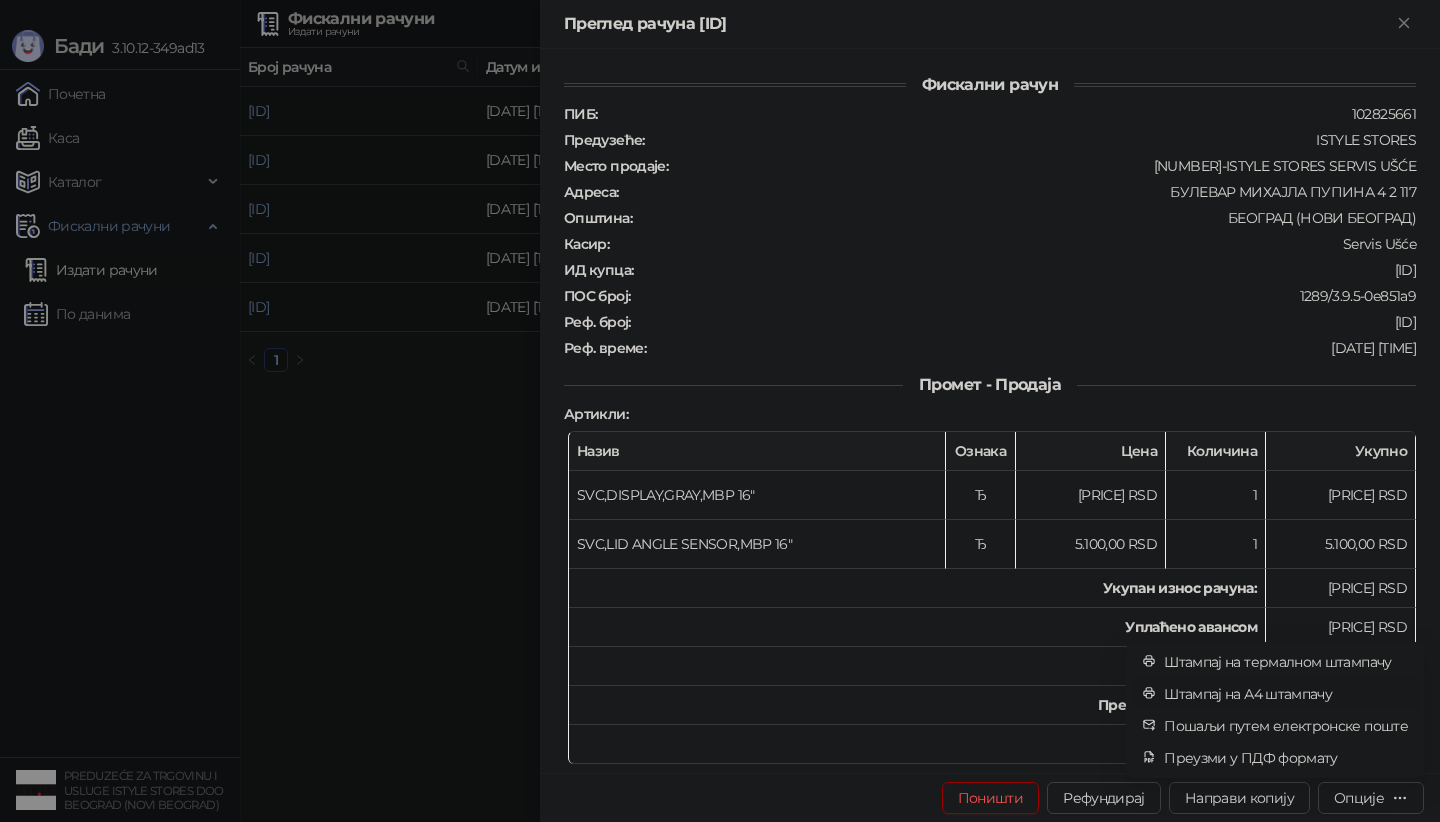 click on "Штампај на А4 штампачу" at bounding box center [1286, 694] 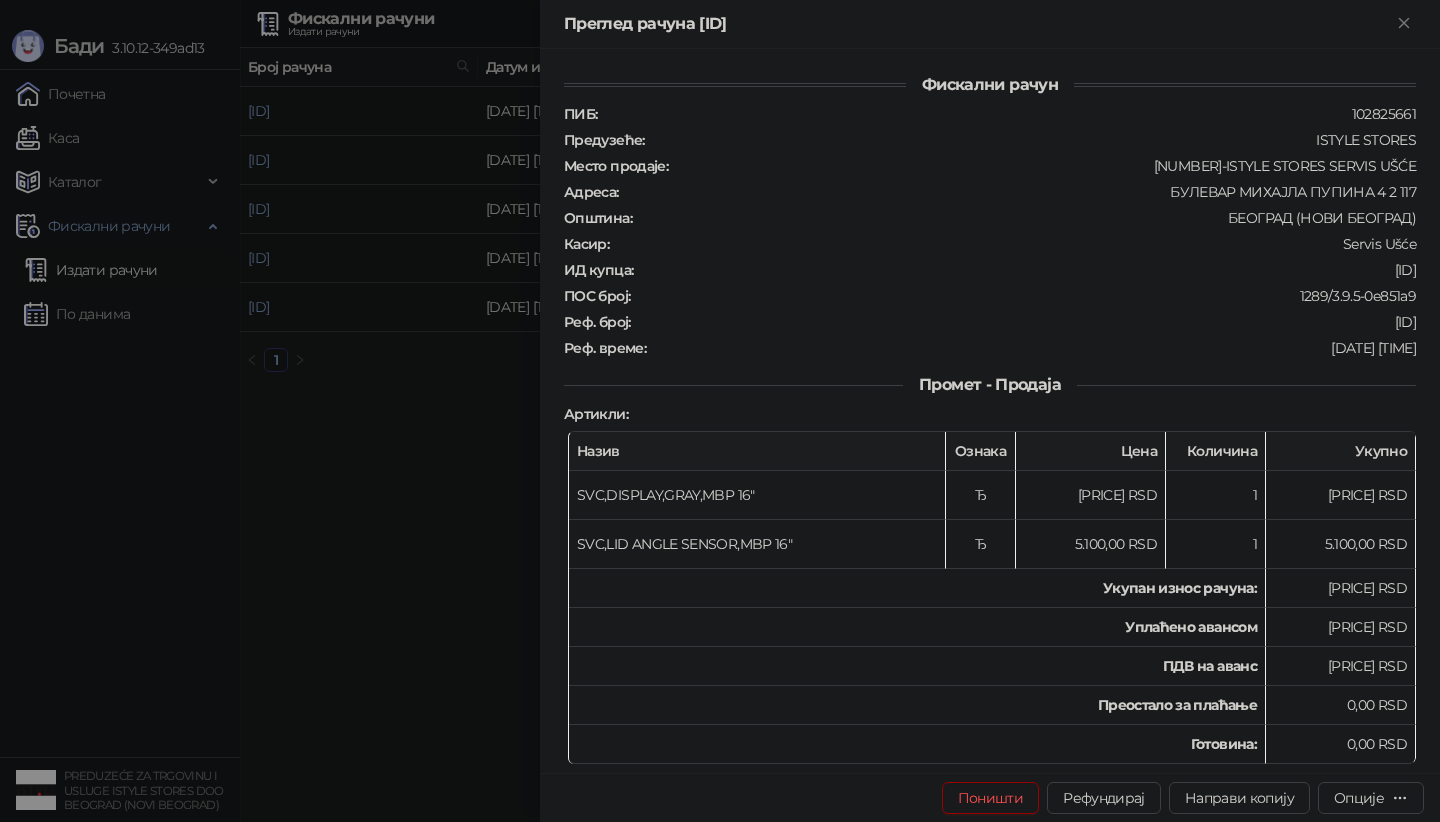click at bounding box center (720, 411) 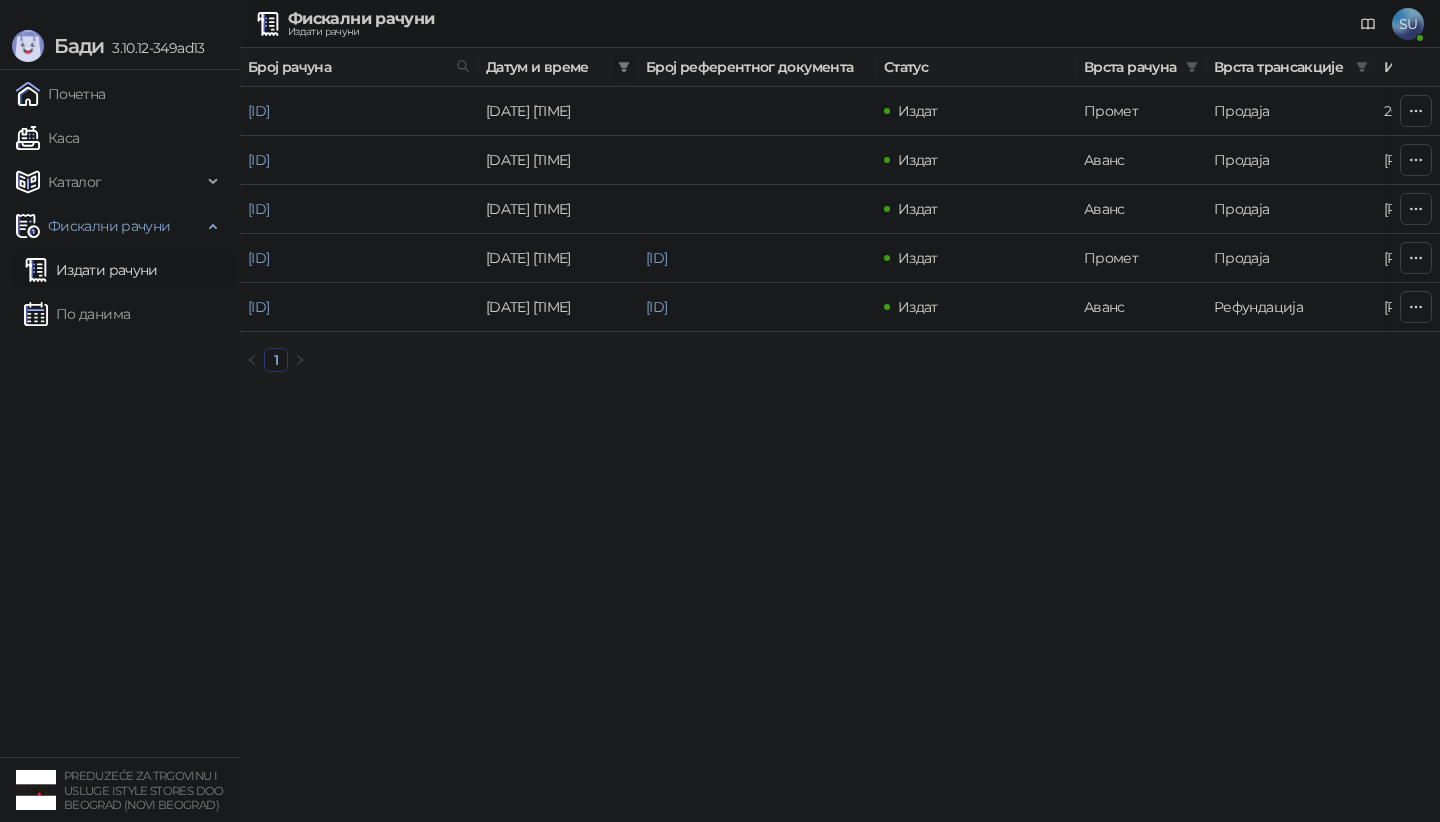 click 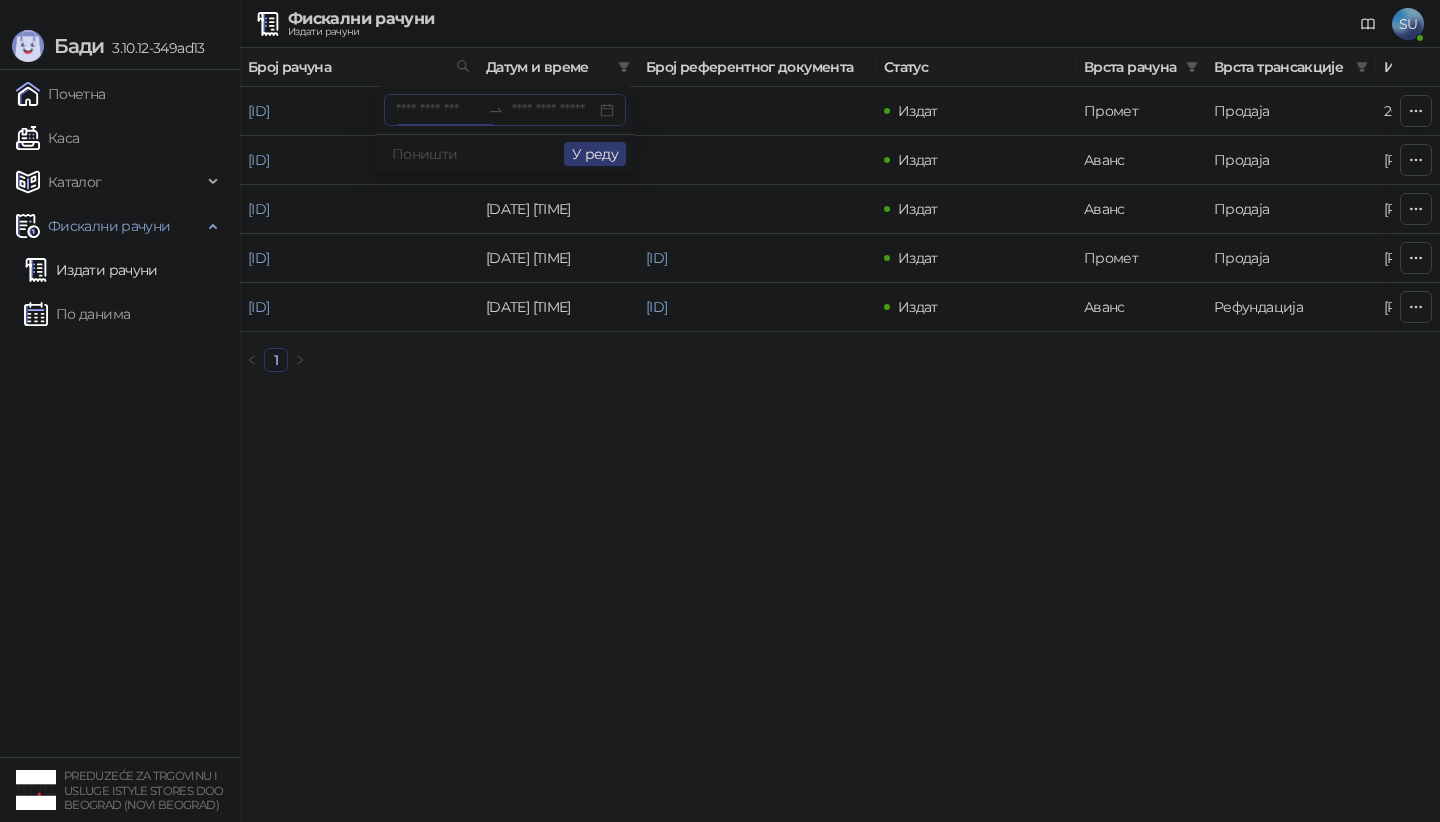 click at bounding box center (438, 110) 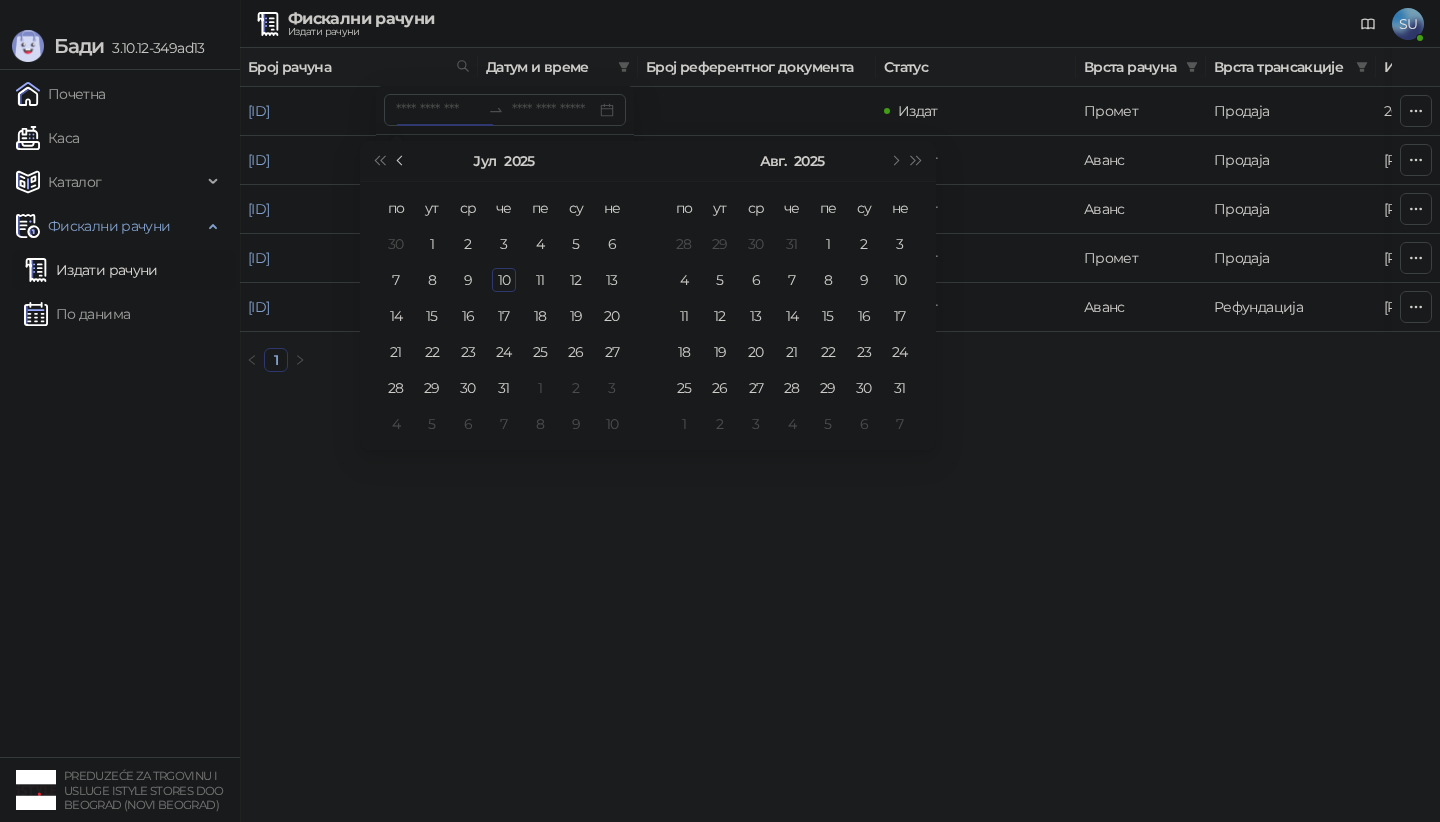 click at bounding box center (402, 161) 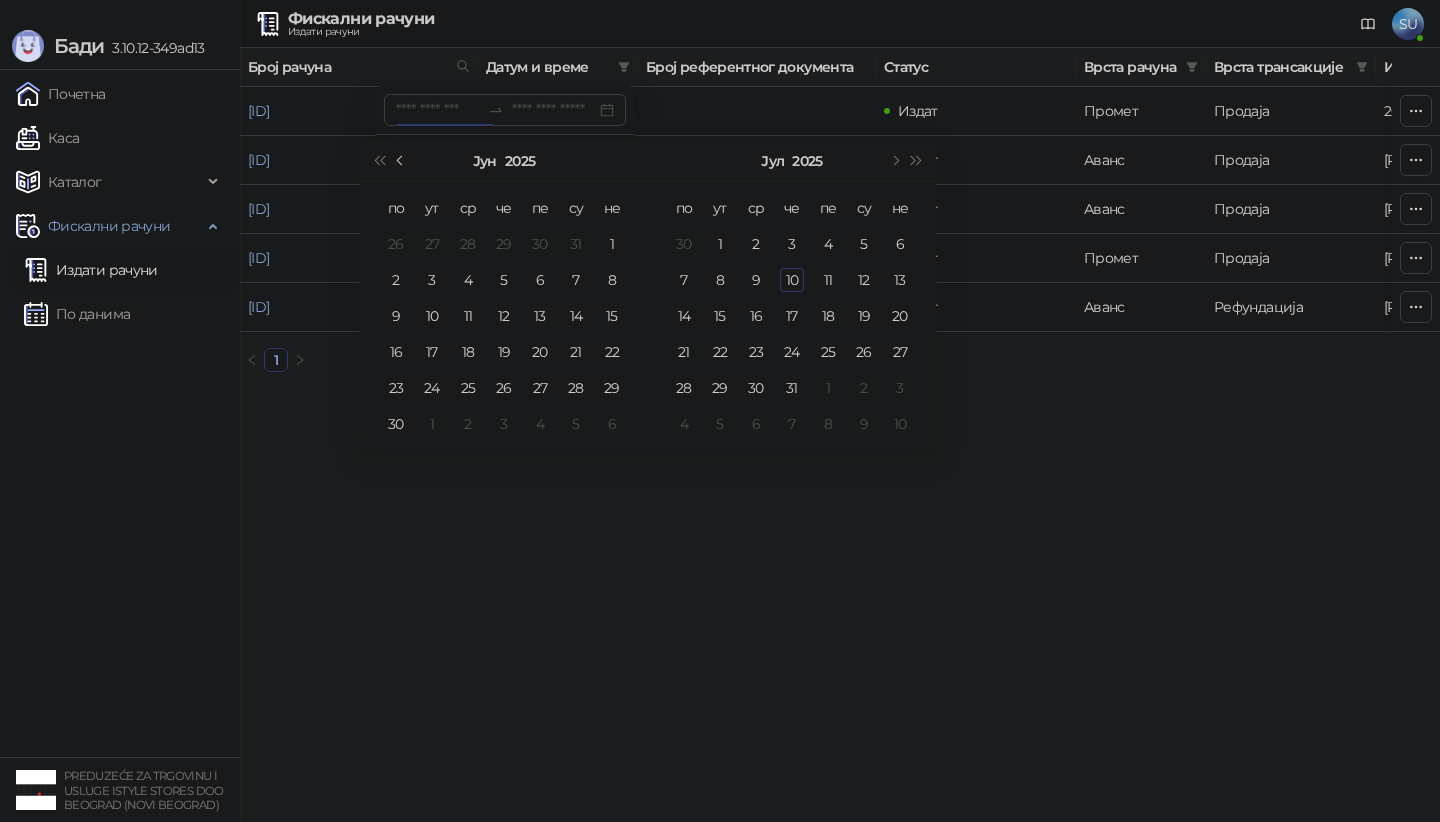 click at bounding box center (402, 161) 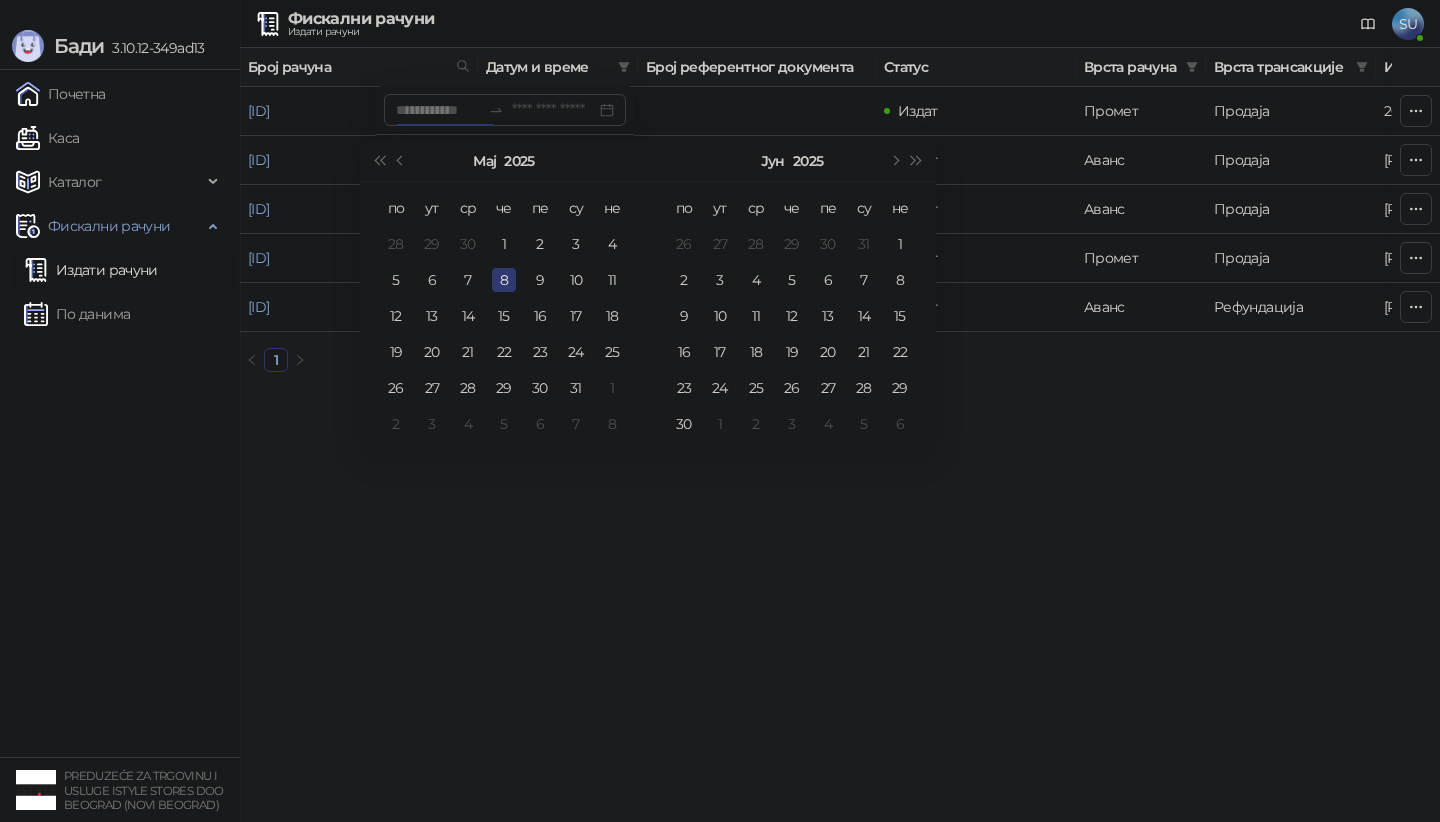 type on "**********" 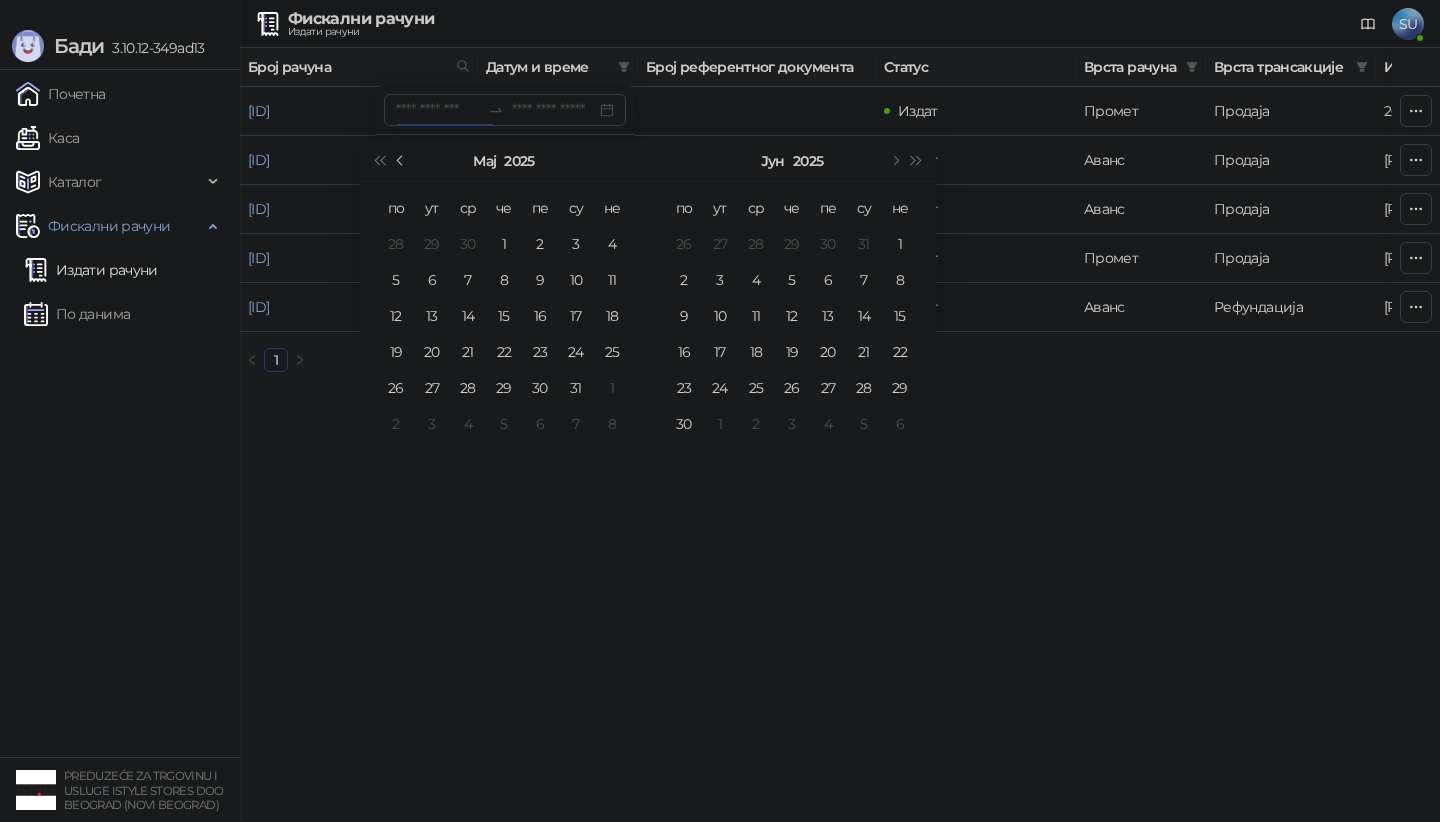 click at bounding box center [402, 161] 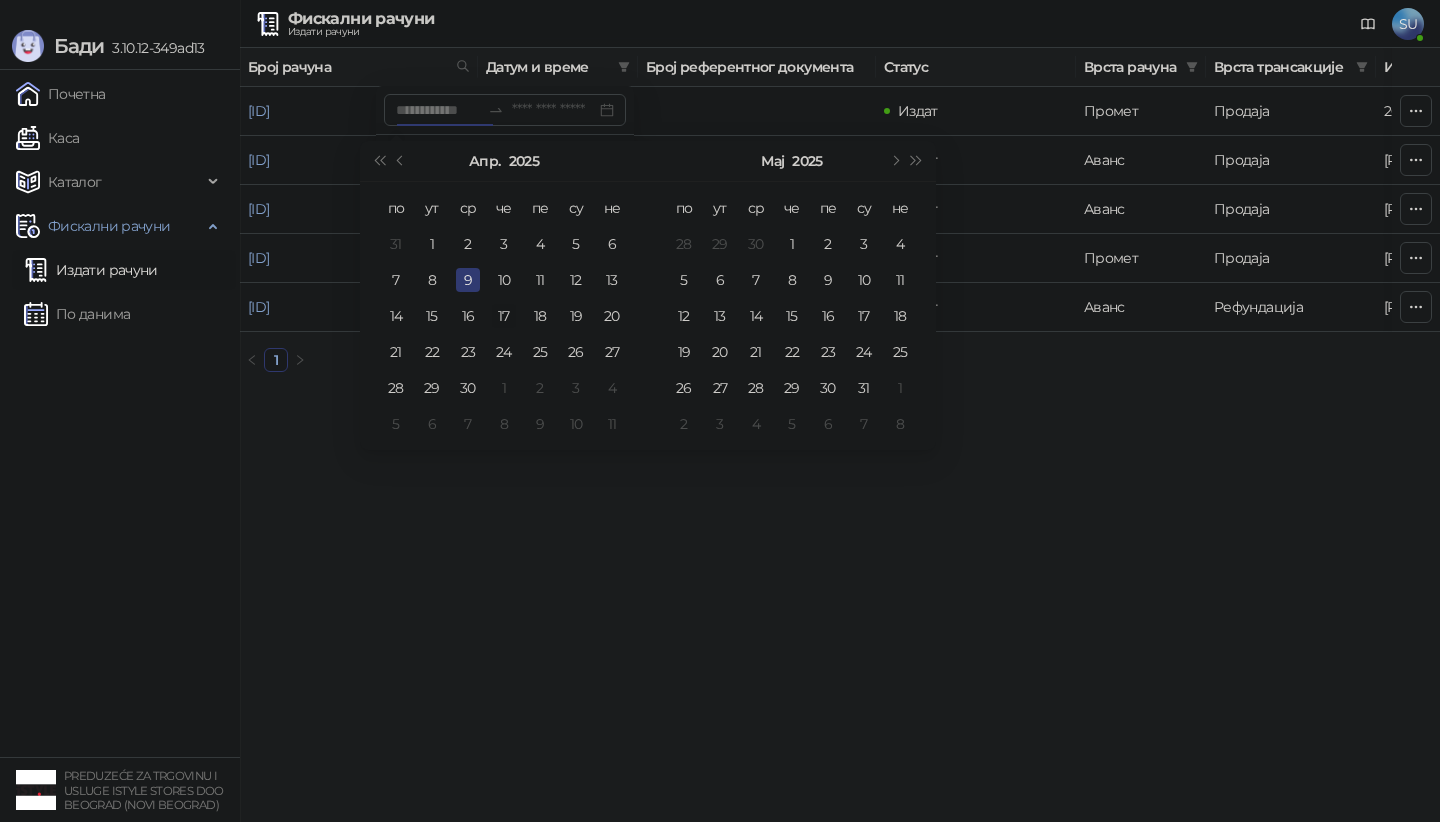 type on "**********" 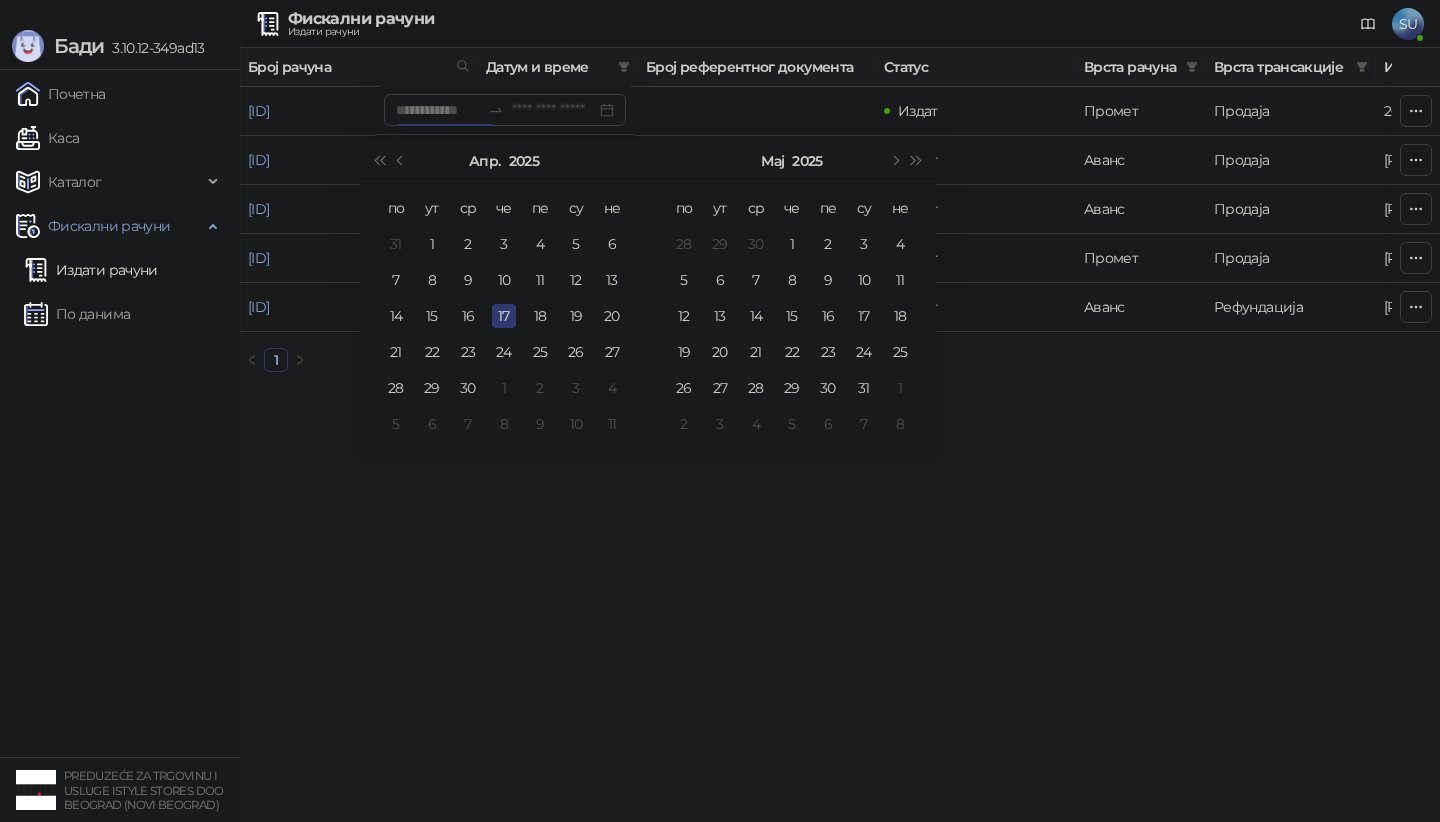 click on "17" at bounding box center [504, 316] 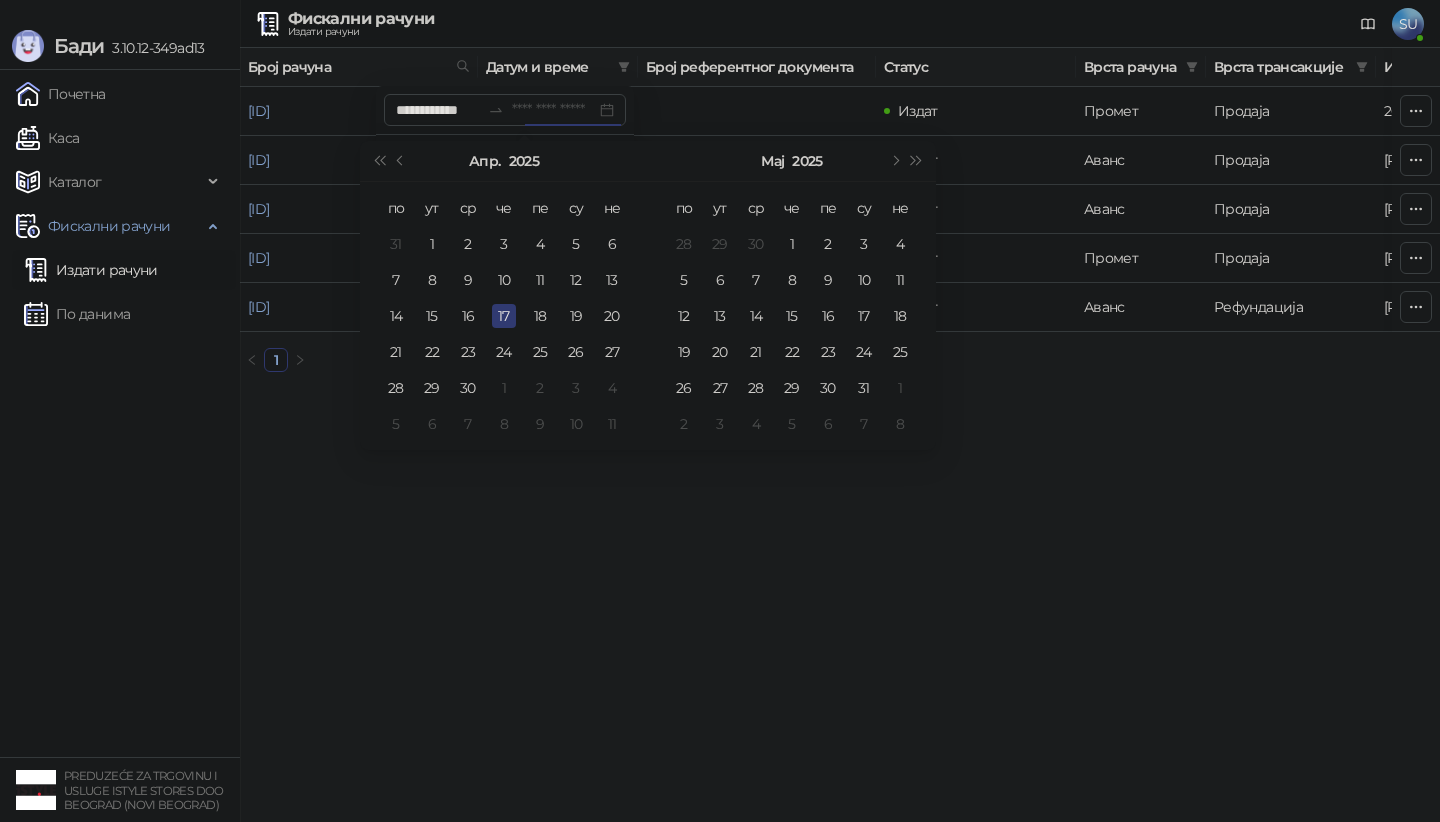click on "17" at bounding box center [504, 316] 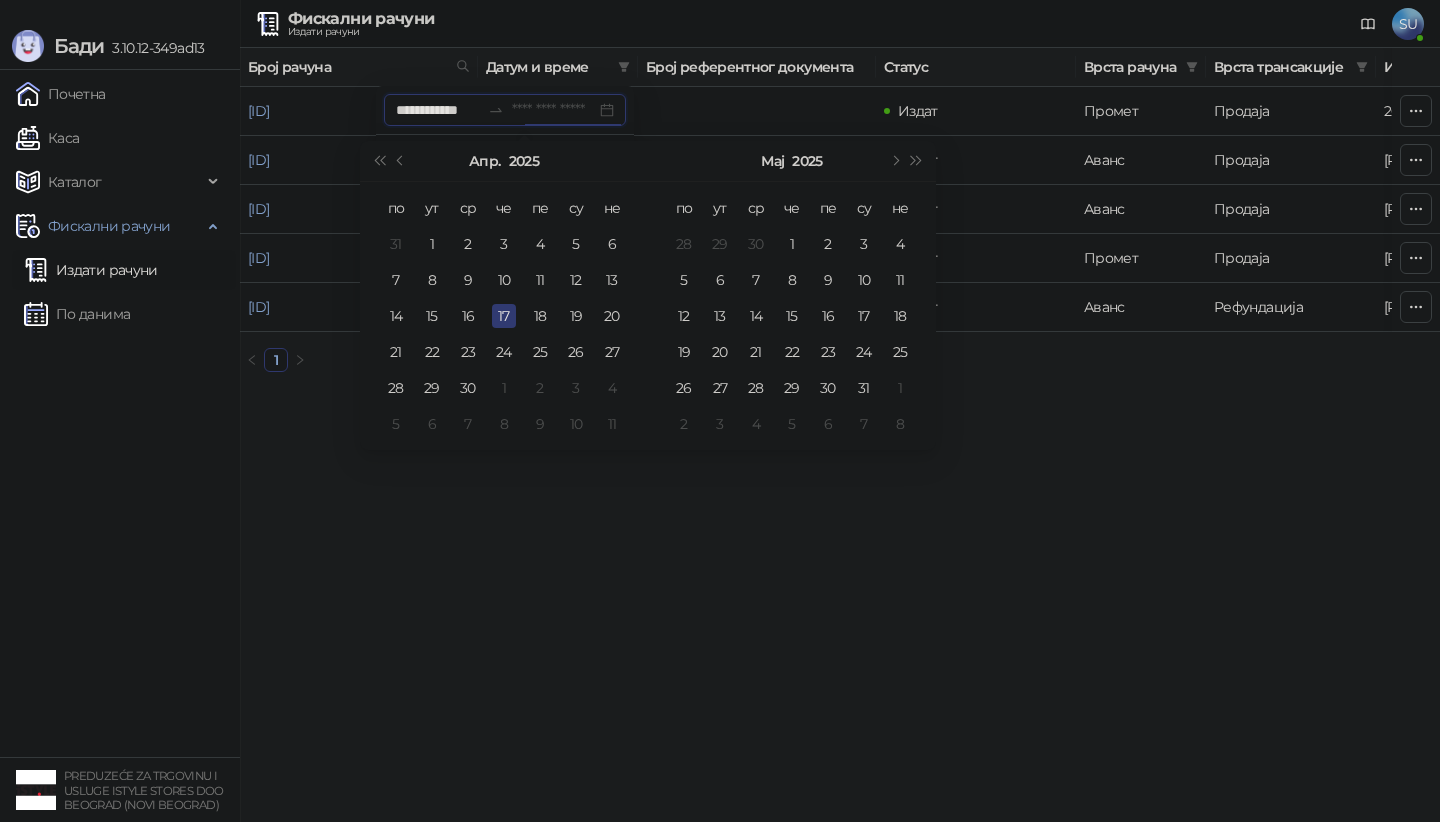 type on "**********" 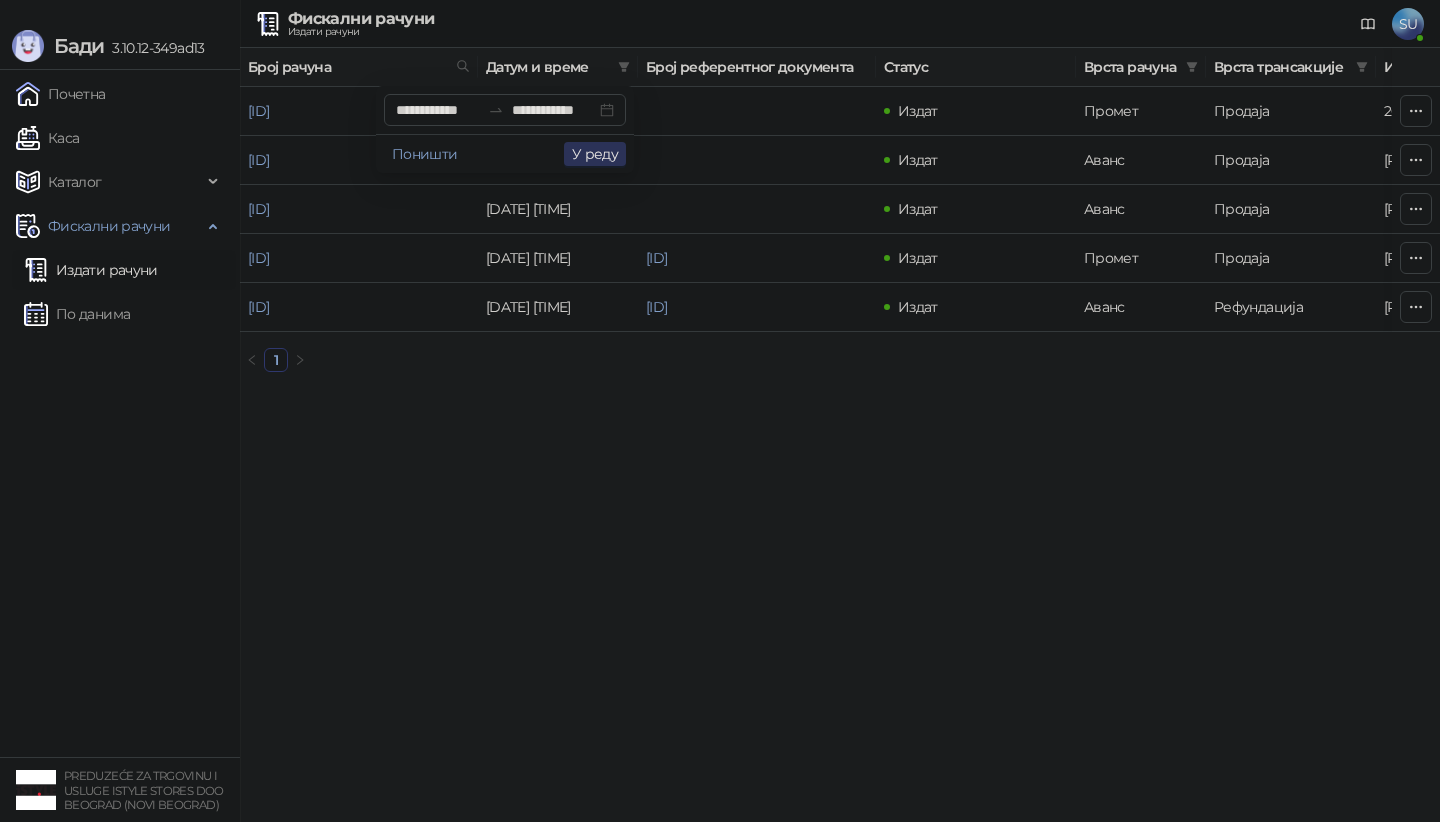 click on "У реду" at bounding box center [595, 154] 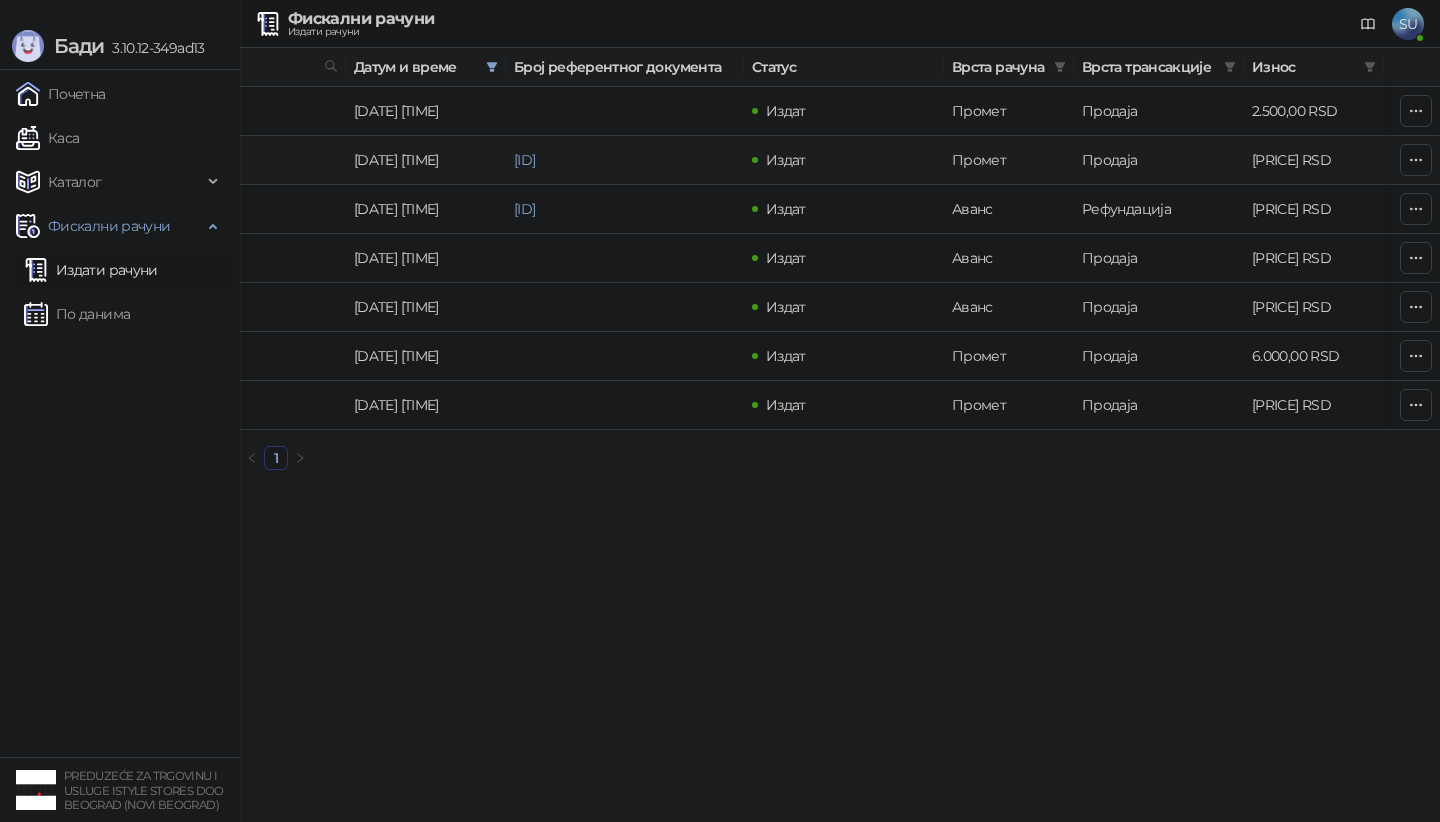 scroll, scrollTop: 0, scrollLeft: 0, axis: both 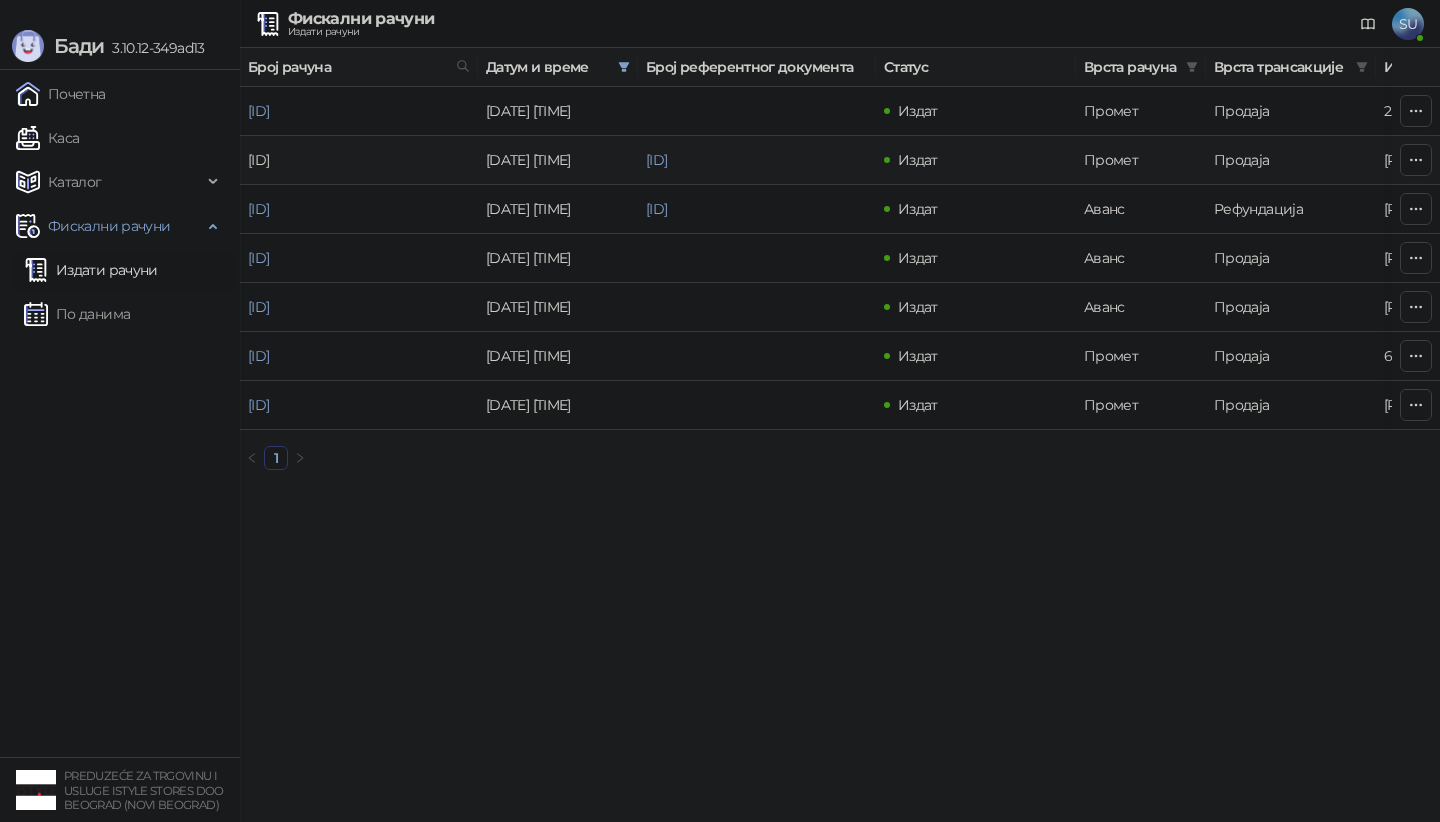 click on "[ID]" at bounding box center (258, 160) 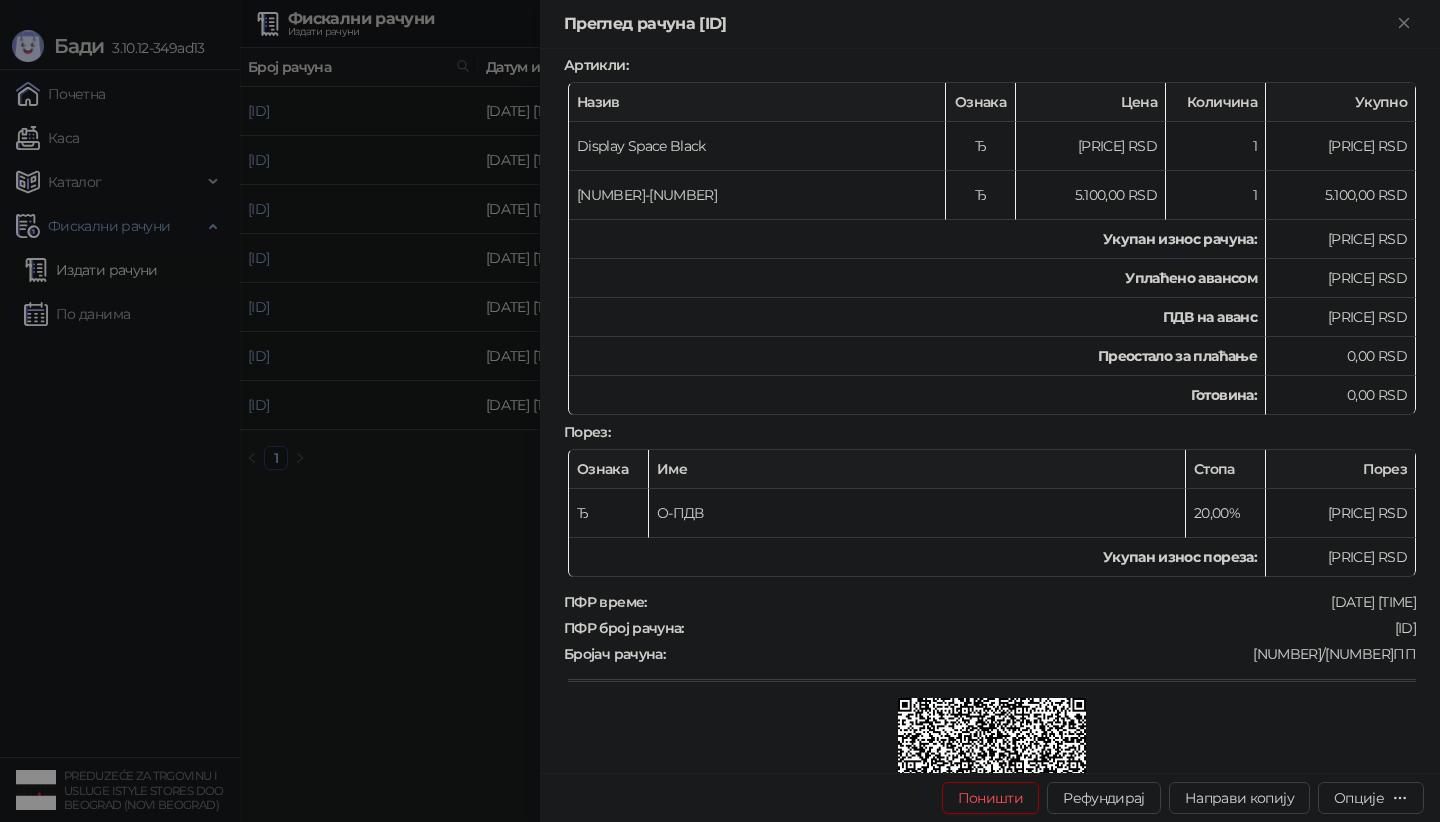 scroll, scrollTop: 0, scrollLeft: 0, axis: both 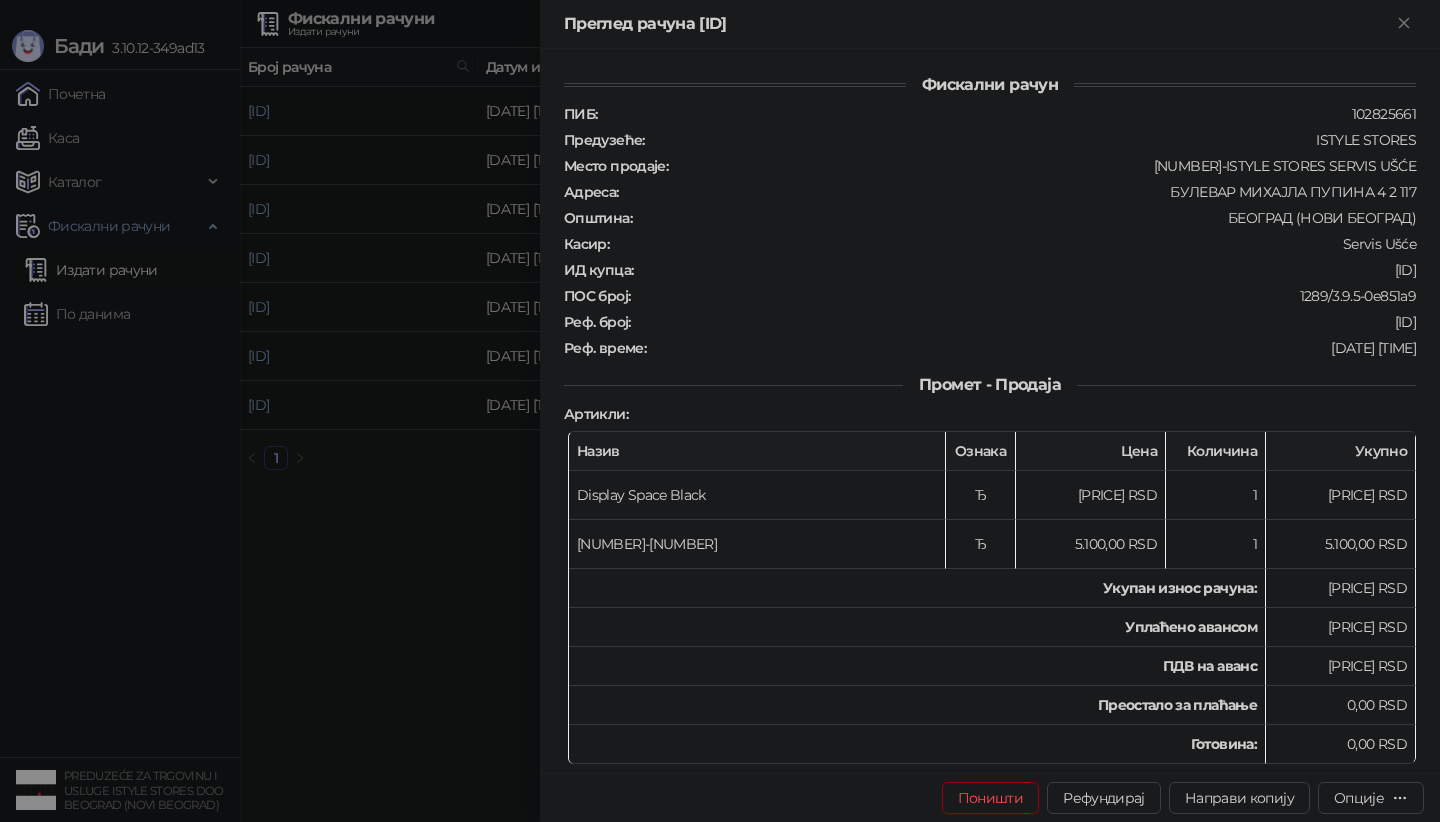 click on "[ID]" at bounding box center (1026, 270) 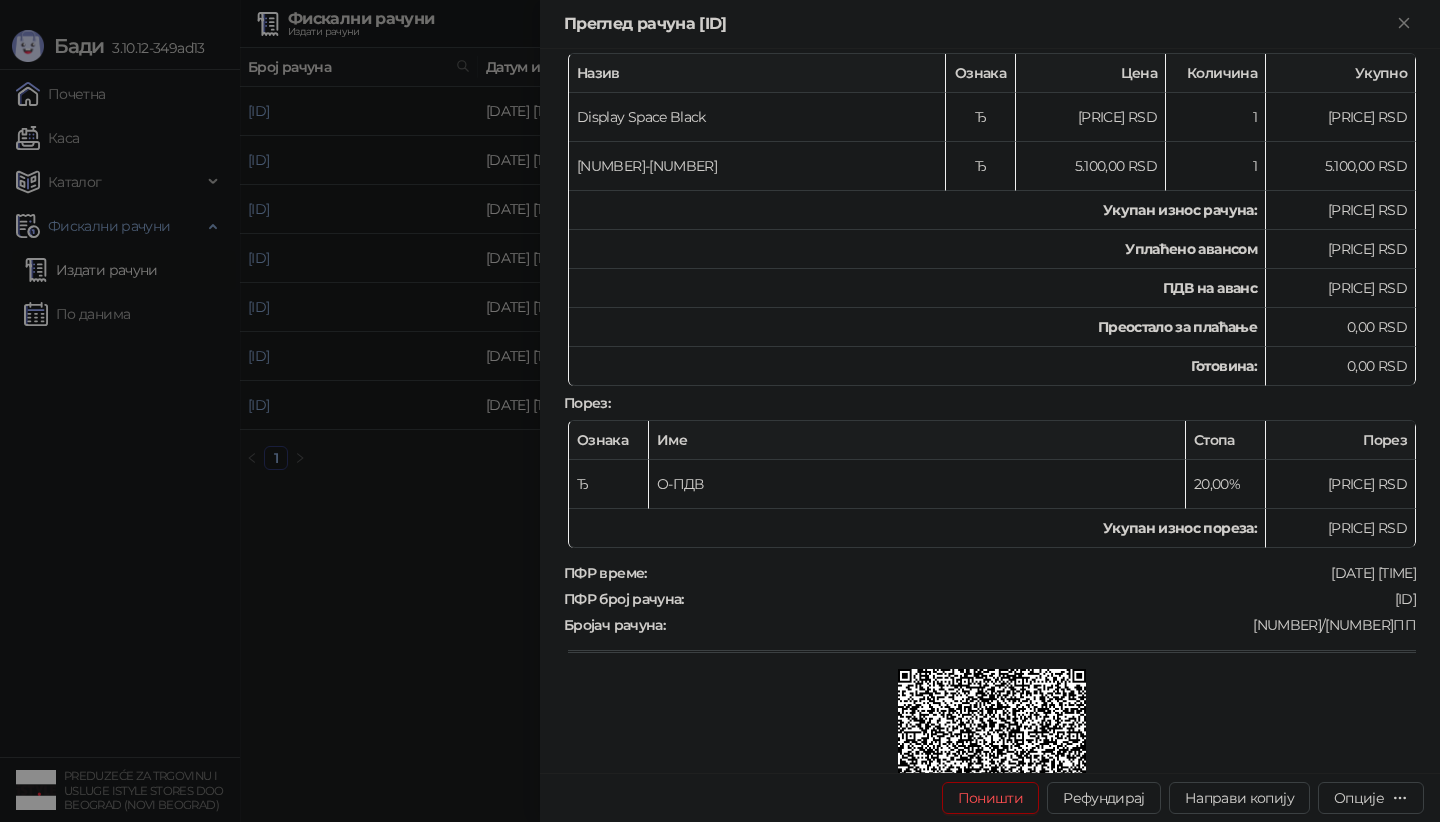 scroll, scrollTop: 540, scrollLeft: 0, axis: vertical 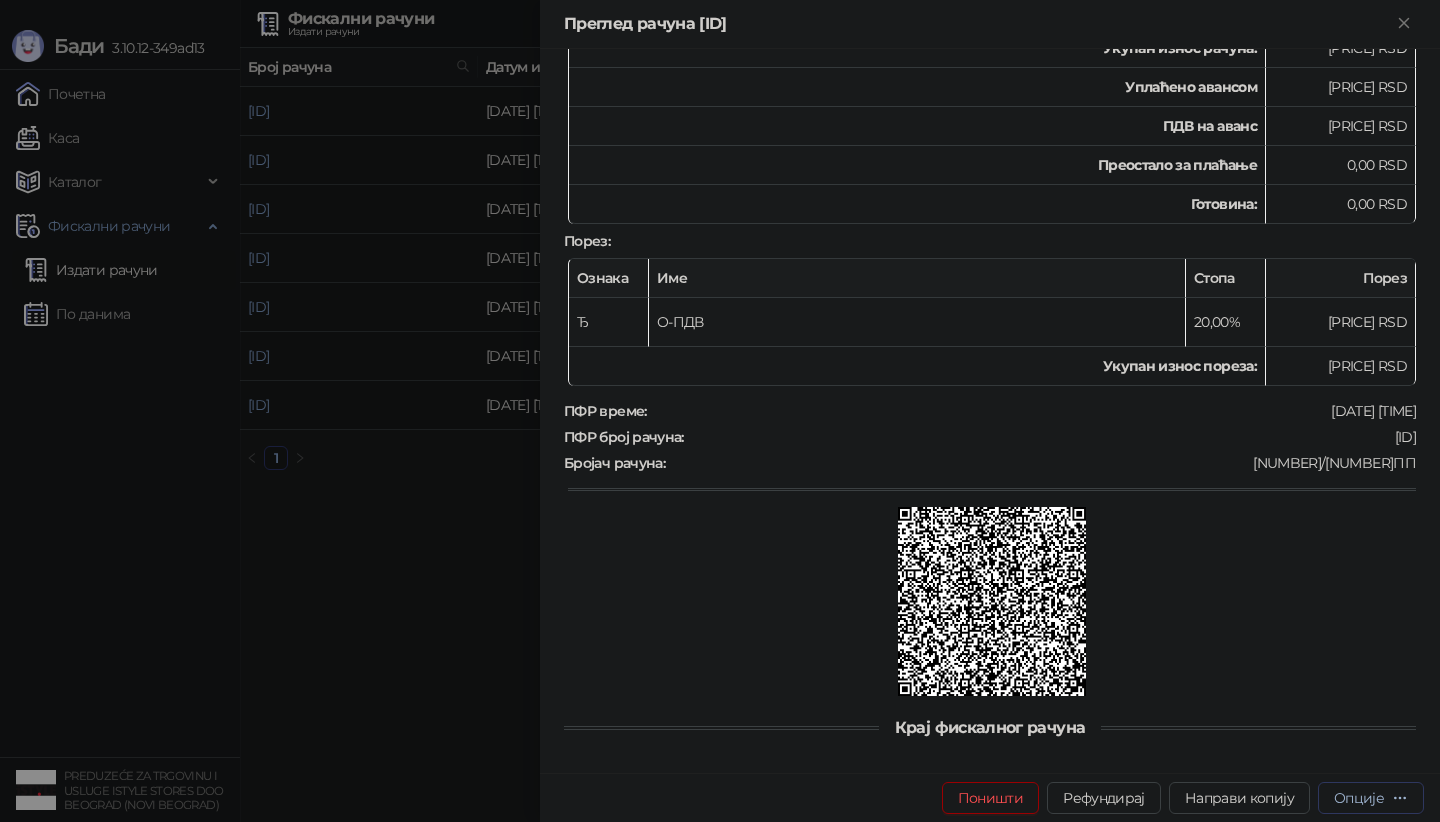 click on "Опције" at bounding box center [1359, 798] 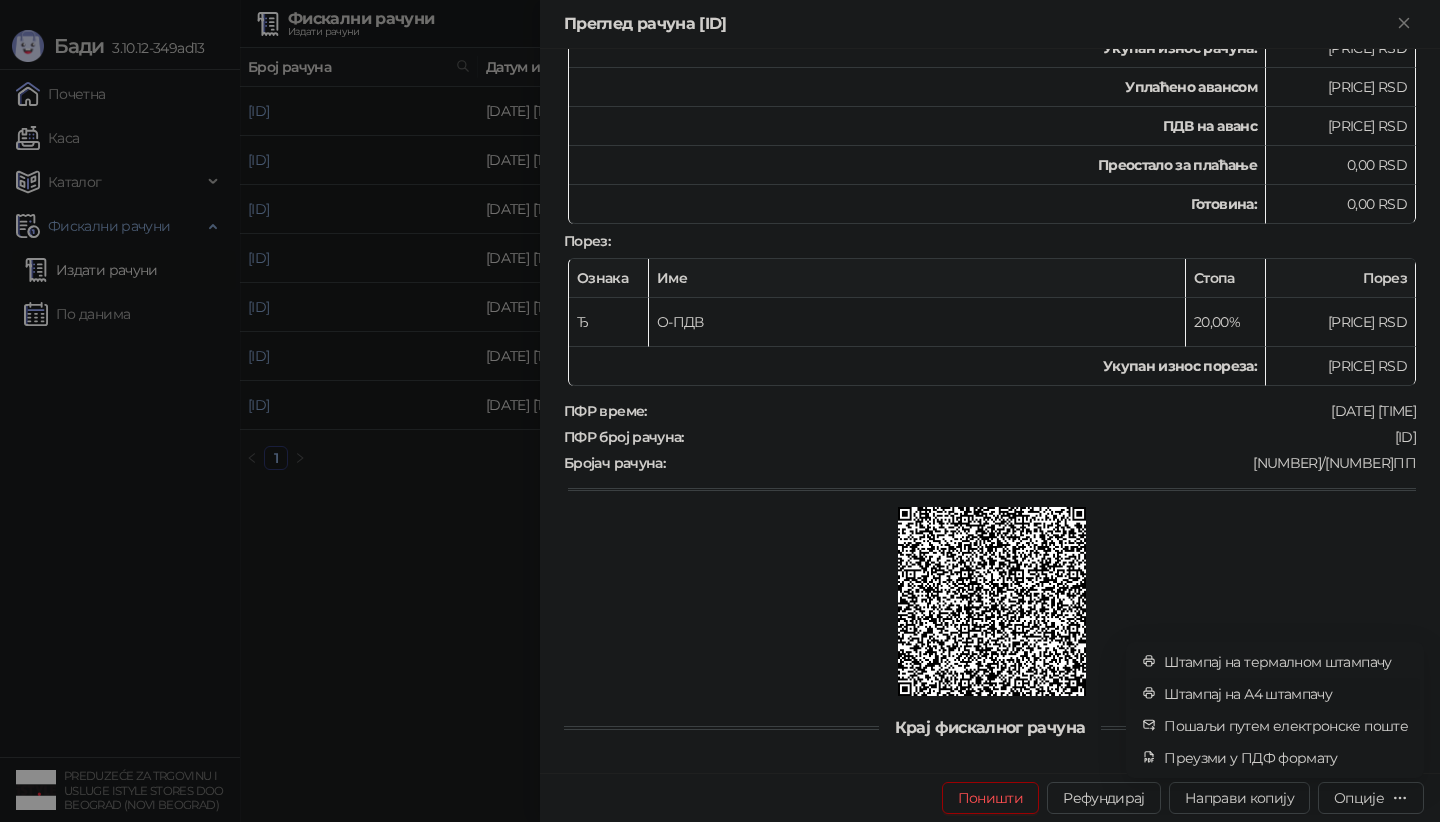 click on "Штампај на А4 штампачу" at bounding box center [1286, 694] 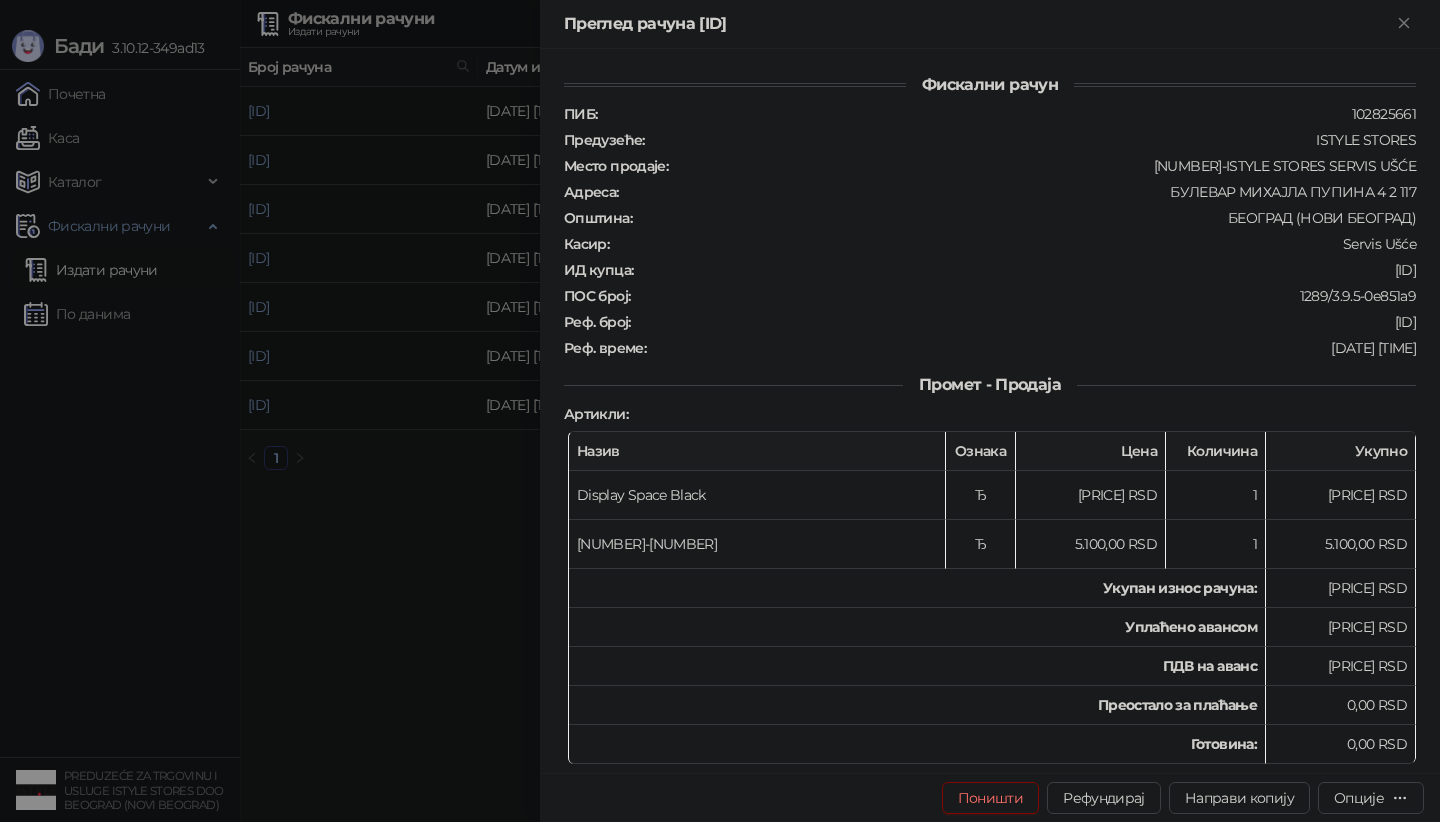 click on "Поништи" at bounding box center (991, 798) 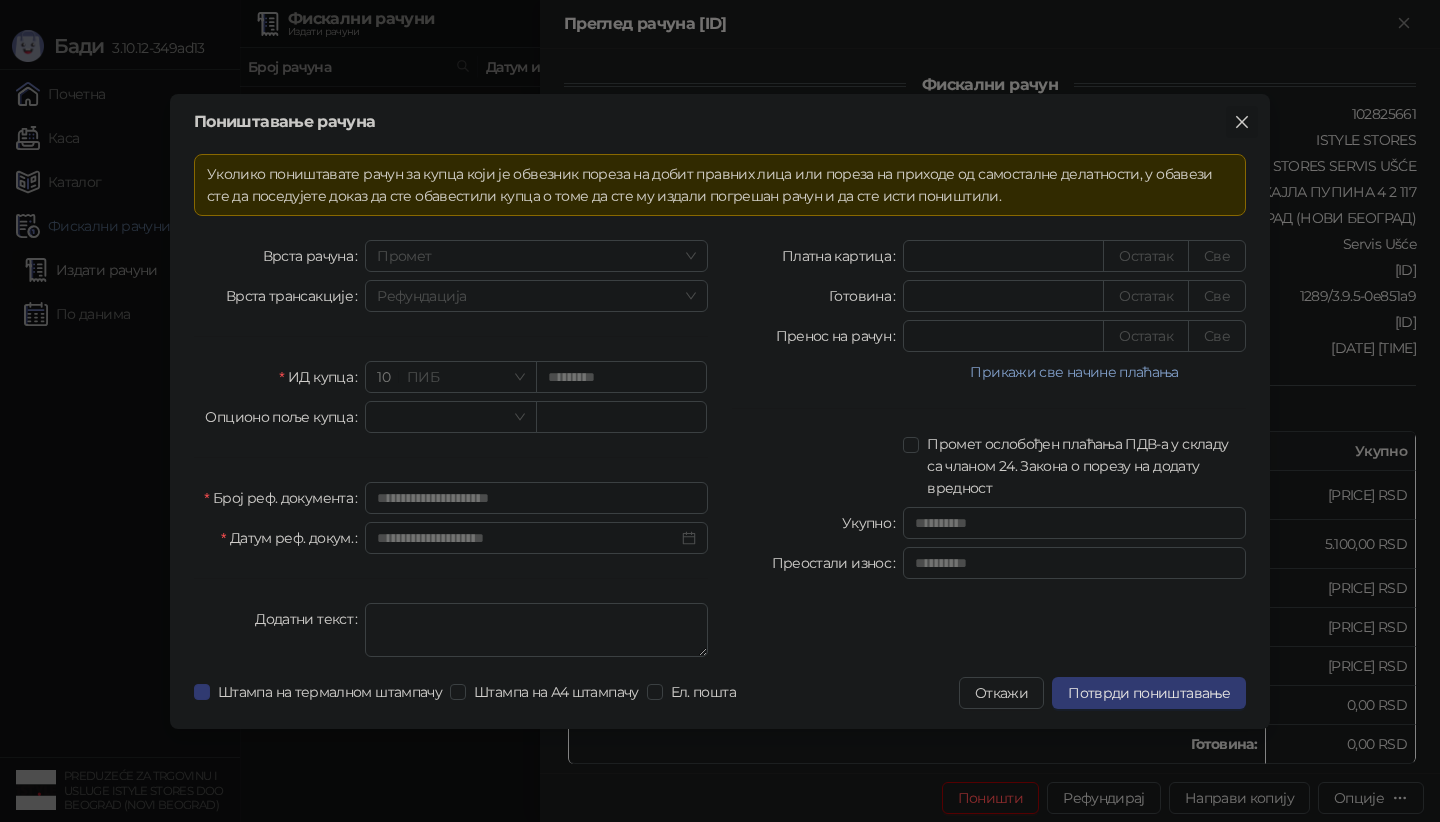 click 